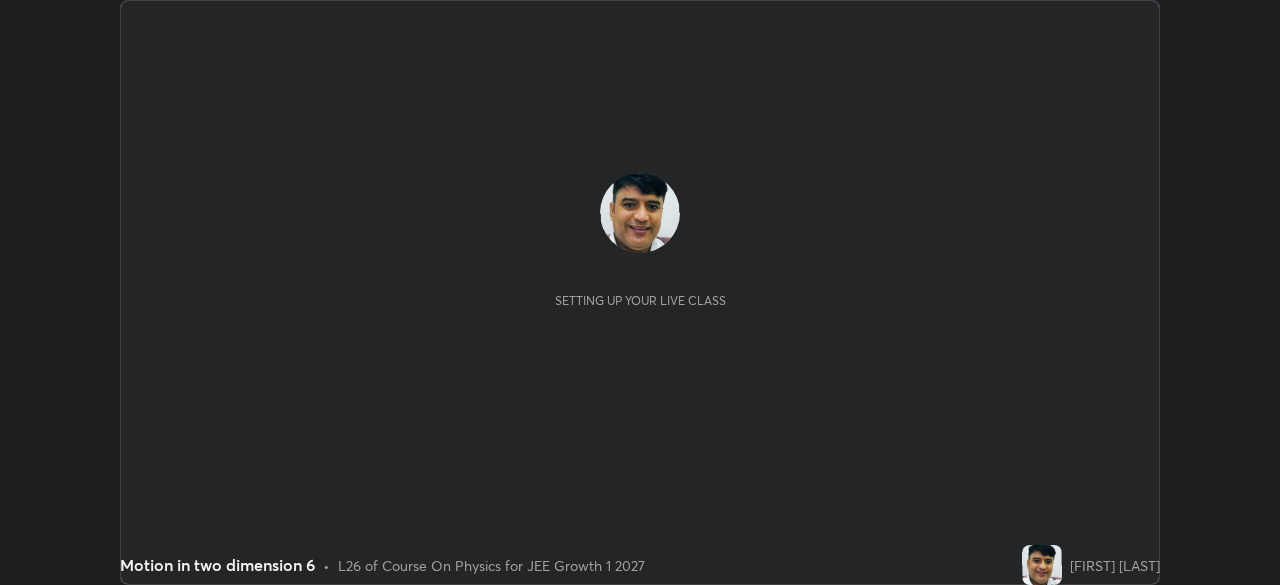 scroll, scrollTop: 0, scrollLeft: 0, axis: both 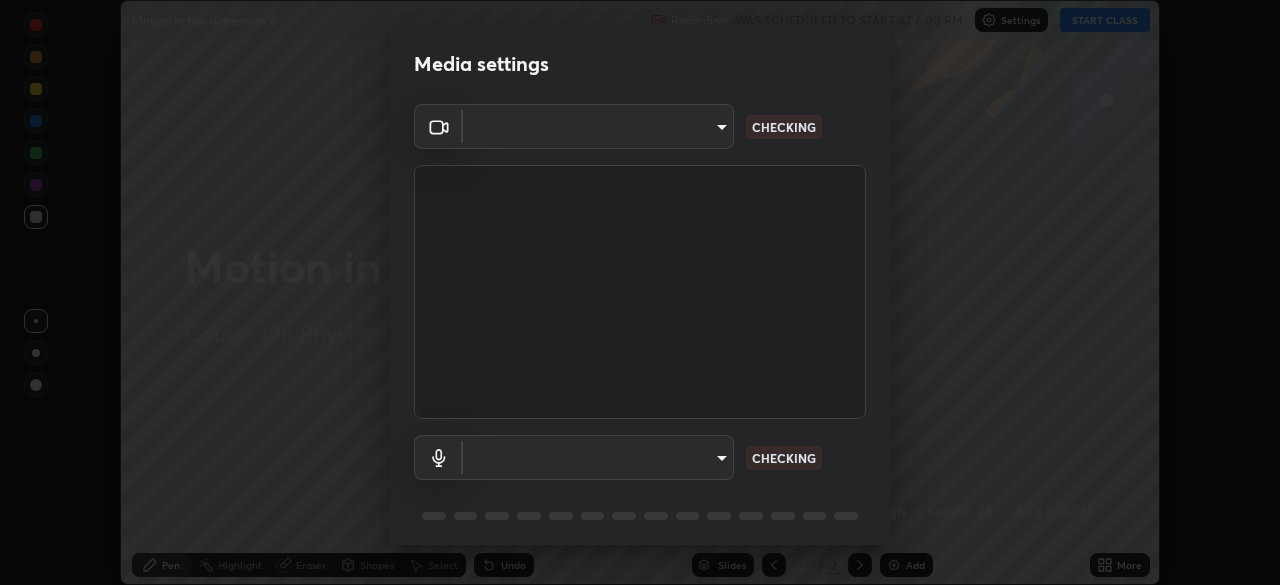 type on "14b787caa3234b54c591ffd1cb0d0a7c9d8495057a62f752d7397f13ea7eb8b5" 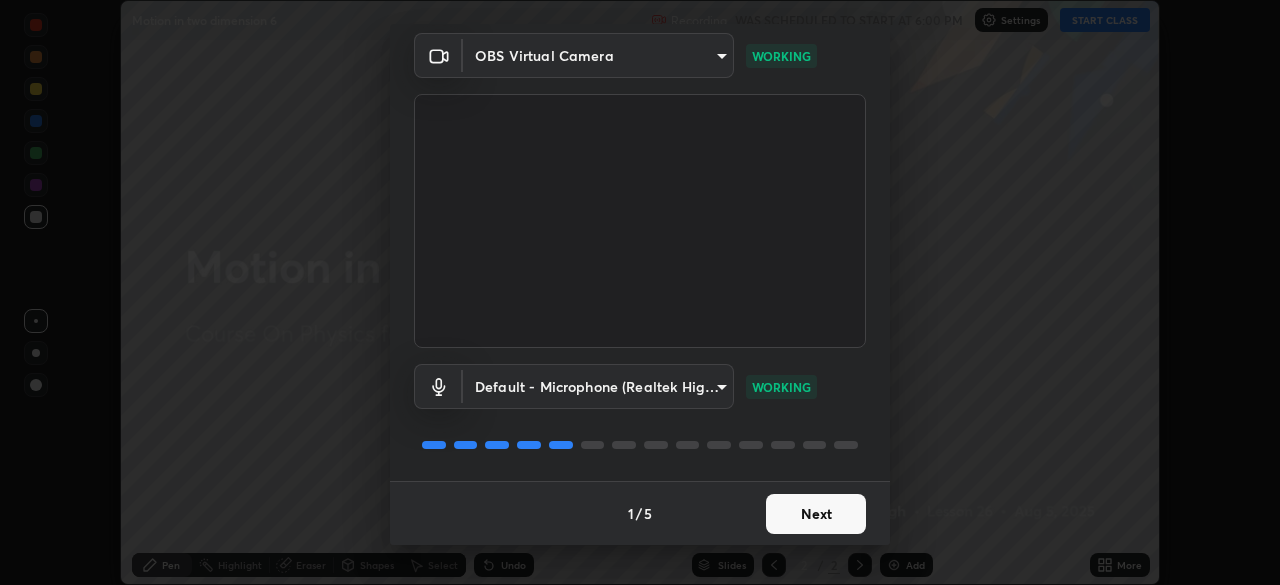 click on "Next" at bounding box center (816, 514) 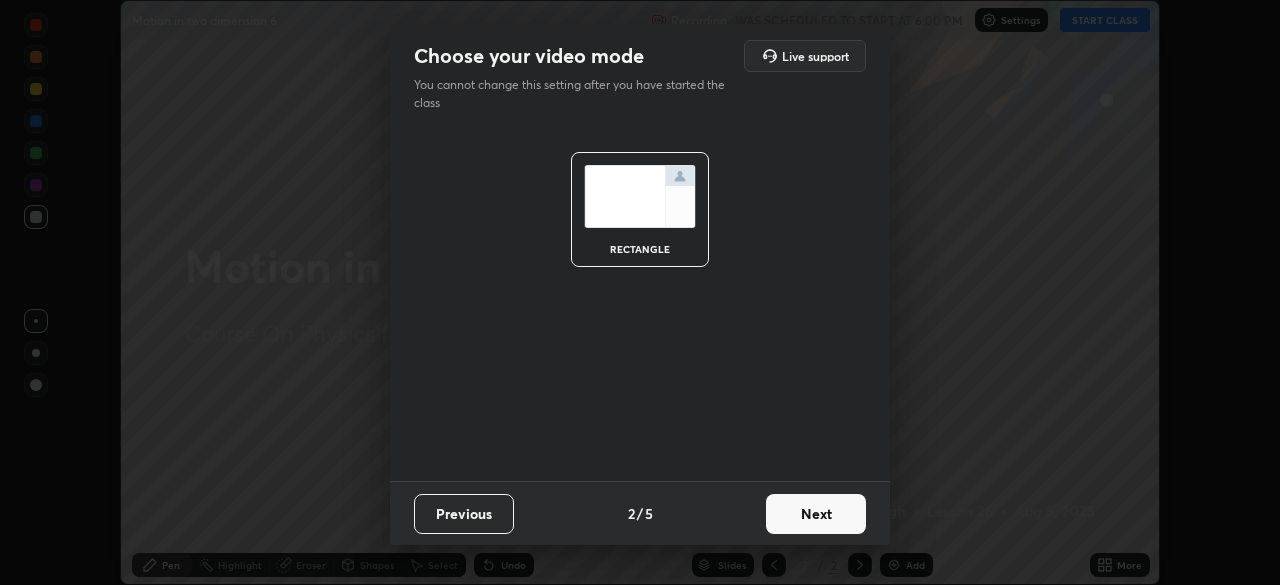 click on "Next" at bounding box center [816, 514] 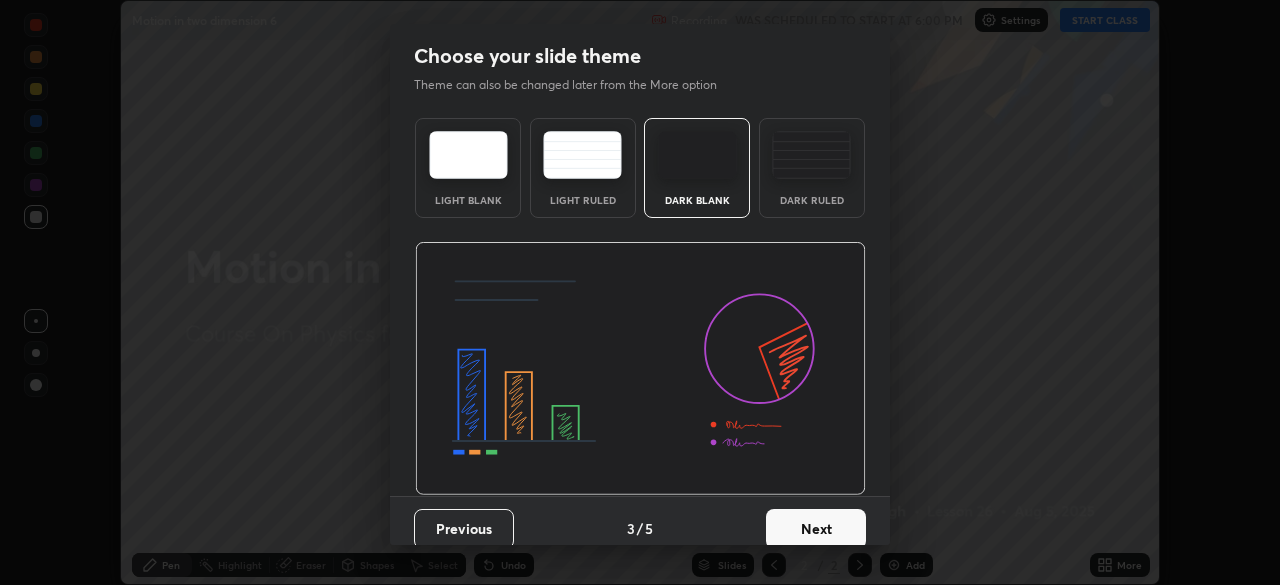 click on "Next" at bounding box center (816, 529) 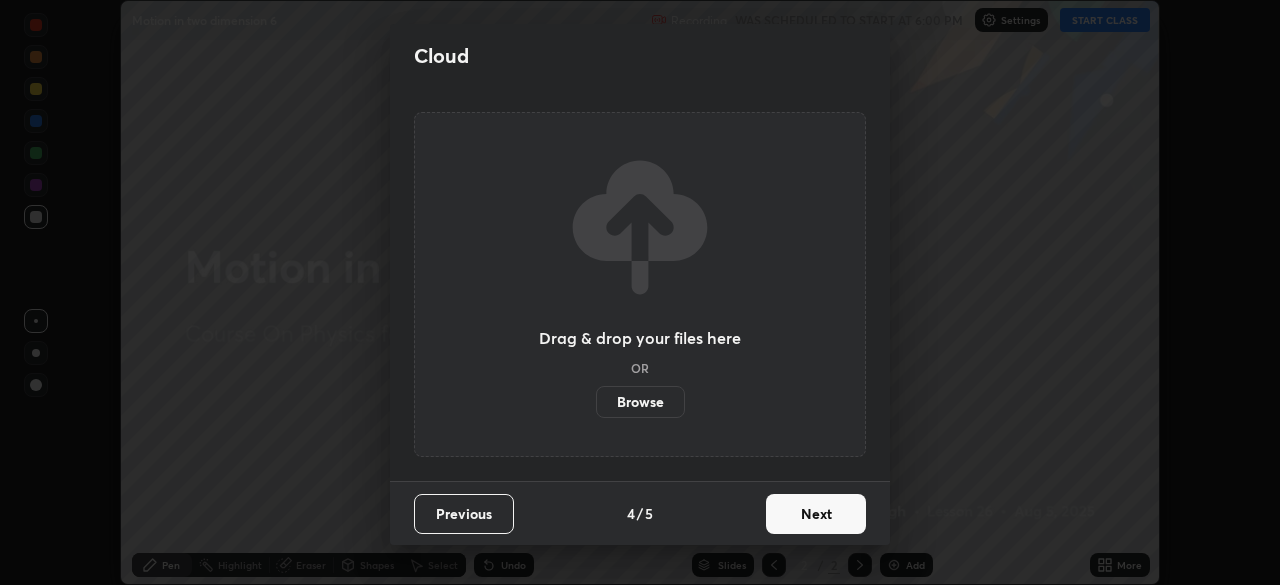 click on "Next" at bounding box center [816, 514] 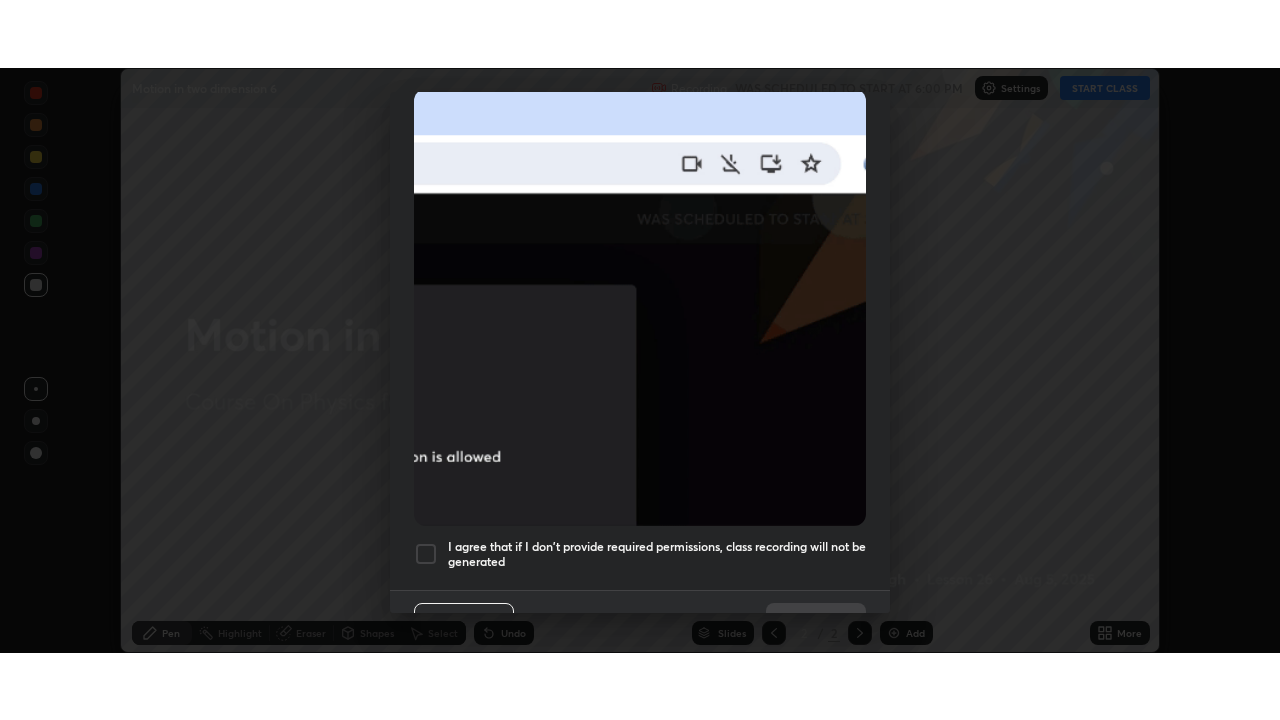 scroll, scrollTop: 479, scrollLeft: 0, axis: vertical 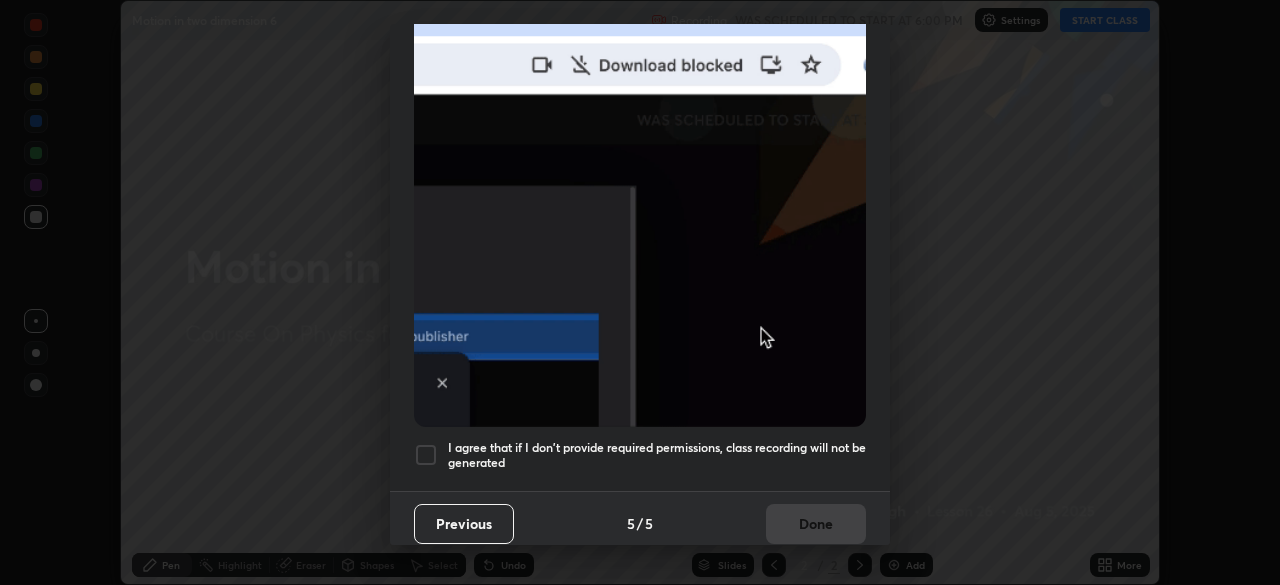 click at bounding box center [426, 455] 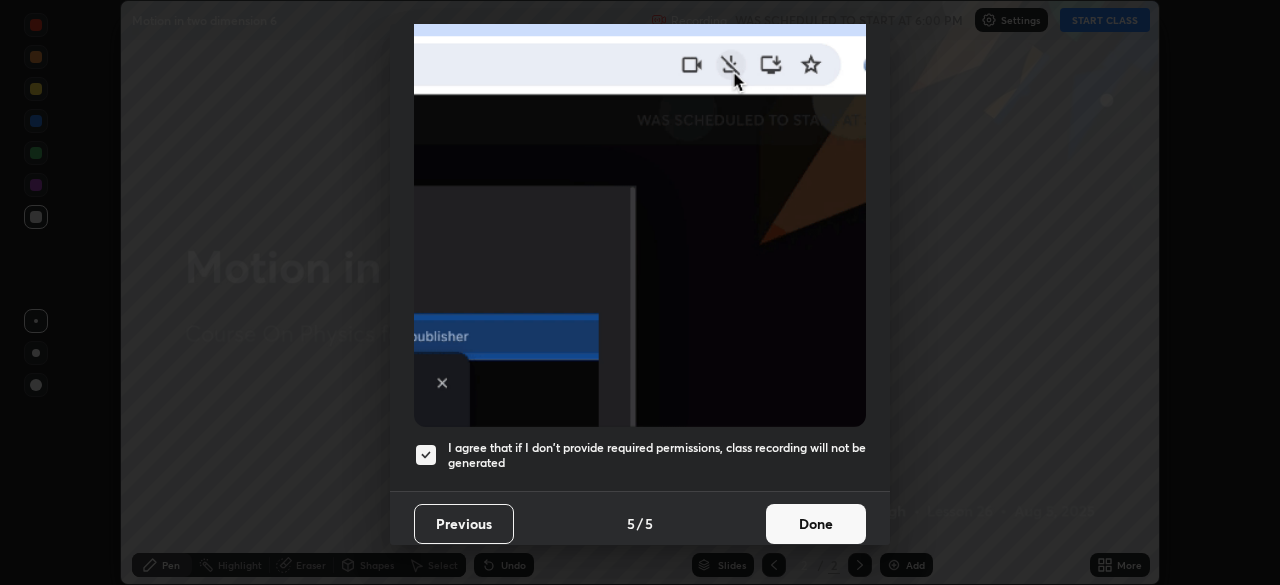 click on "Done" at bounding box center [816, 524] 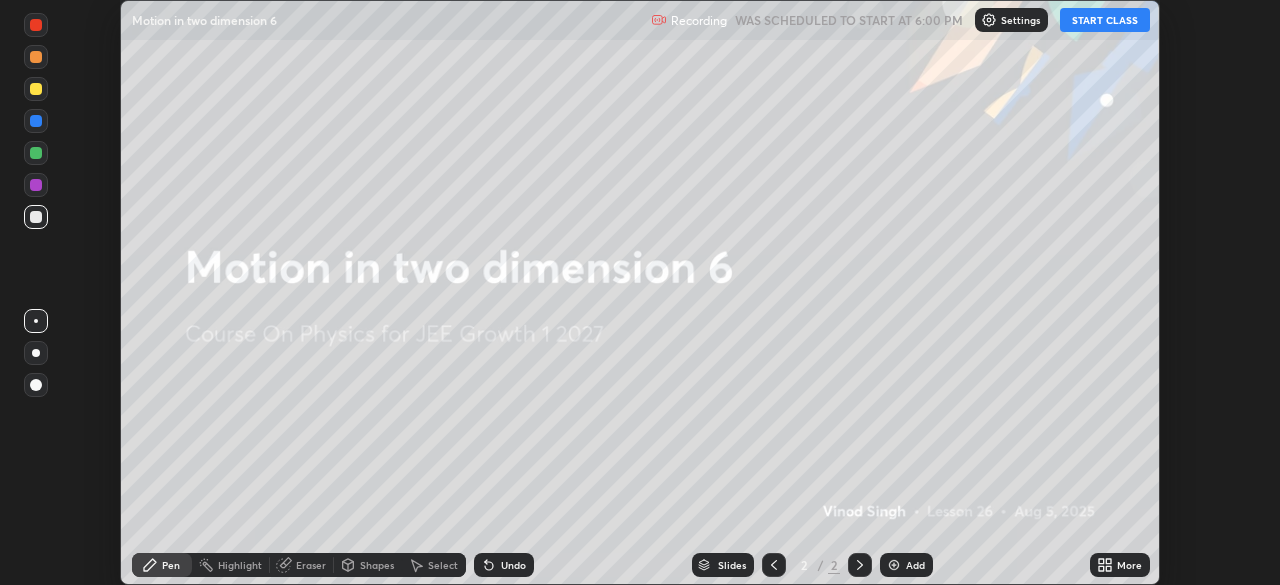 click on "START CLASS" at bounding box center [1105, 20] 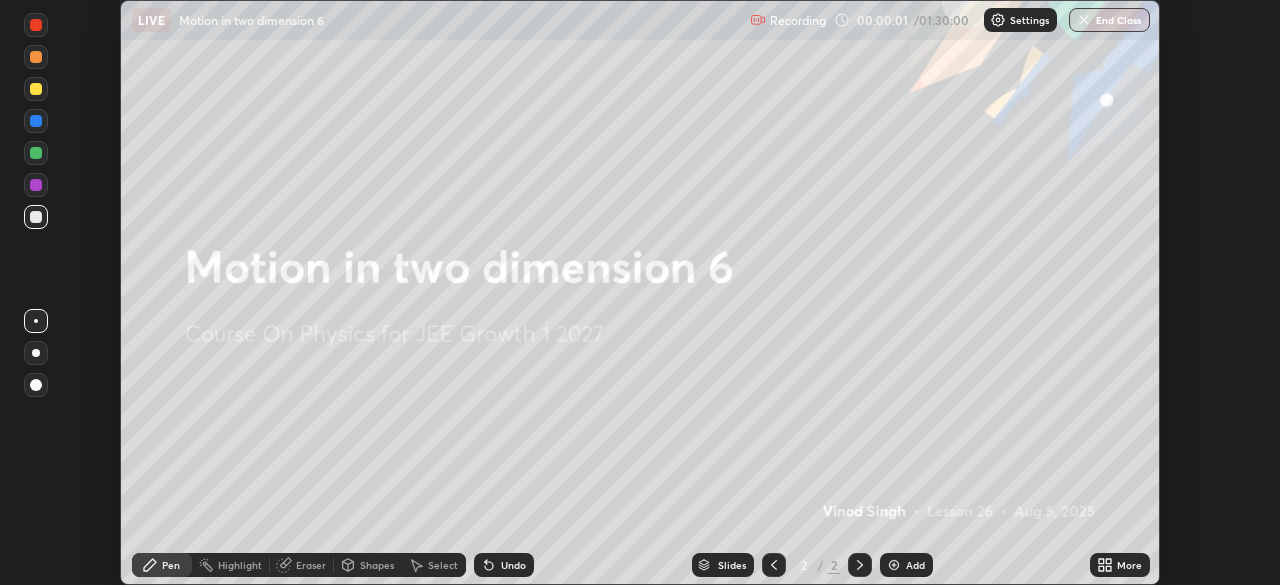 click 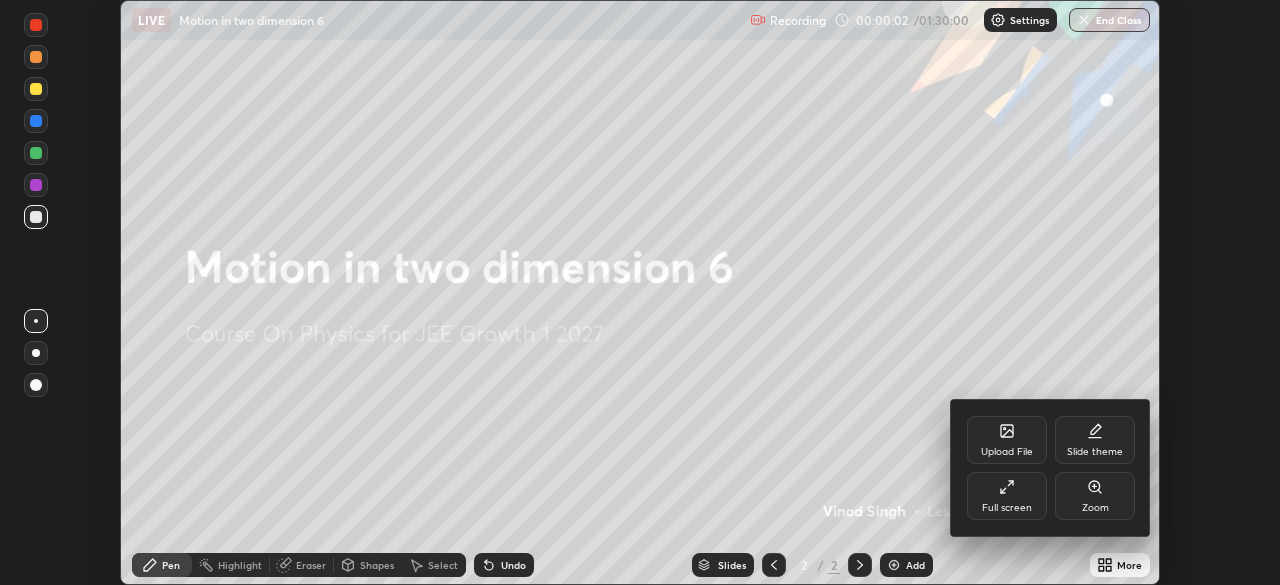 click on "Full screen" at bounding box center (1007, 508) 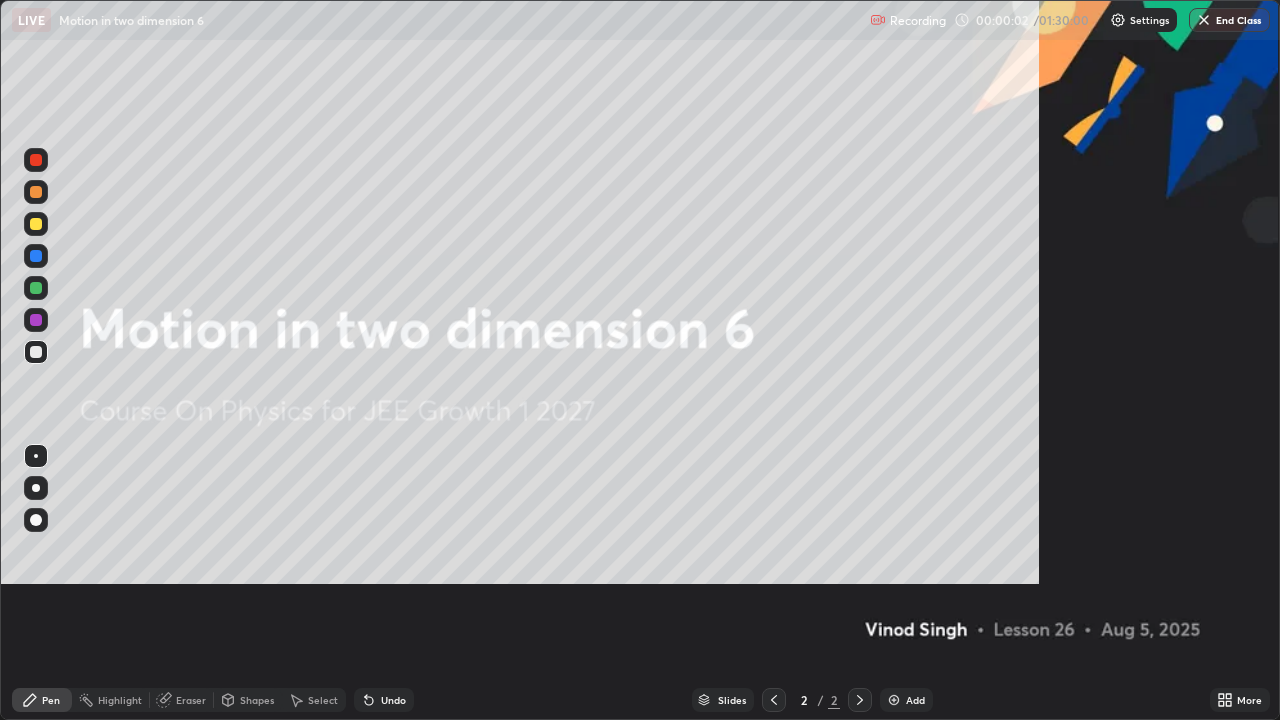 scroll, scrollTop: 99280, scrollLeft: 98720, axis: both 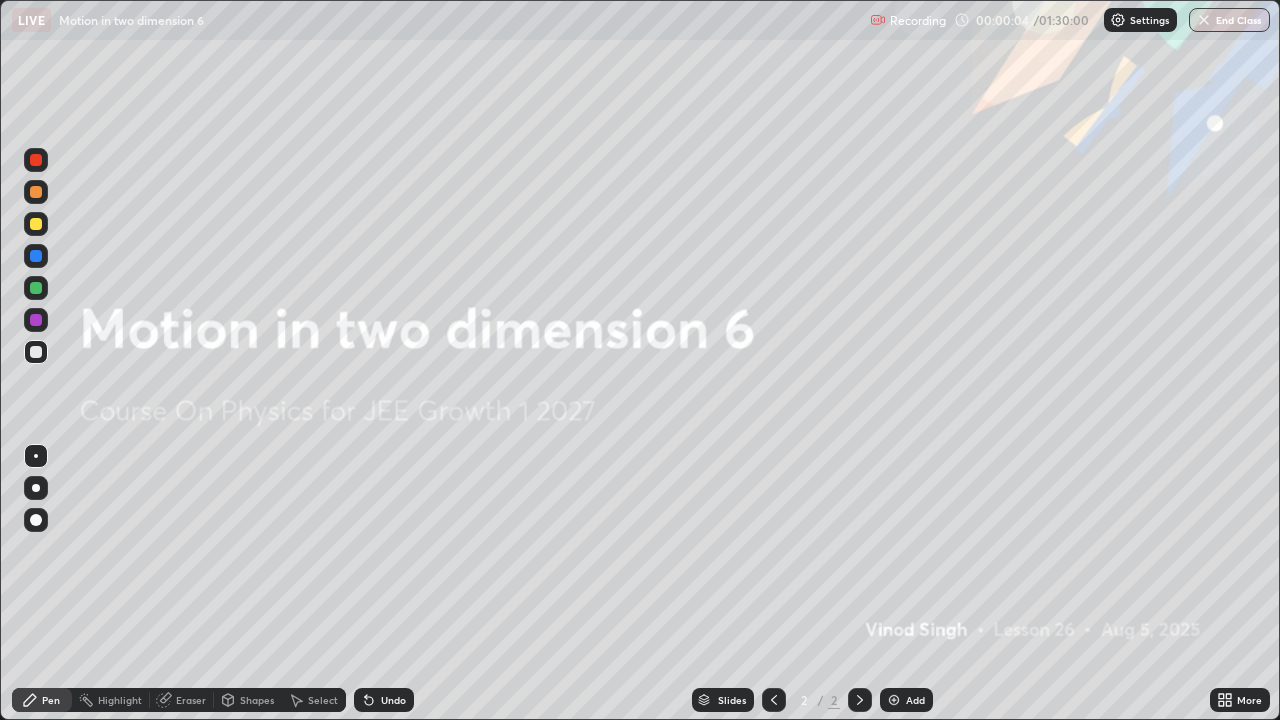 click at bounding box center (894, 700) 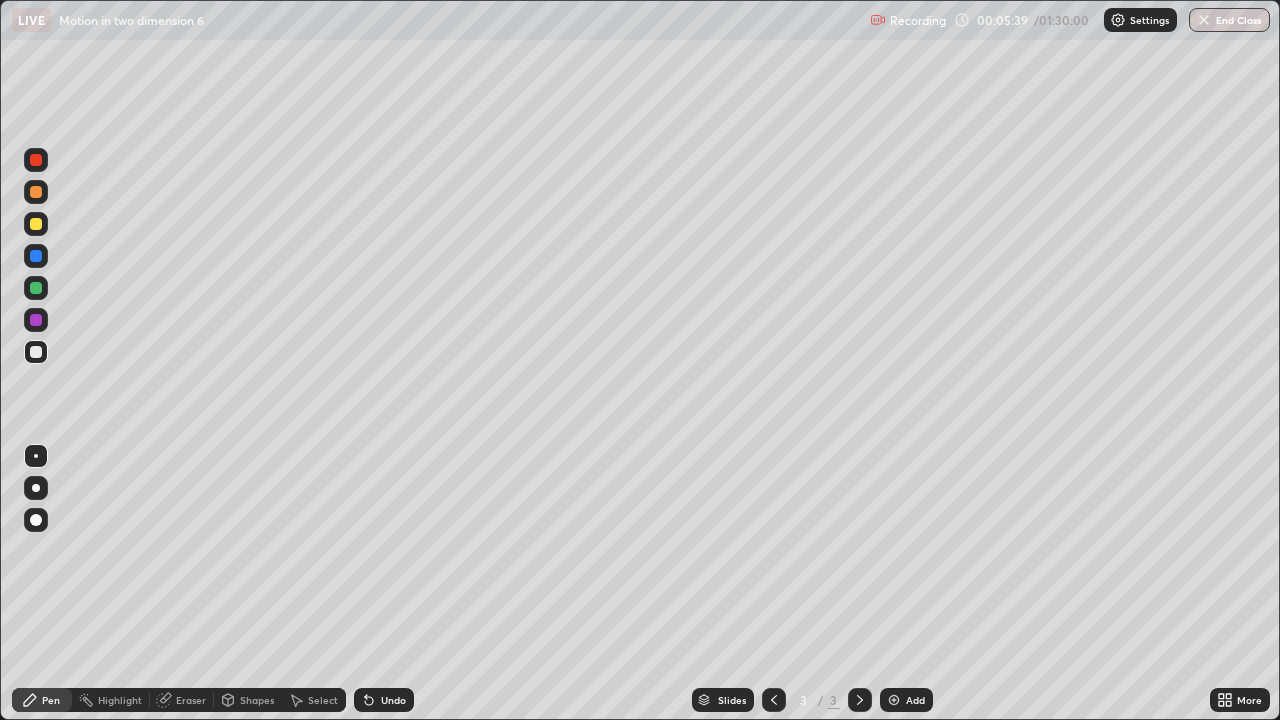 click at bounding box center [36, 288] 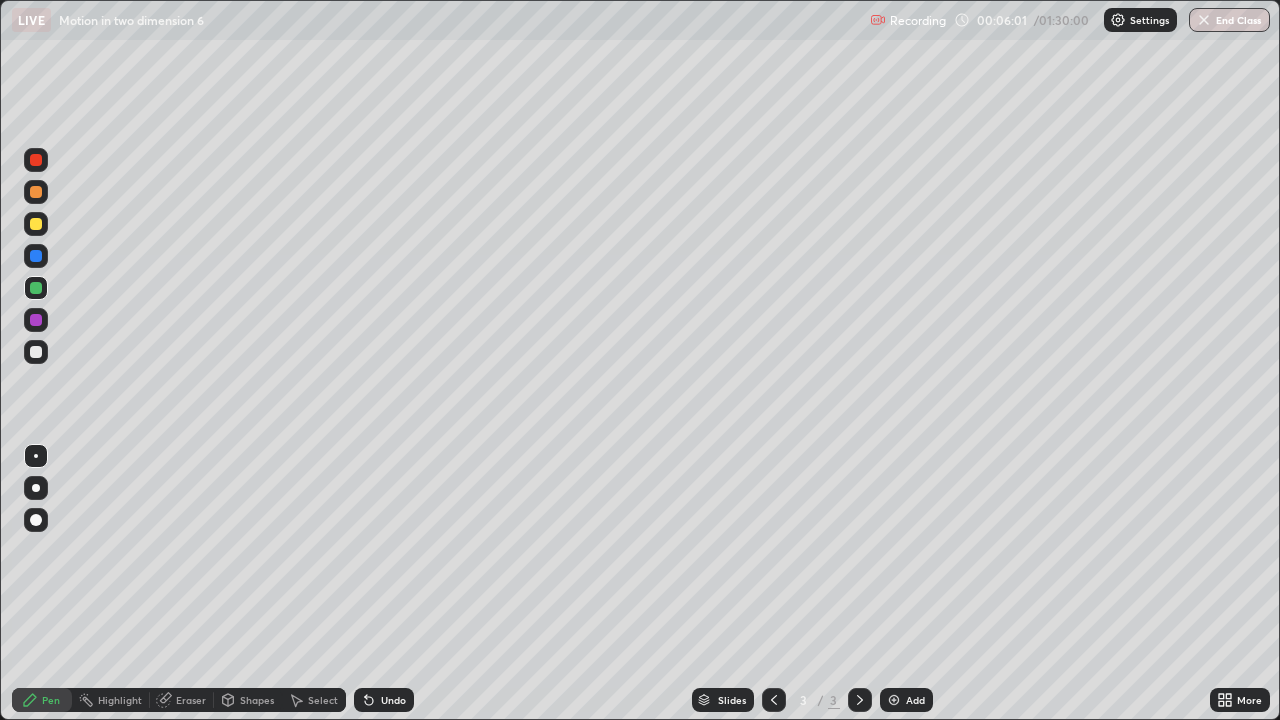 click at bounding box center (36, 256) 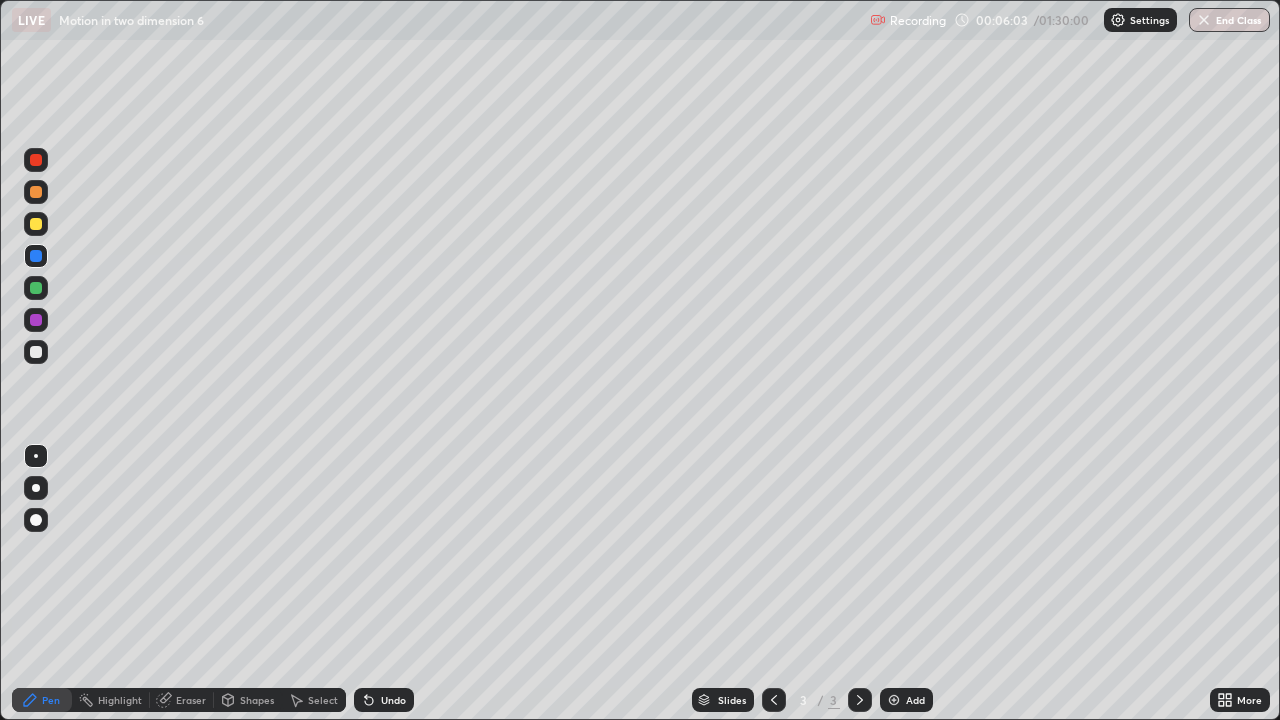 click on "Shapes" at bounding box center (257, 700) 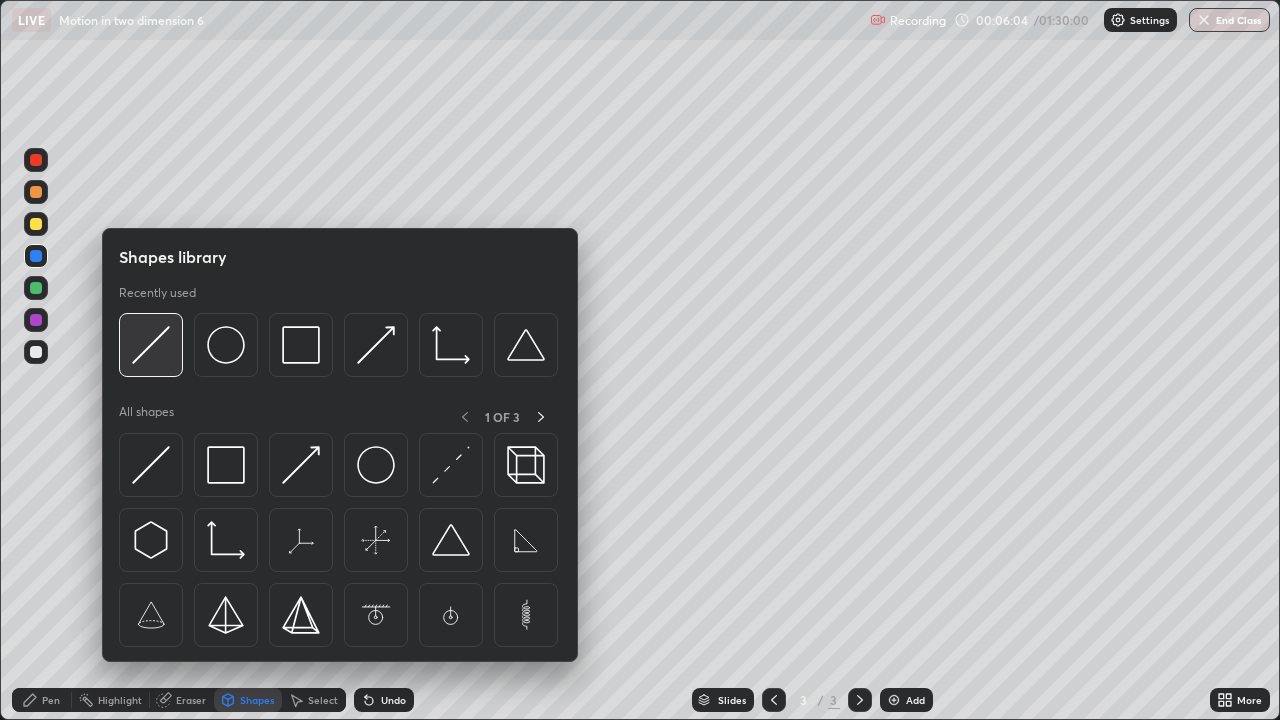 click at bounding box center (151, 345) 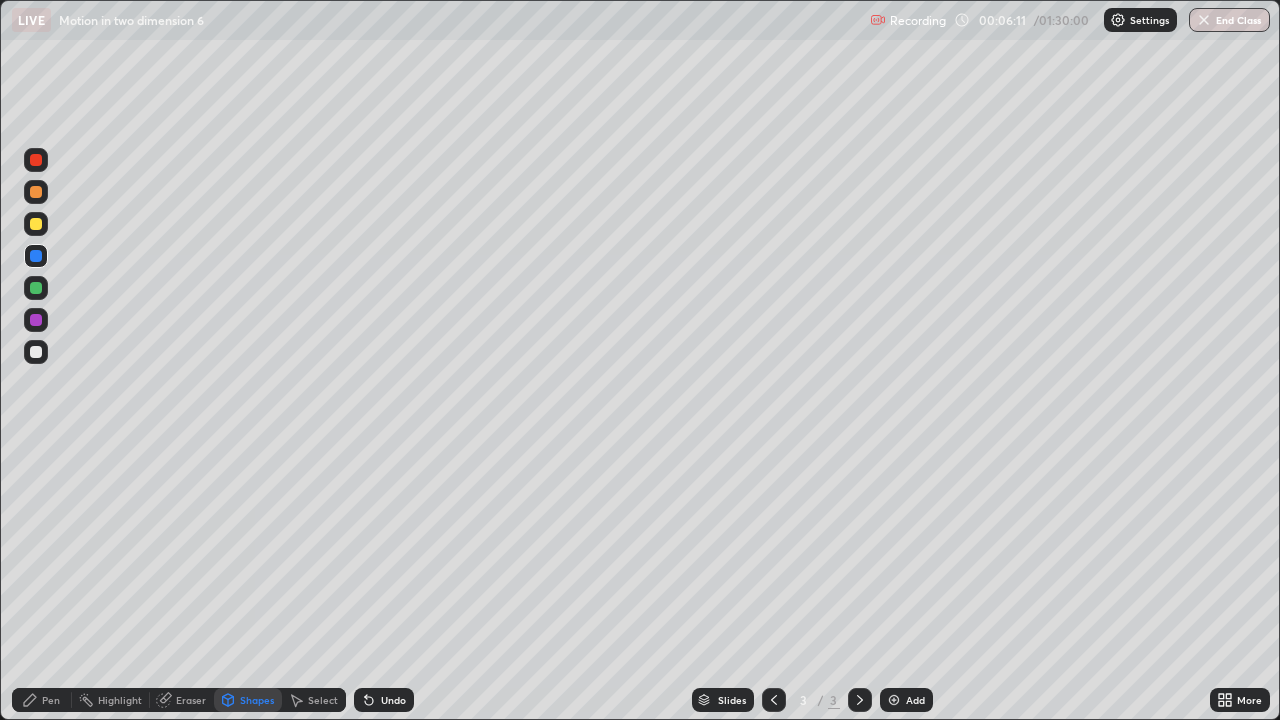 click at bounding box center [36, 288] 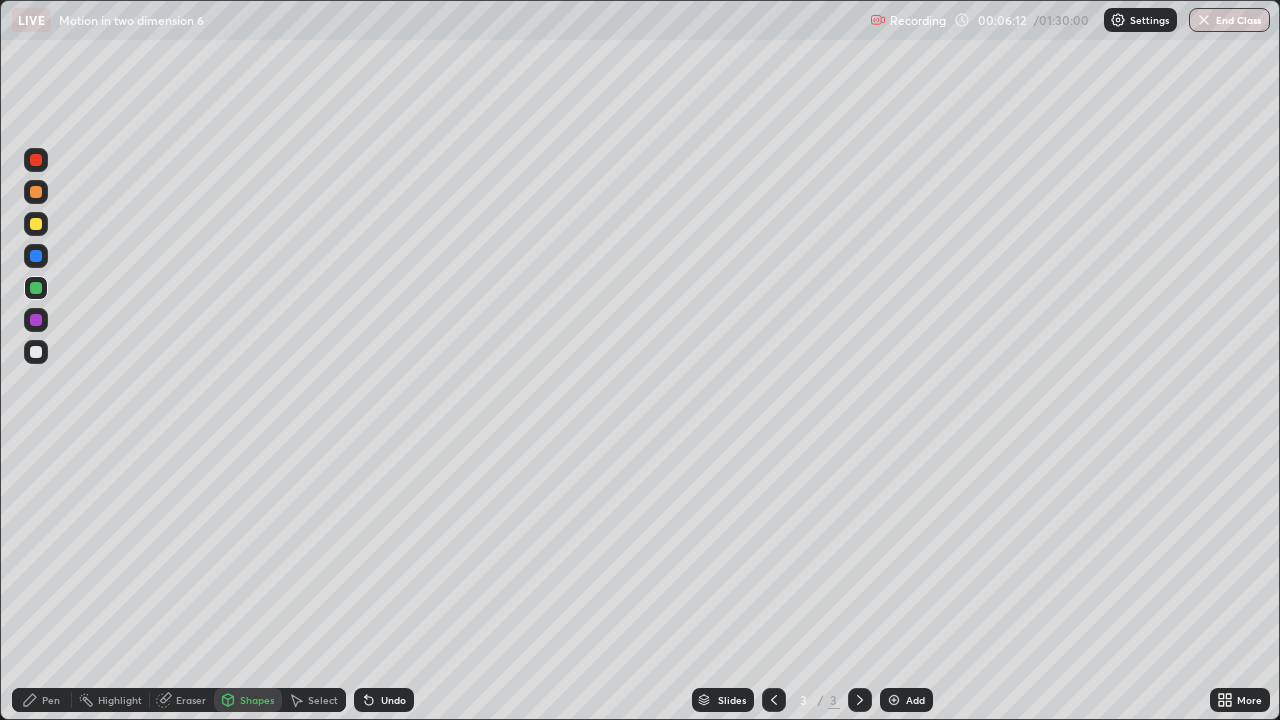 click on "Shapes" at bounding box center (257, 700) 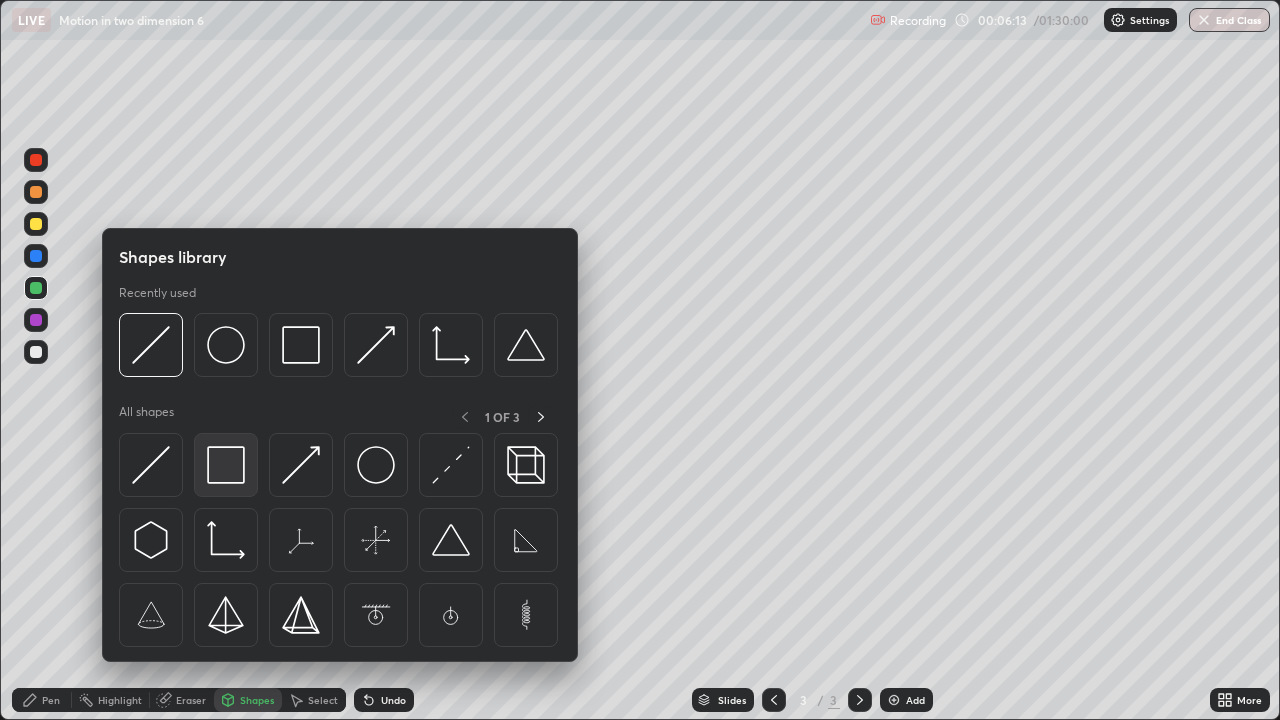 click at bounding box center (226, 465) 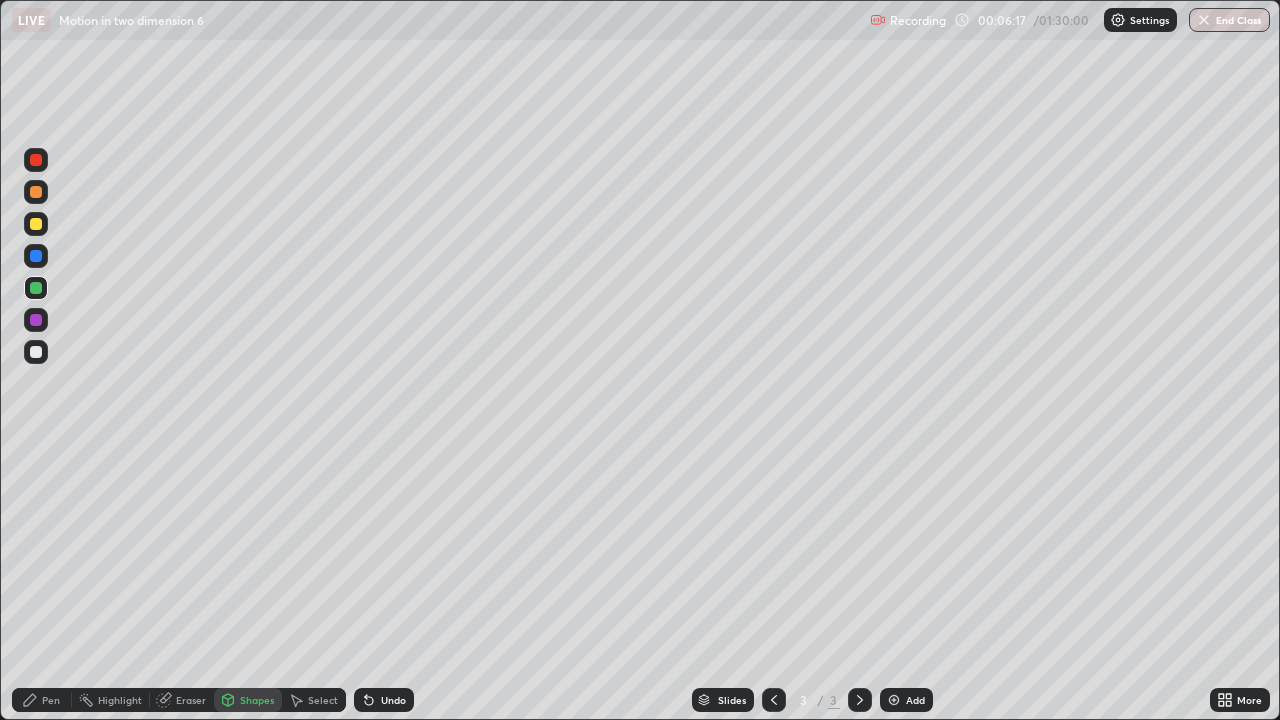 click at bounding box center (36, 224) 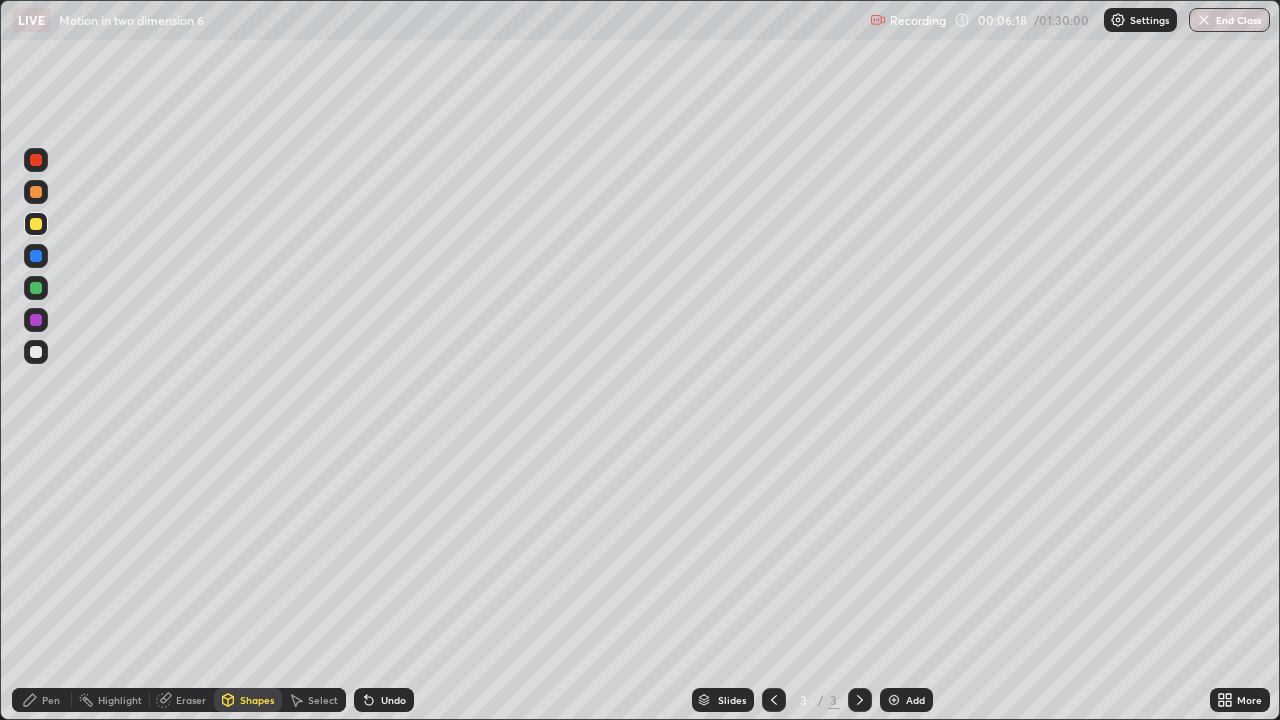 click on "Shapes" at bounding box center (257, 700) 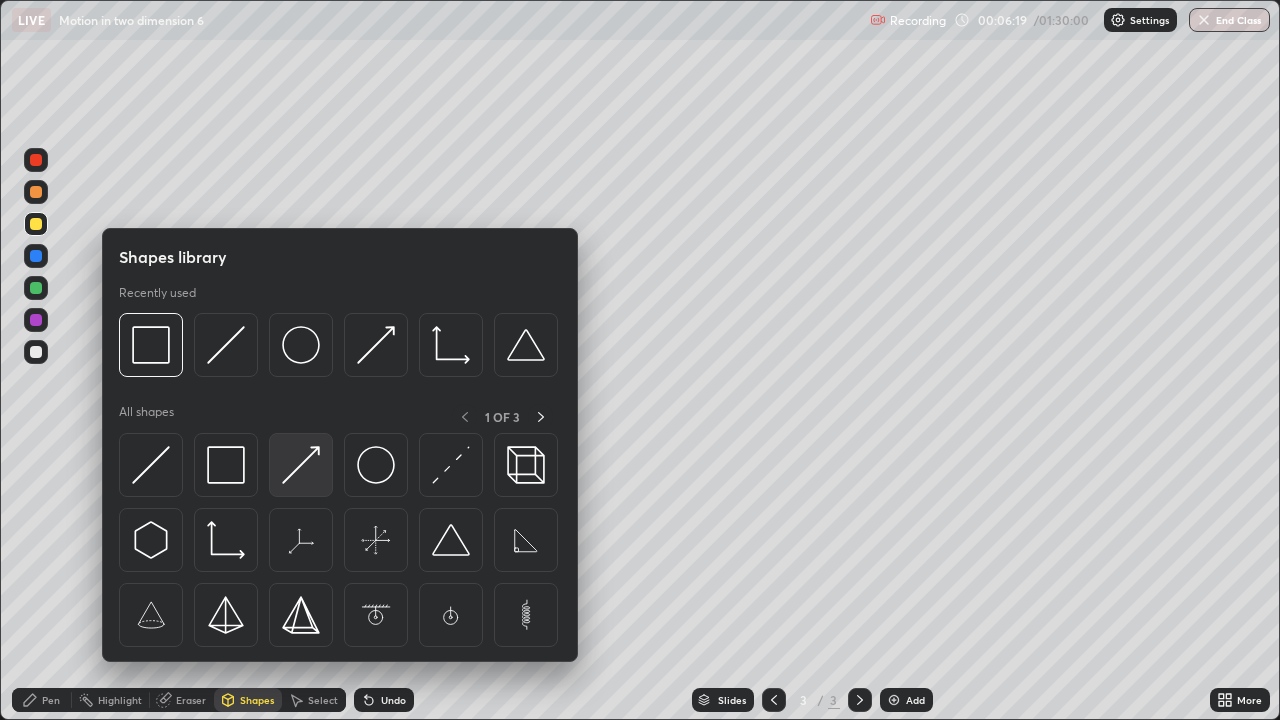 click at bounding box center [301, 465] 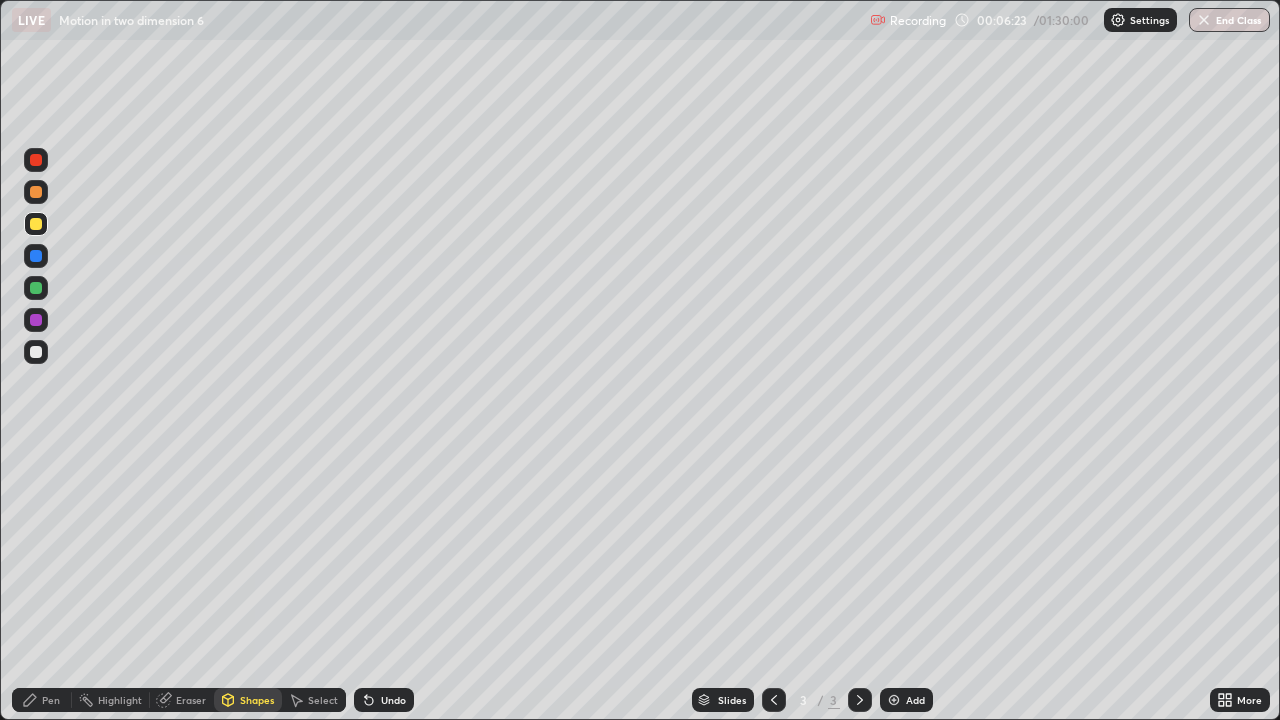 click on "Pen" at bounding box center (42, 700) 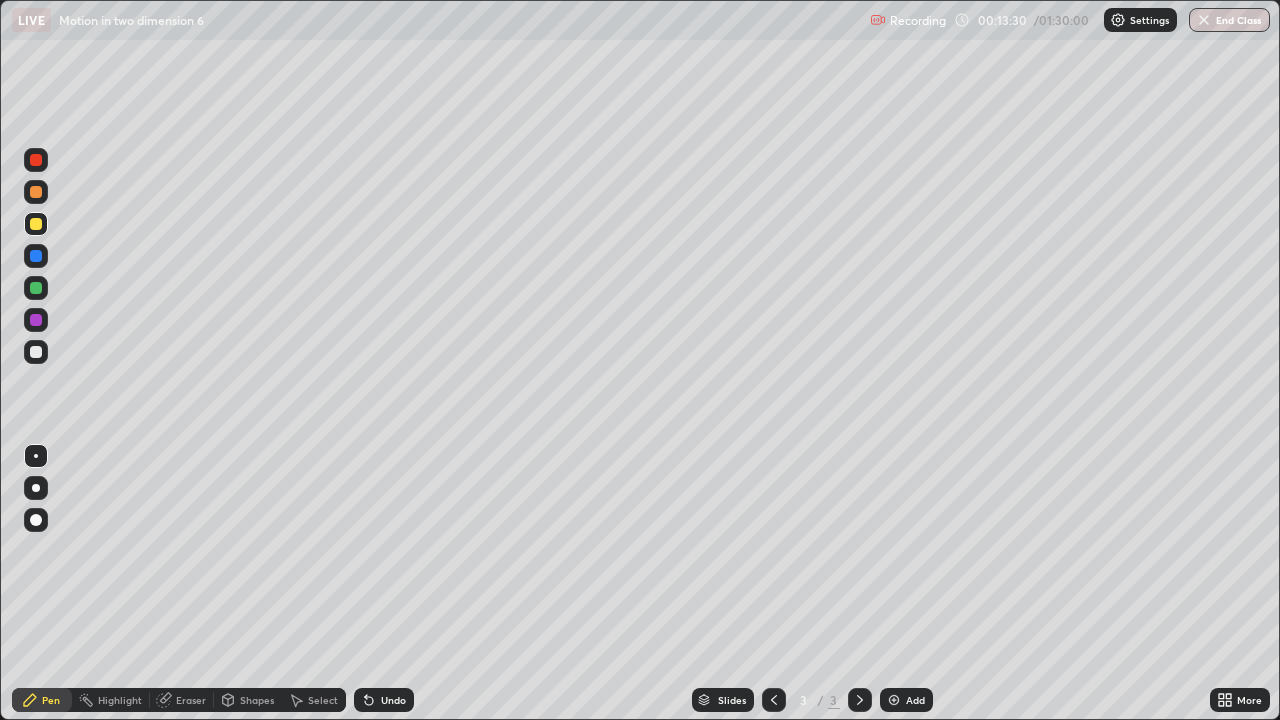 click 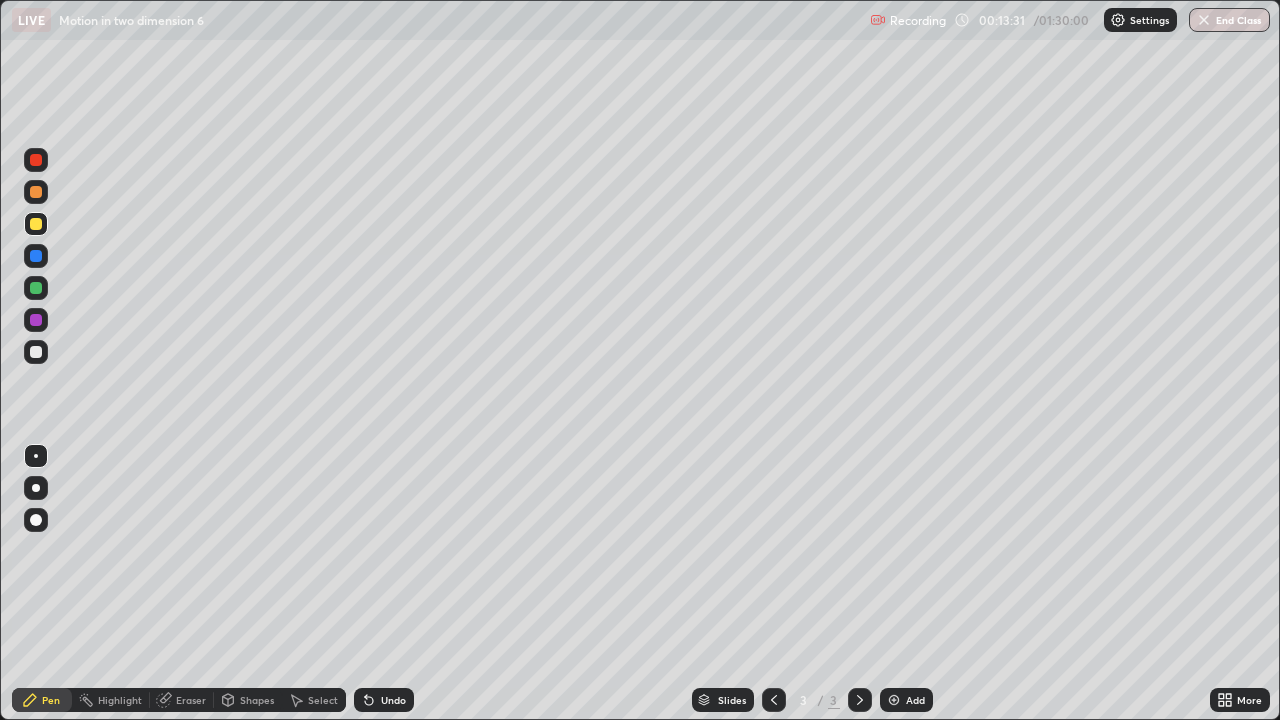 click at bounding box center (894, 700) 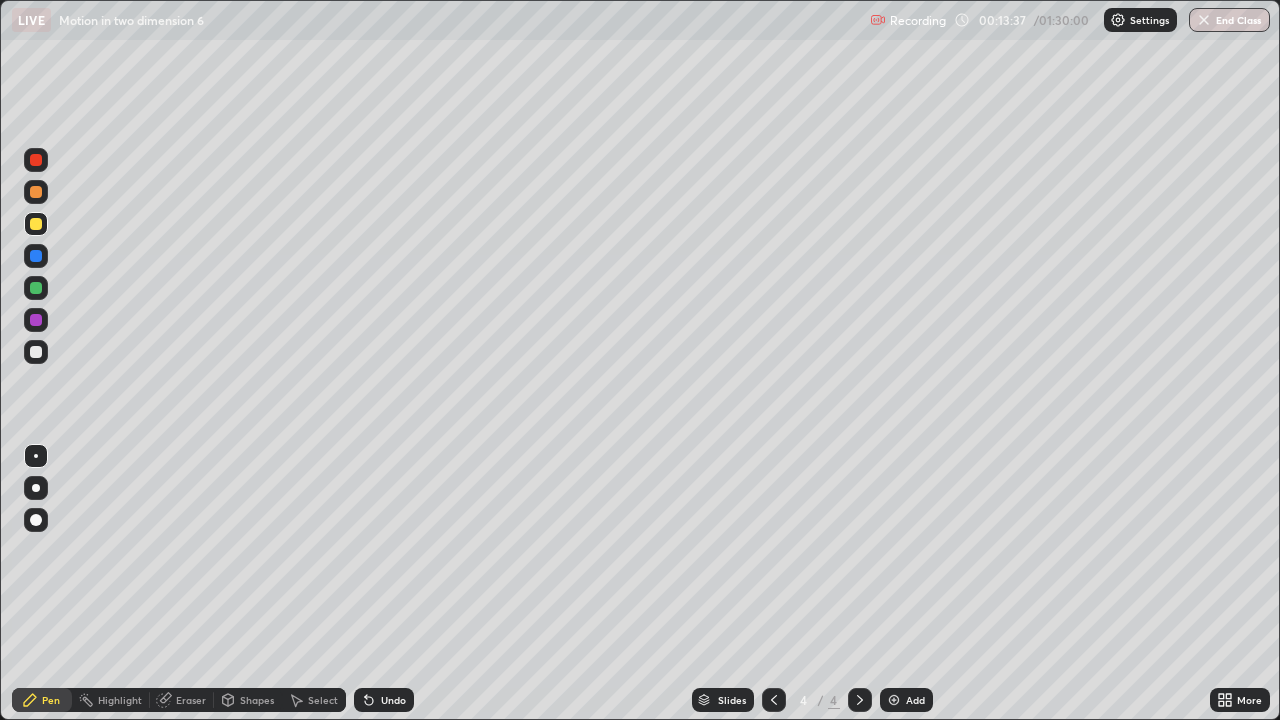 click at bounding box center (36, 224) 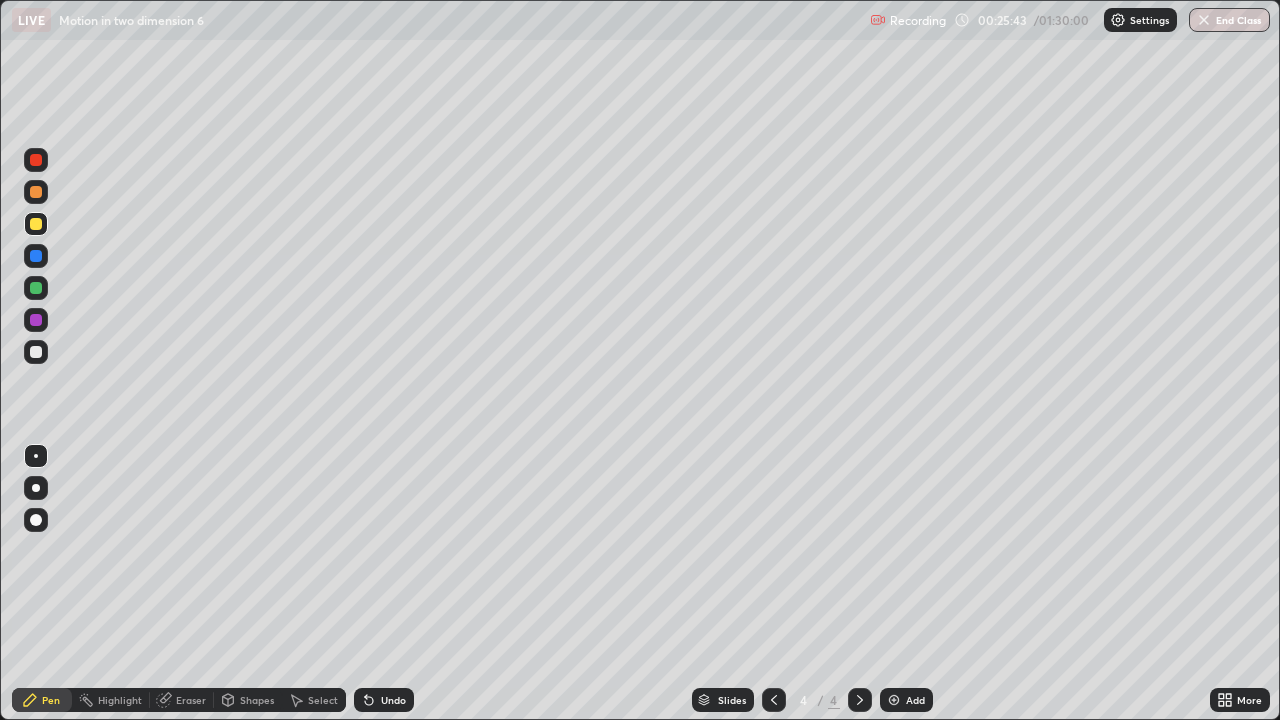 click at bounding box center (36, 288) 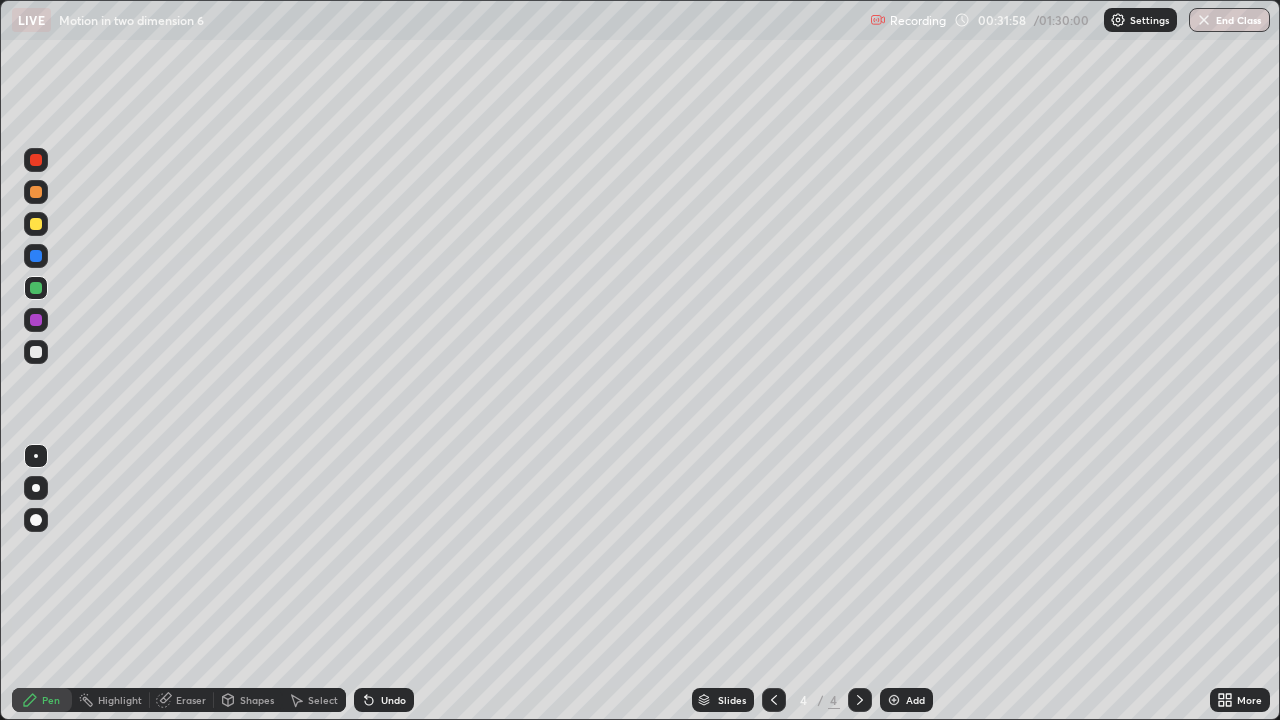 click at bounding box center [894, 700] 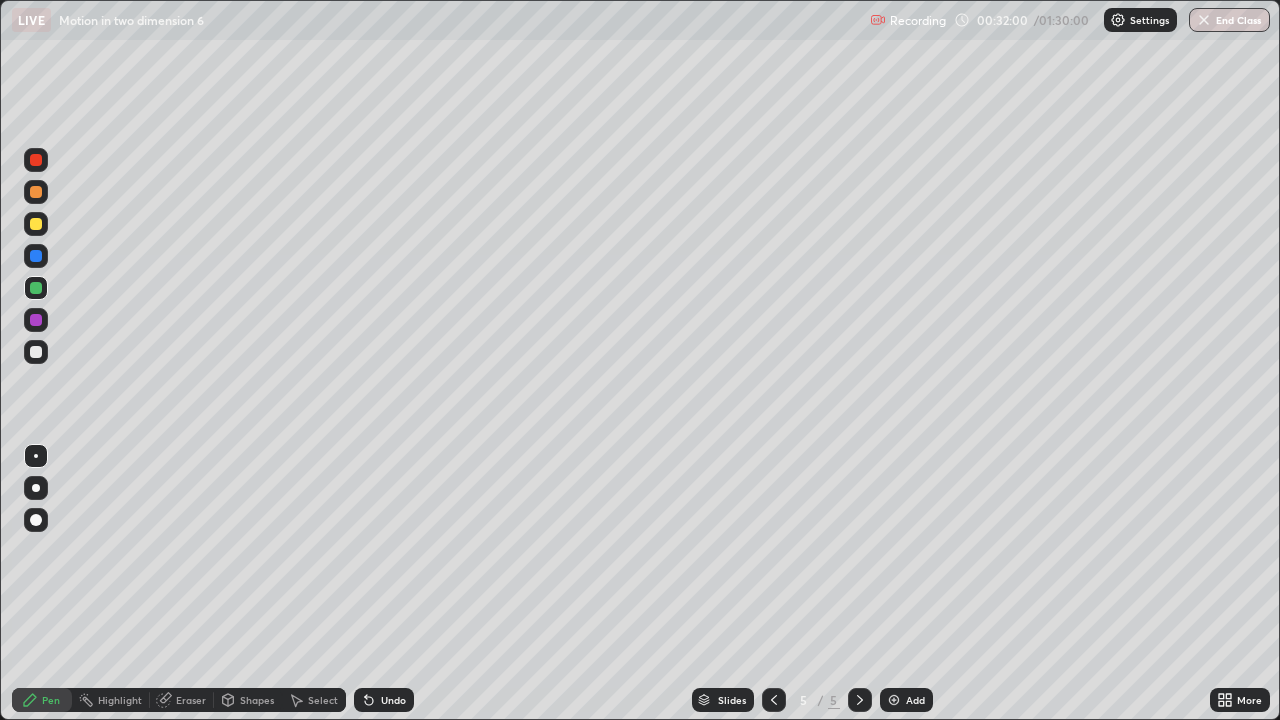 click 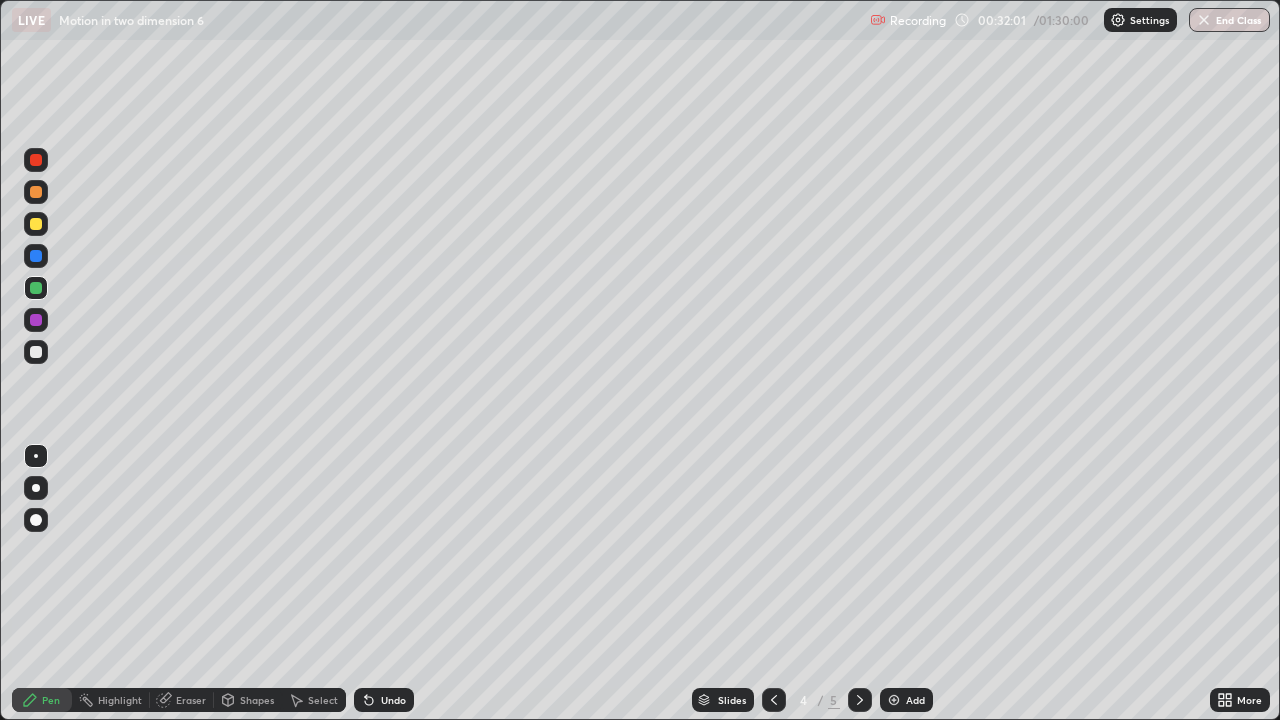 click 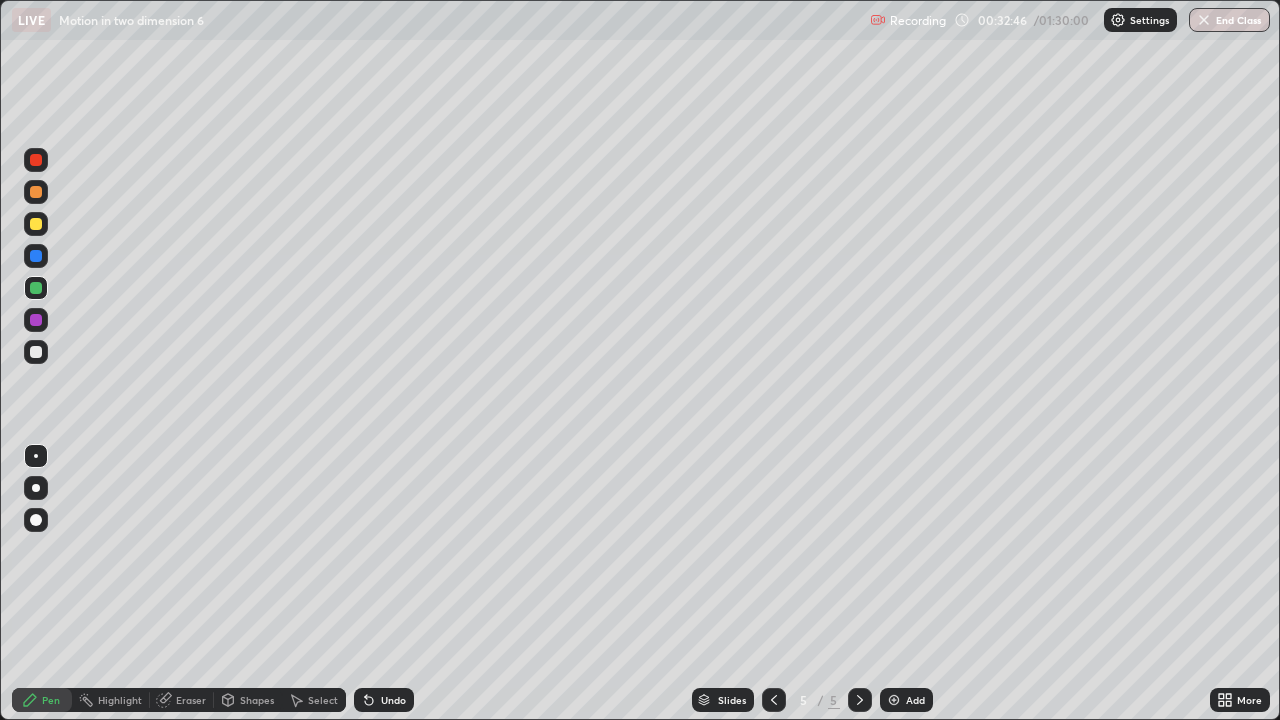 click 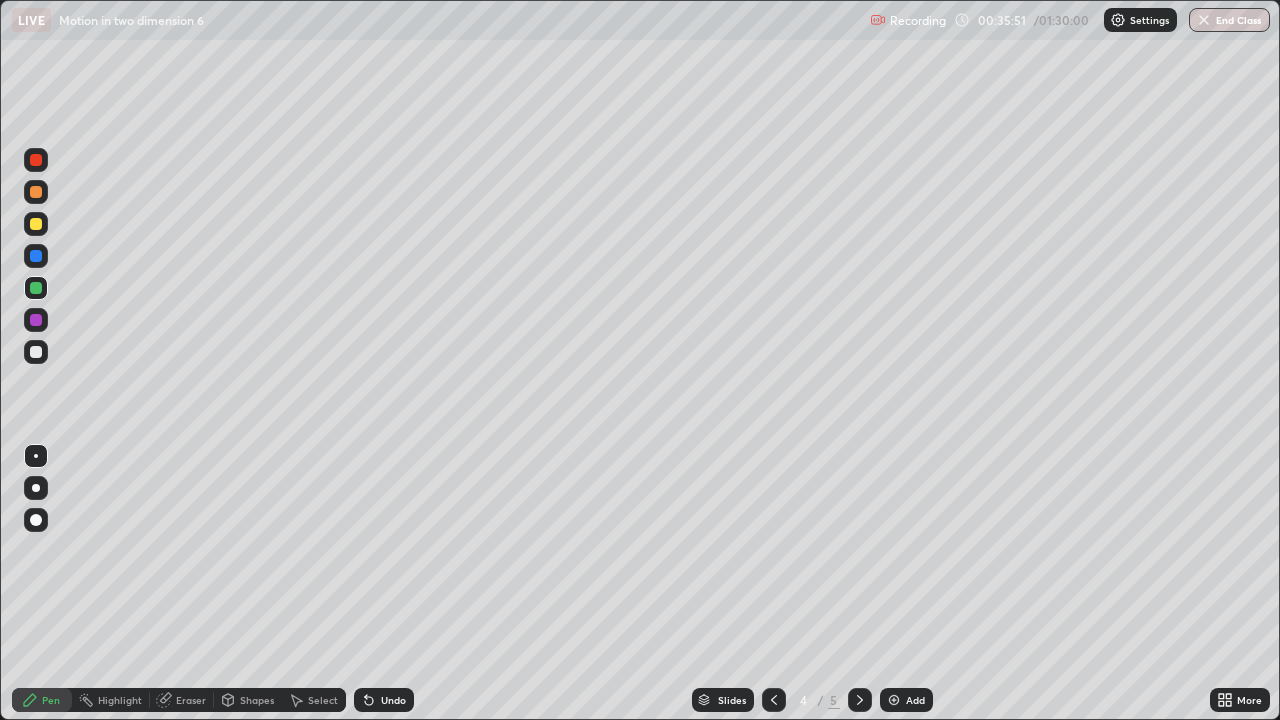click 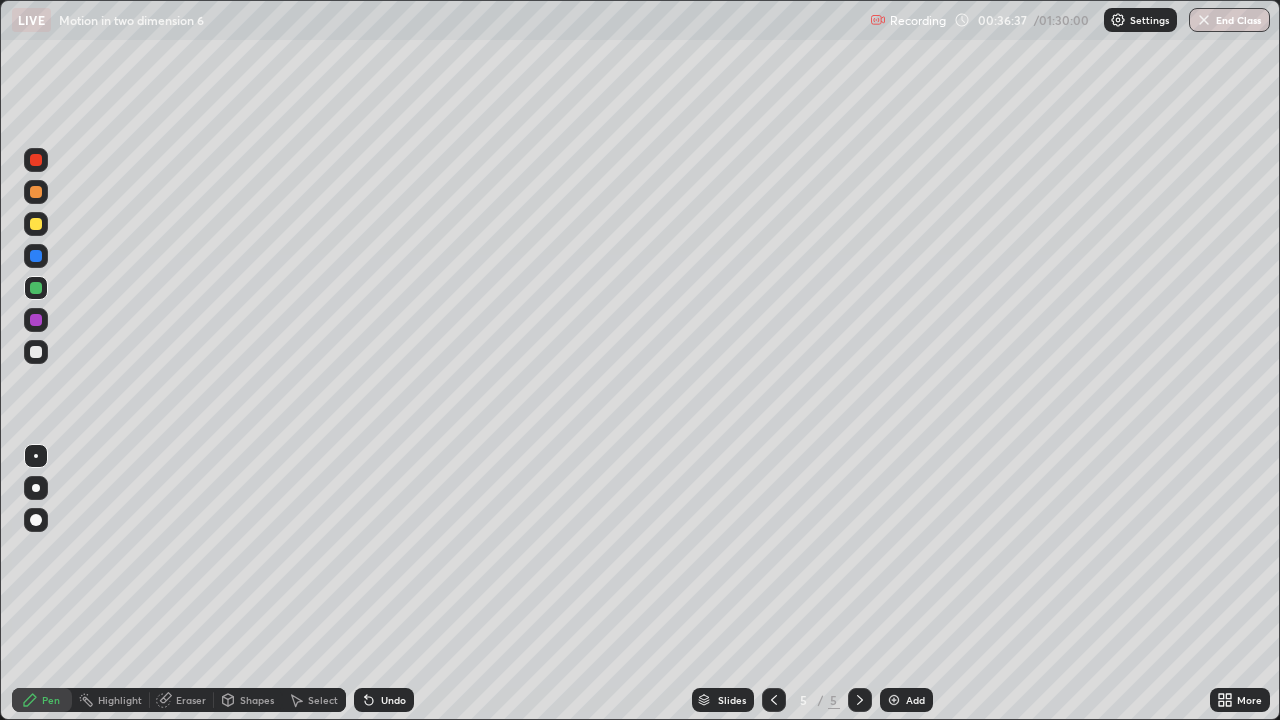 click 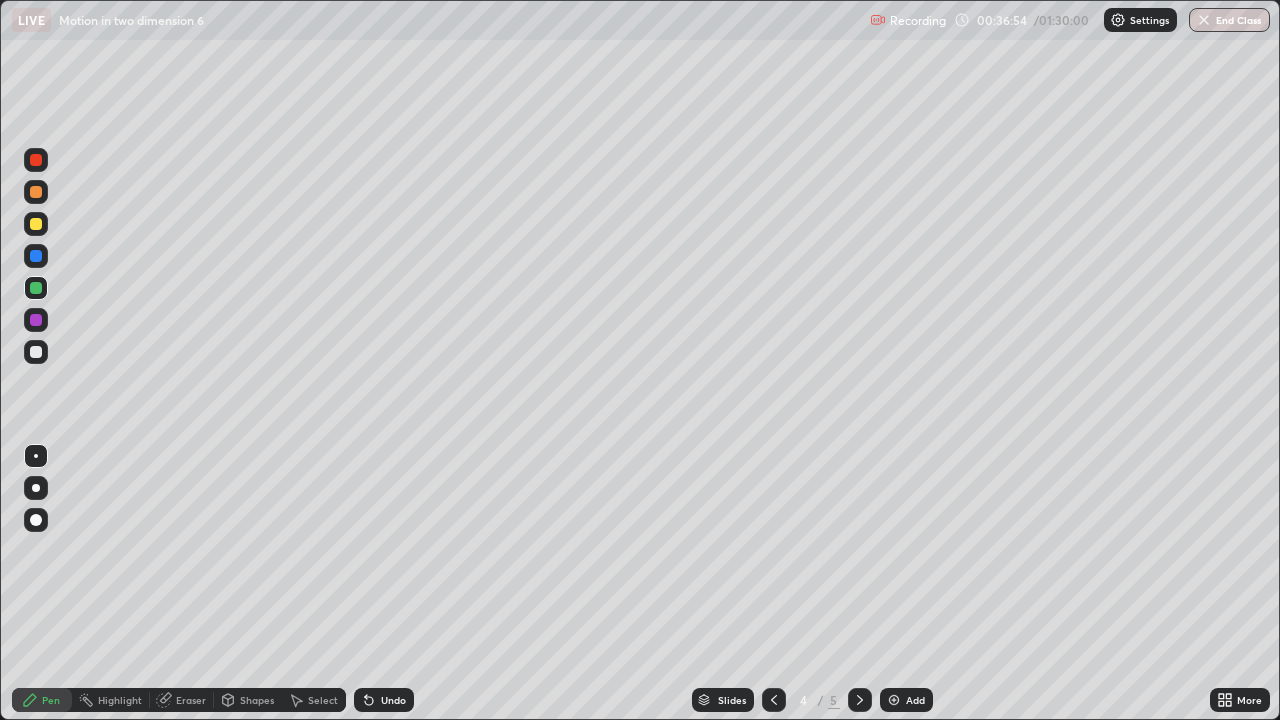 click 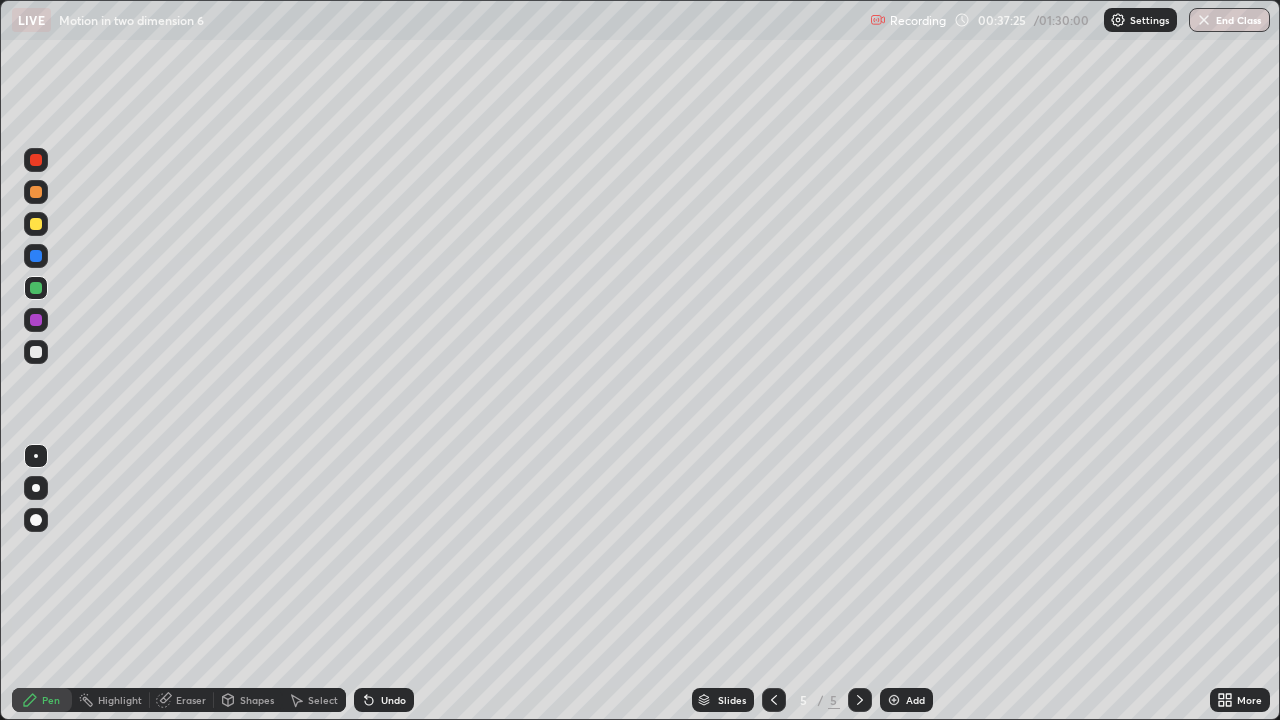 click on "Eraser" at bounding box center [182, 700] 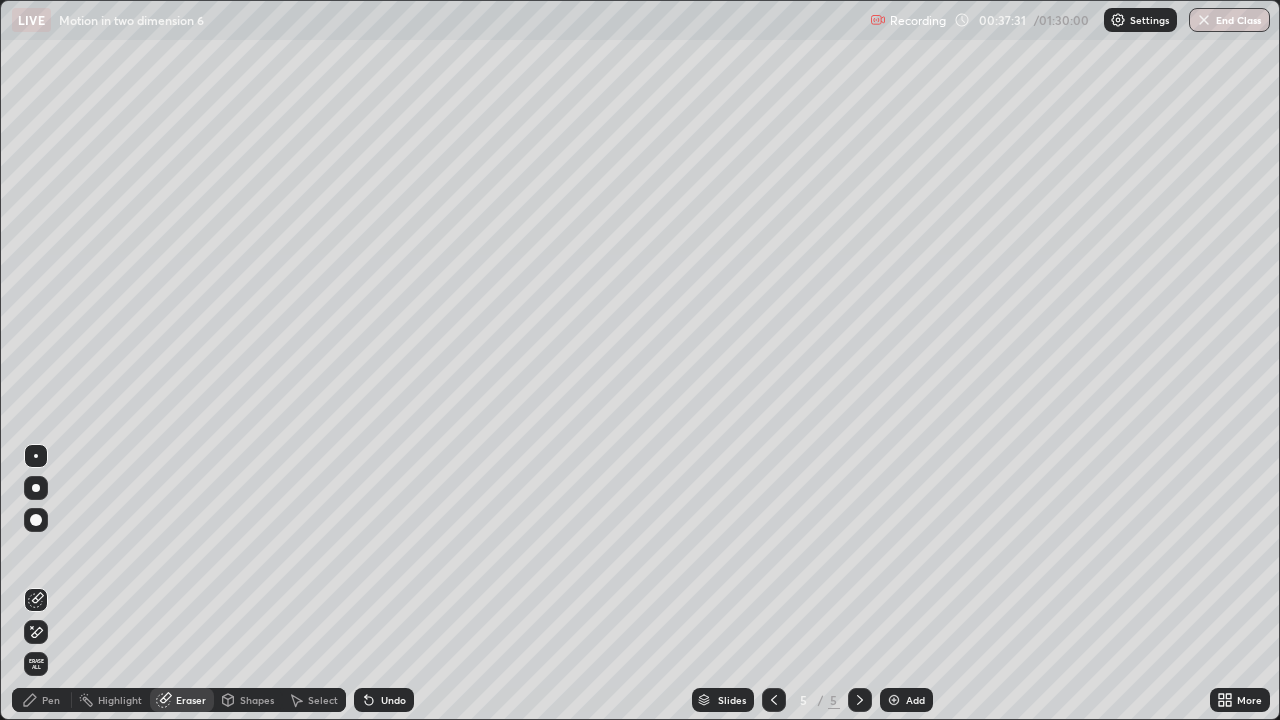 click on "Pen" at bounding box center (42, 700) 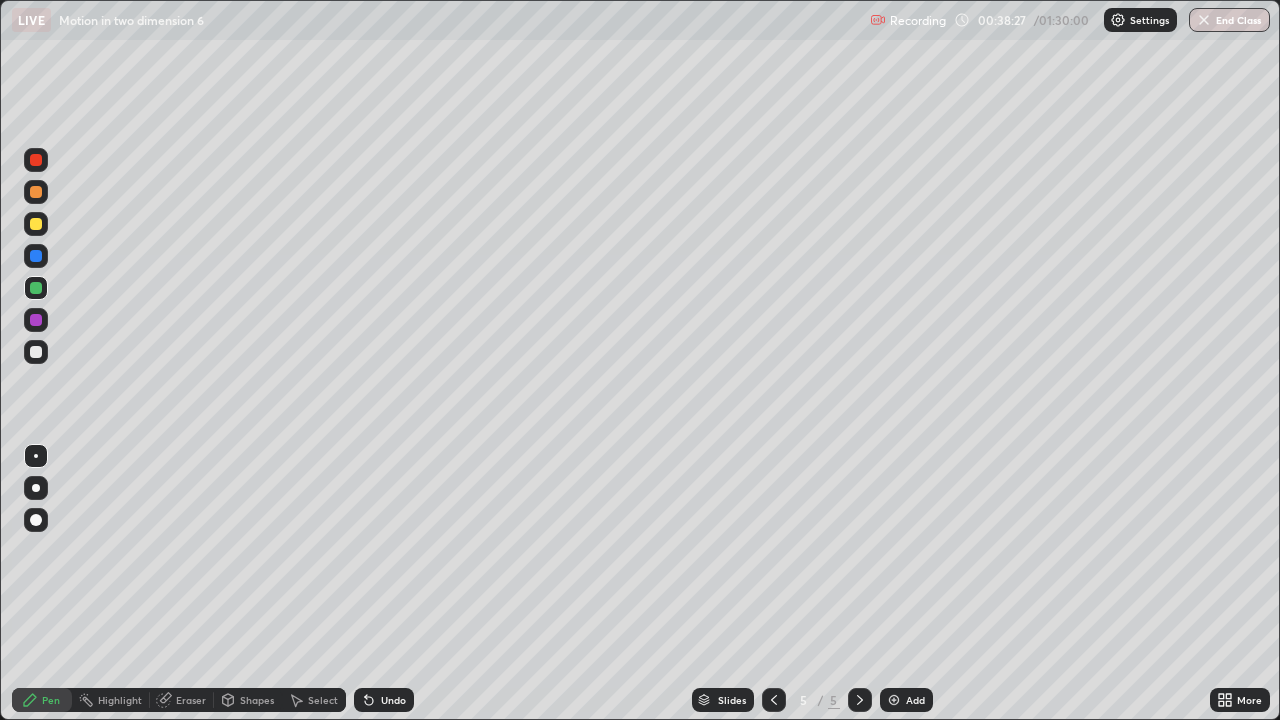 click on "Eraser" at bounding box center (191, 700) 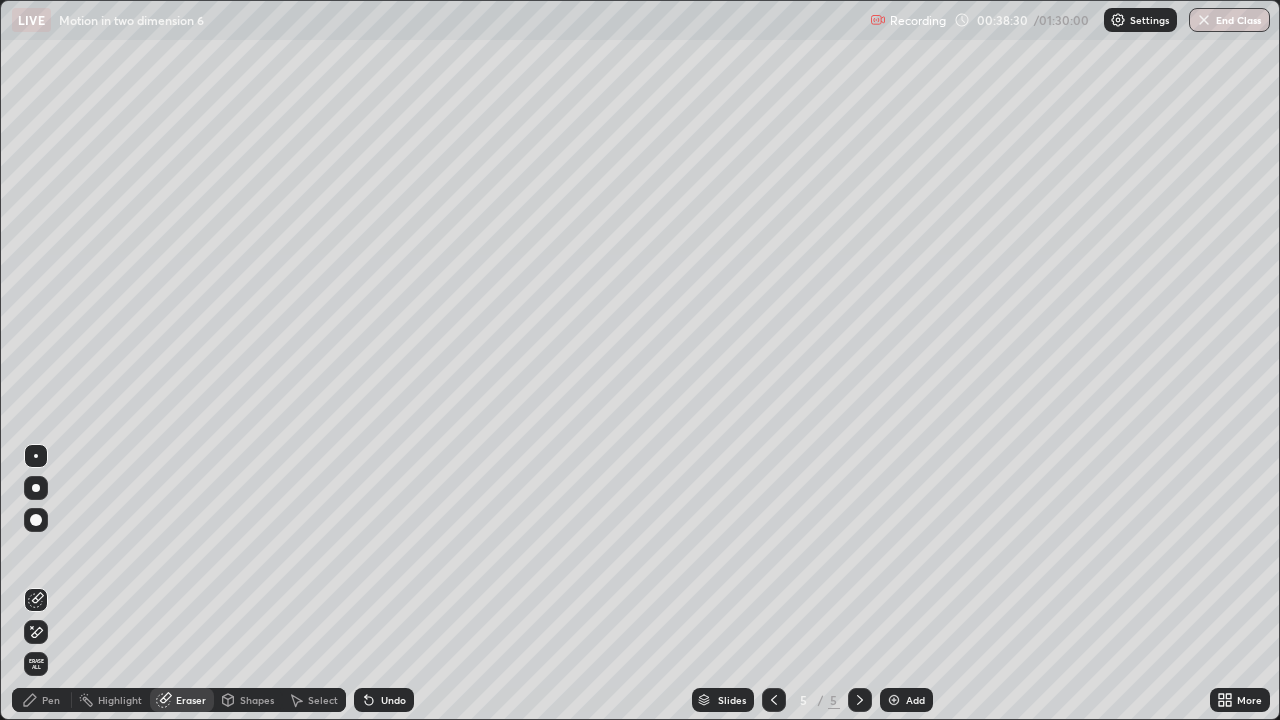 click on "Pen" at bounding box center [51, 700] 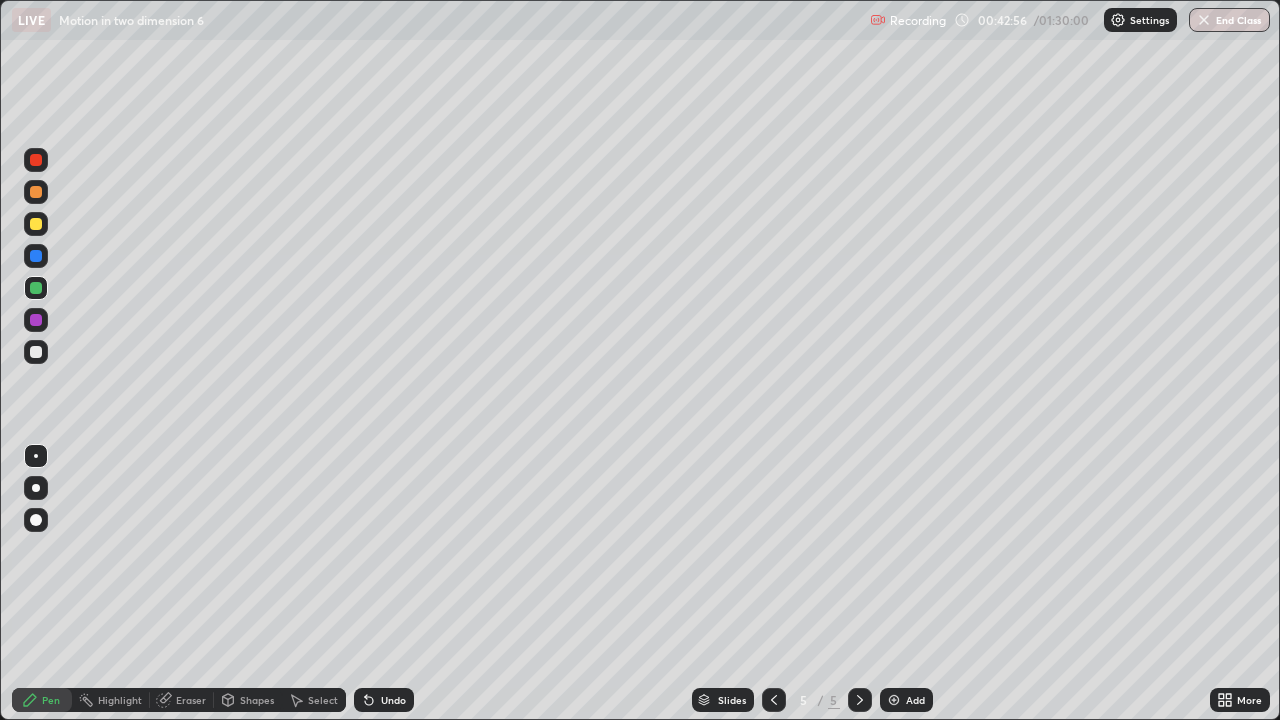 click on "Highlight" at bounding box center (120, 700) 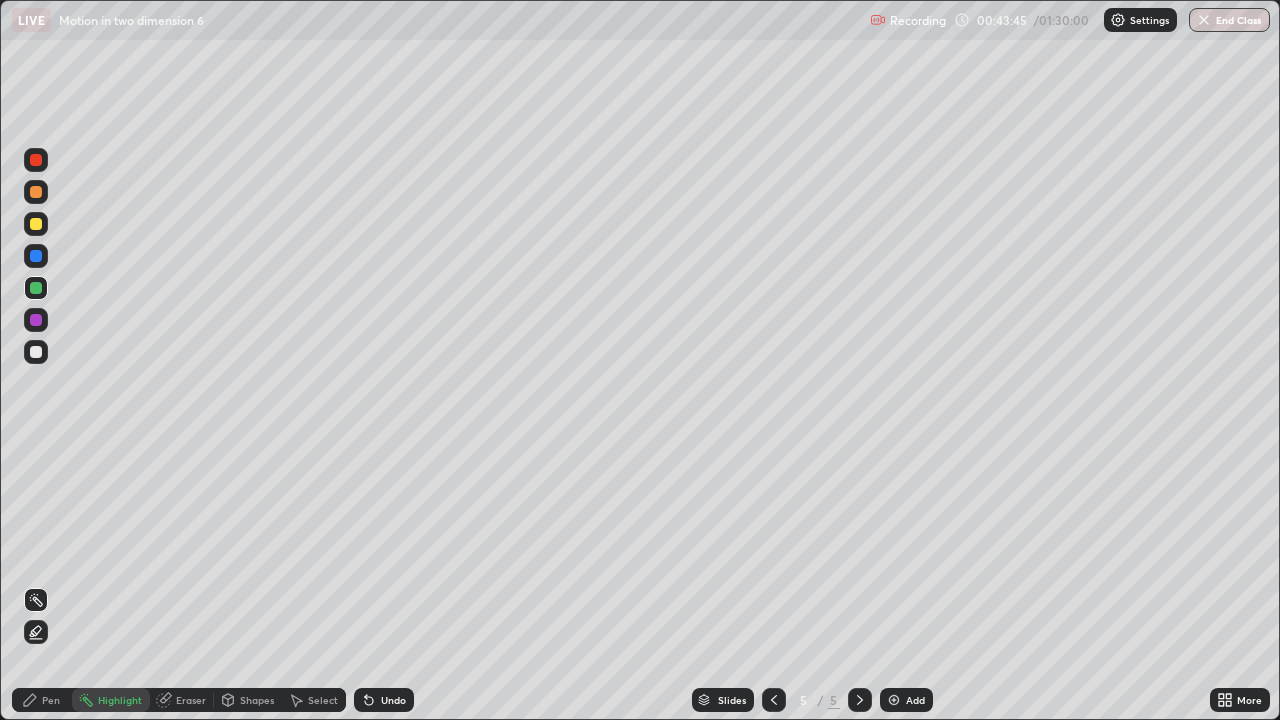 click 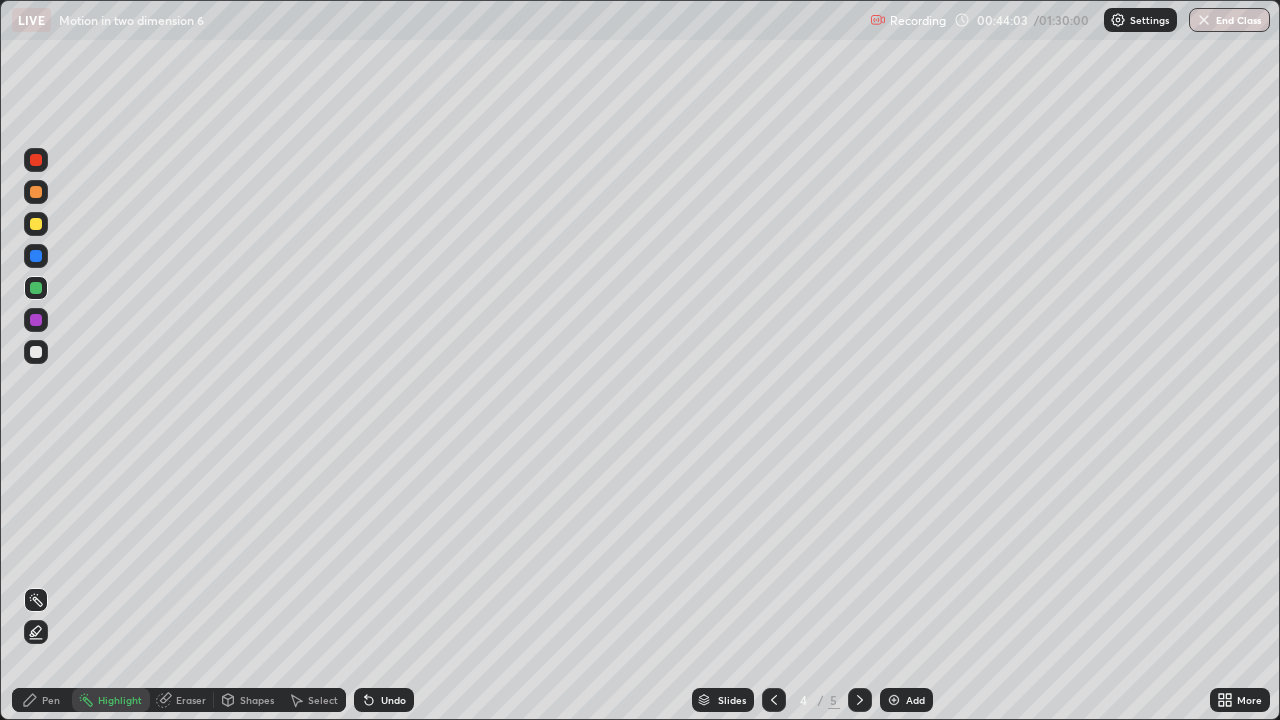 click 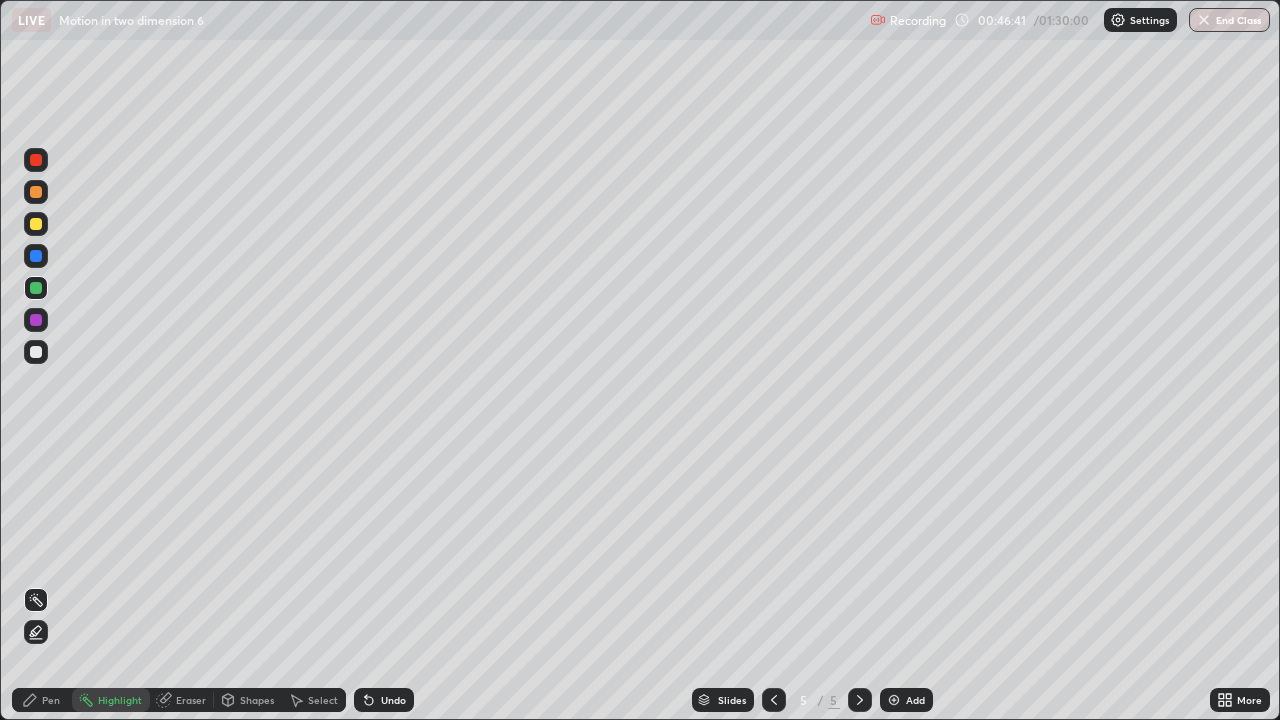click at bounding box center (894, 700) 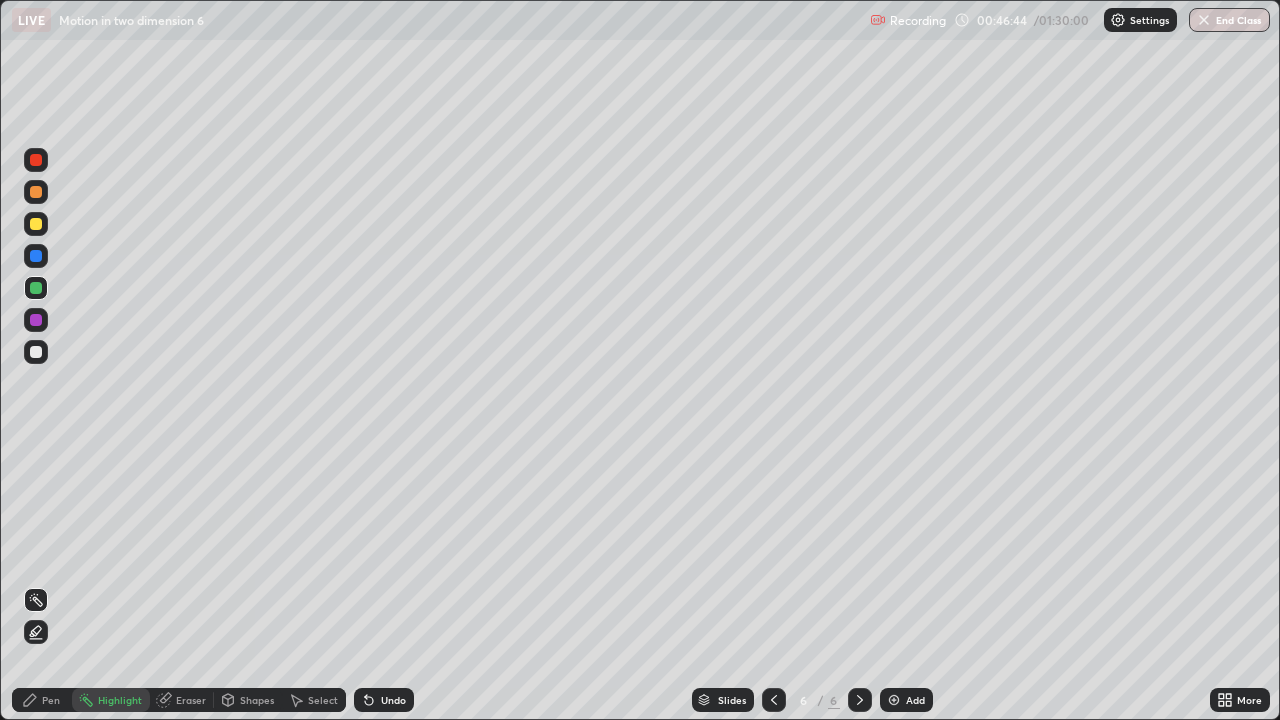 click at bounding box center [36, 224] 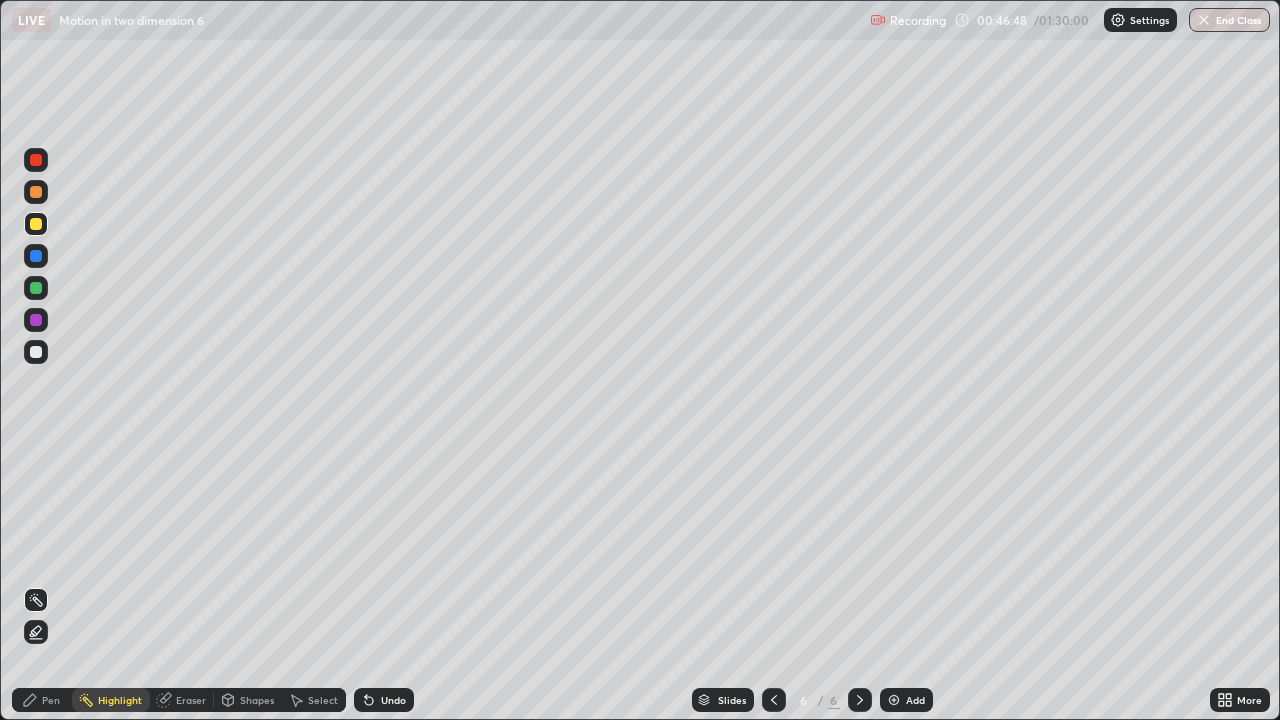 click on "Pen" at bounding box center [42, 700] 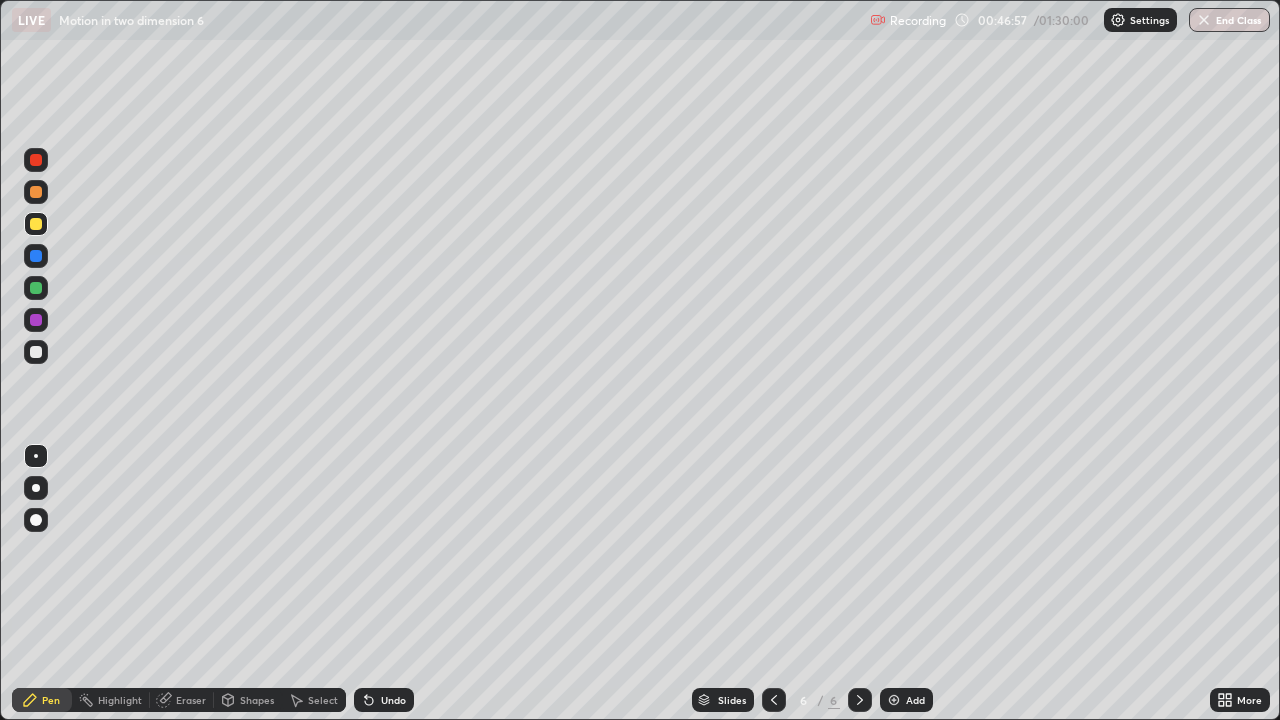 click on "Shapes" at bounding box center [257, 700] 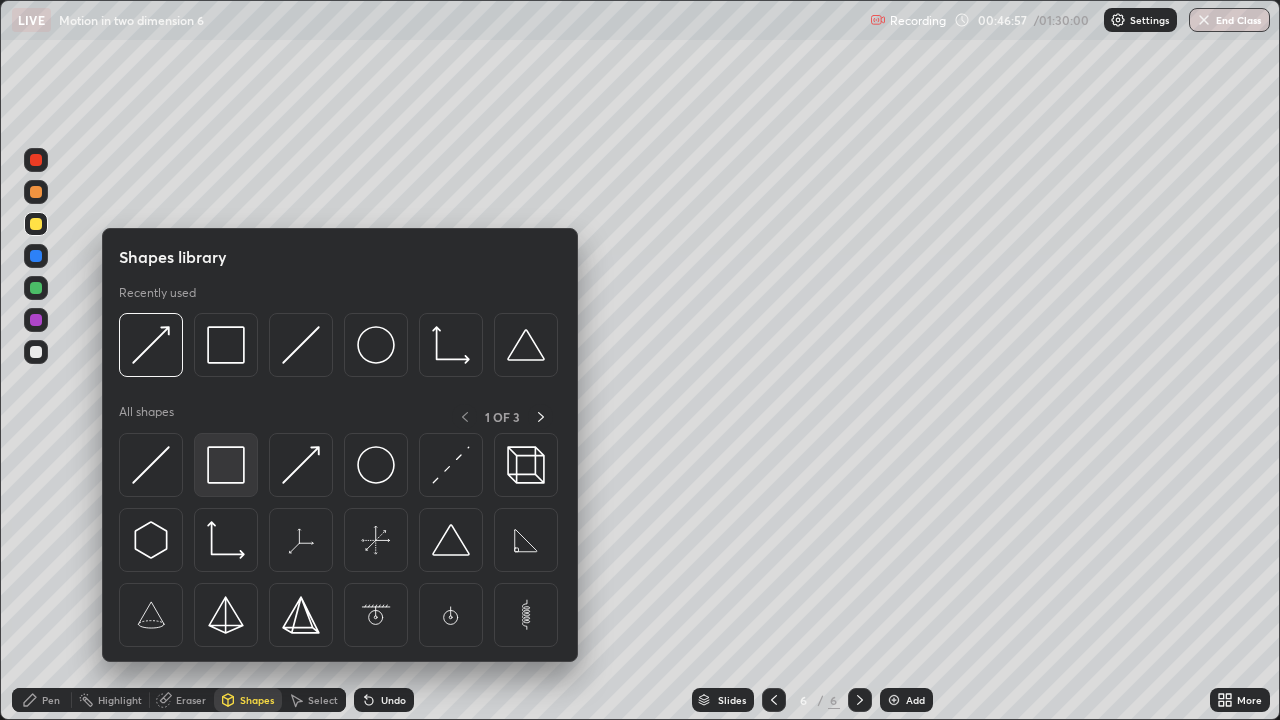 click at bounding box center (226, 465) 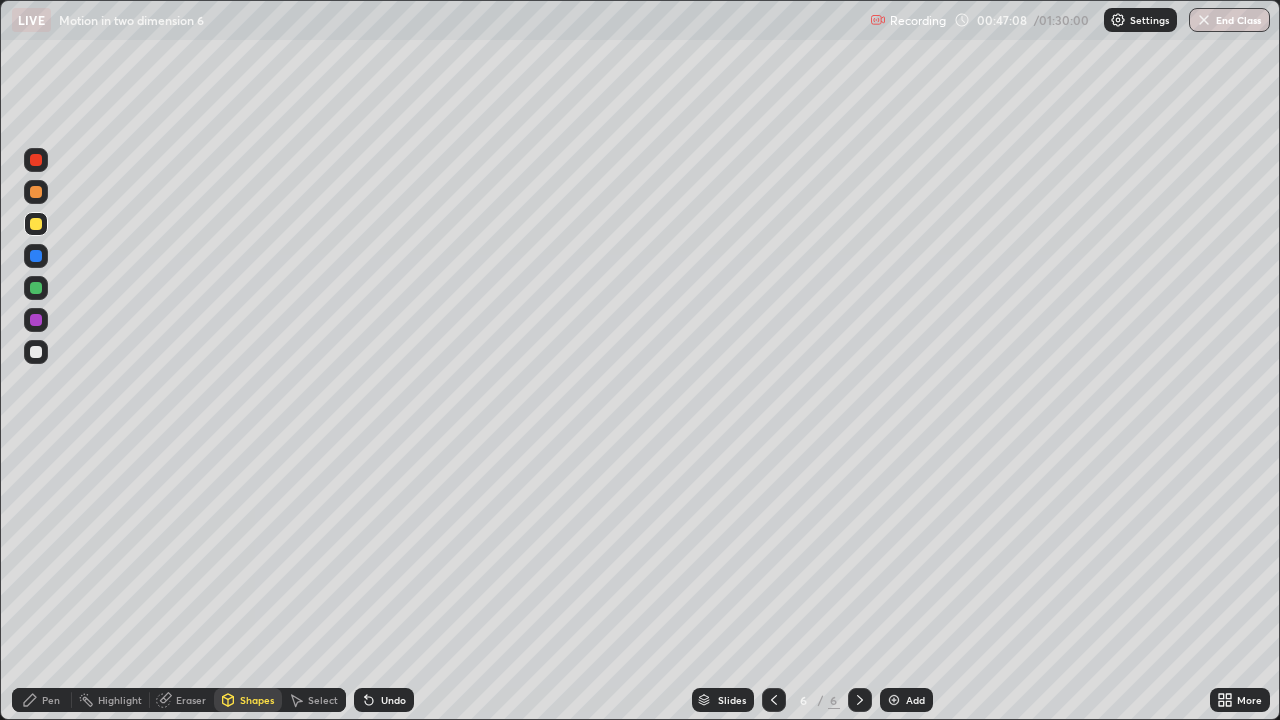 click on "Shapes" at bounding box center [257, 700] 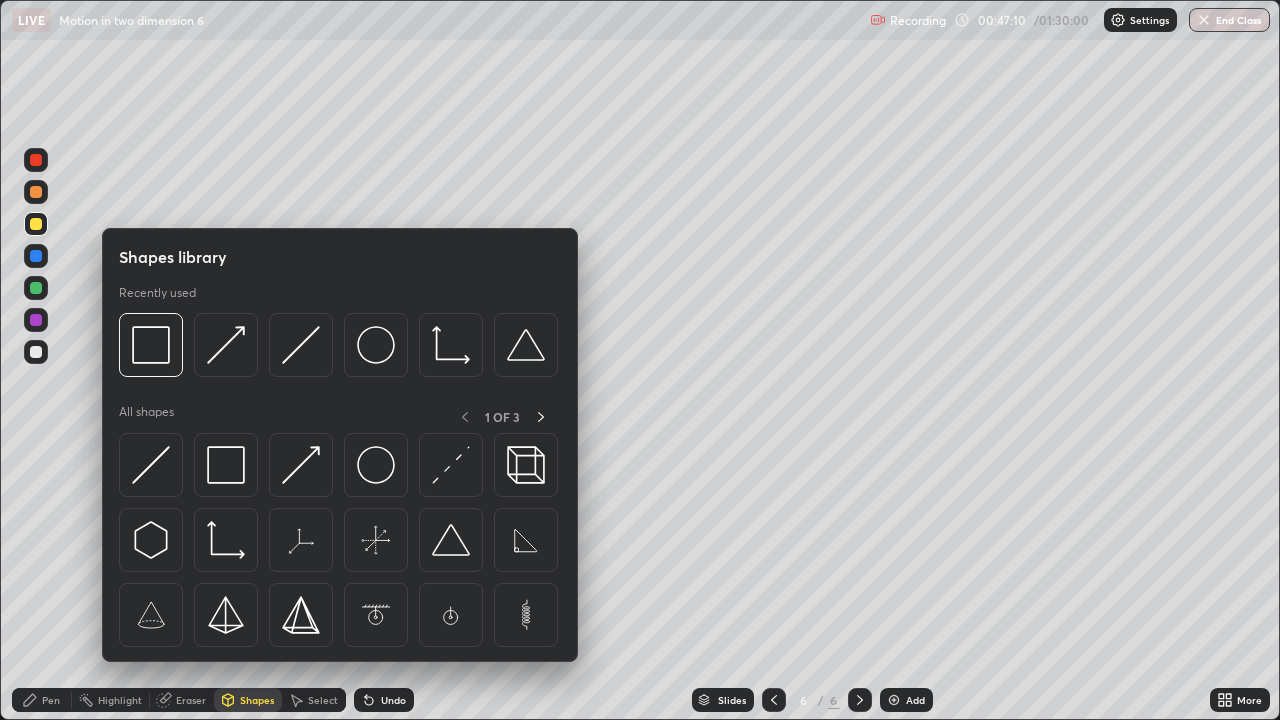 click on "Eraser" at bounding box center [191, 700] 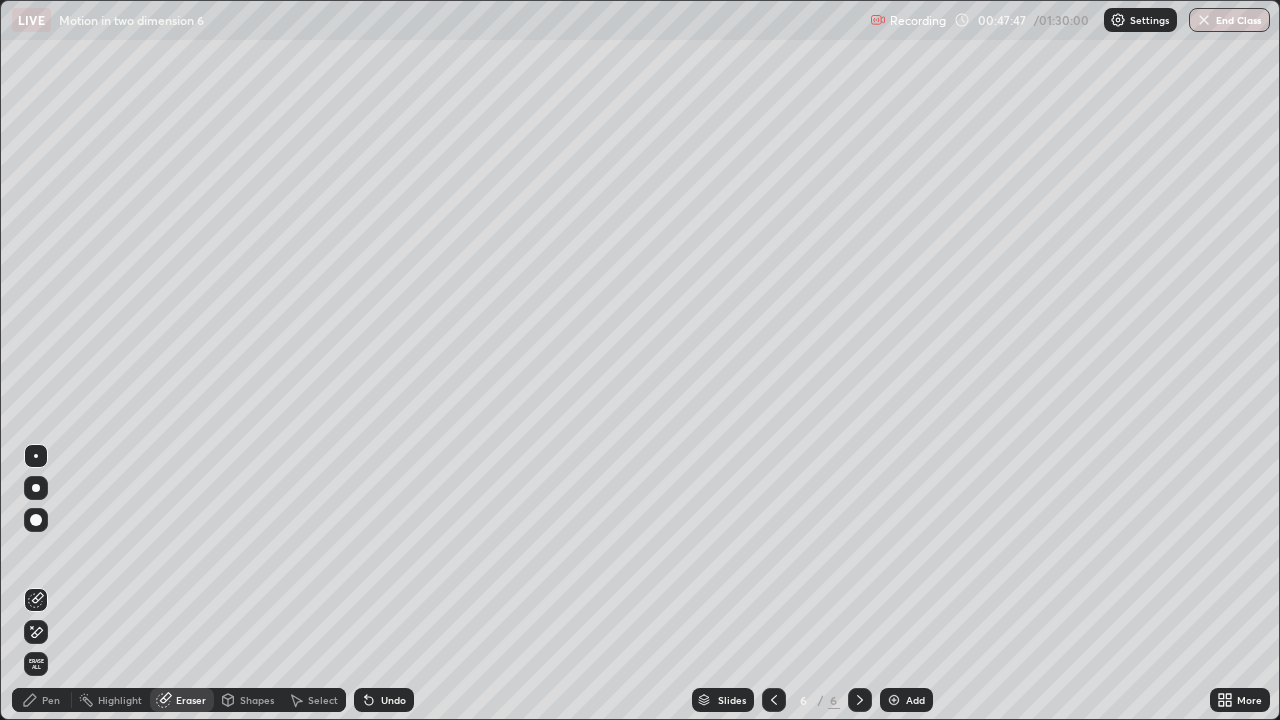 click on "Shapes" at bounding box center (257, 700) 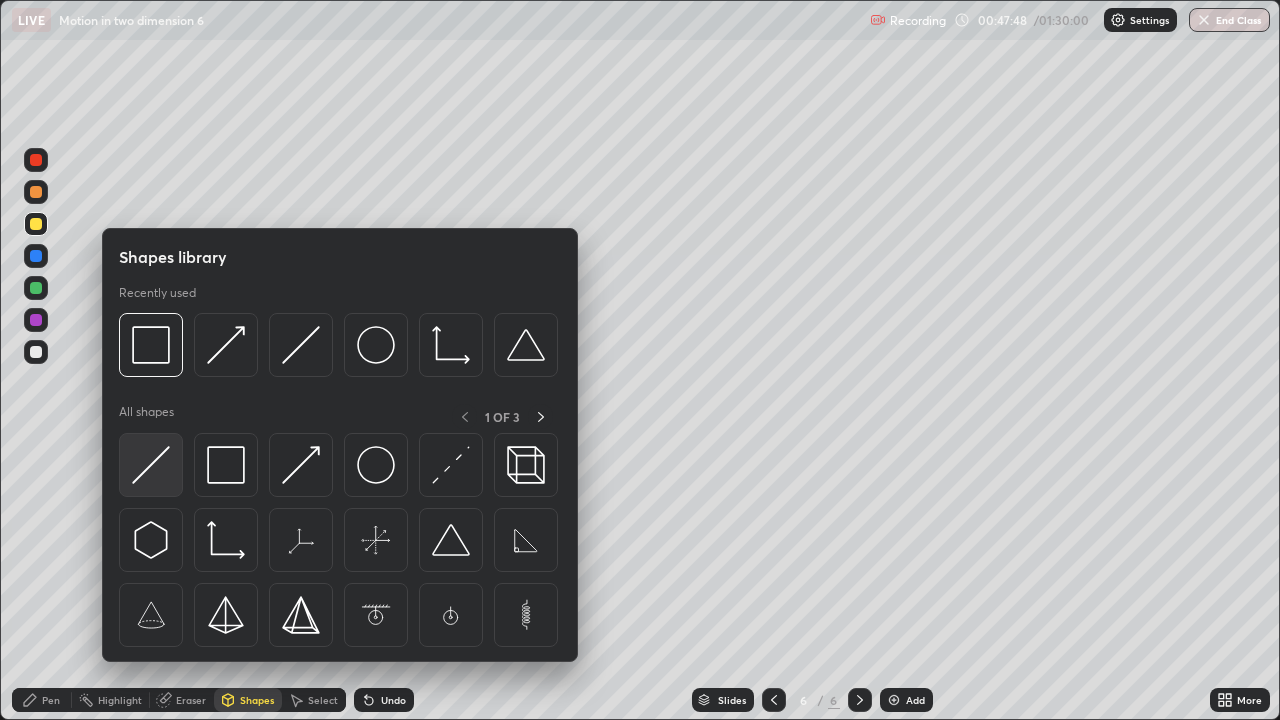 click at bounding box center (151, 465) 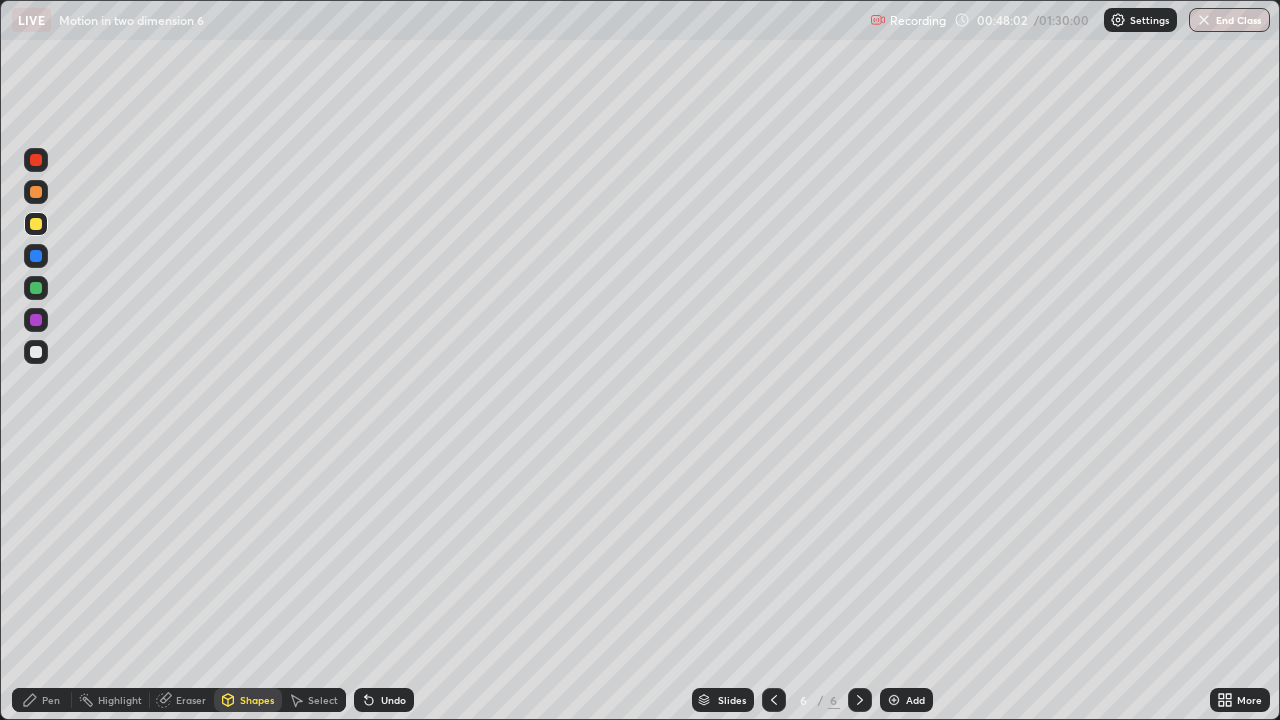 click on "Eraser" at bounding box center (191, 700) 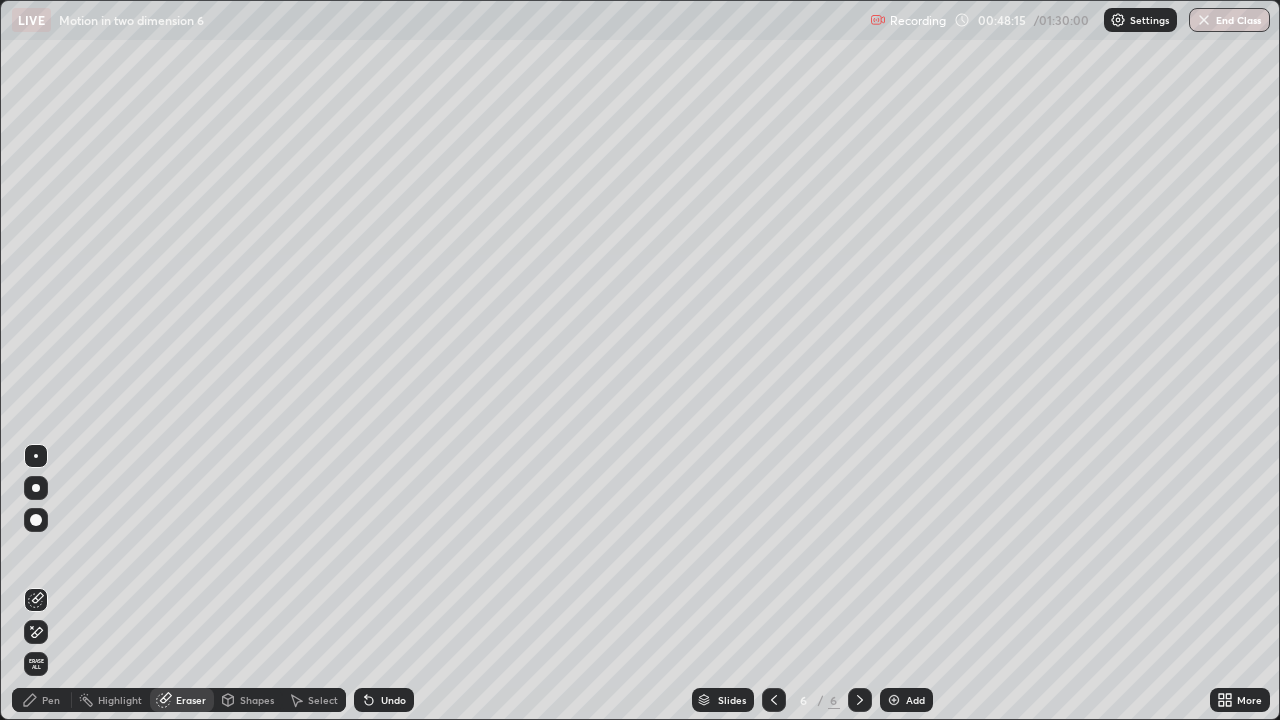 click at bounding box center [36, 520] 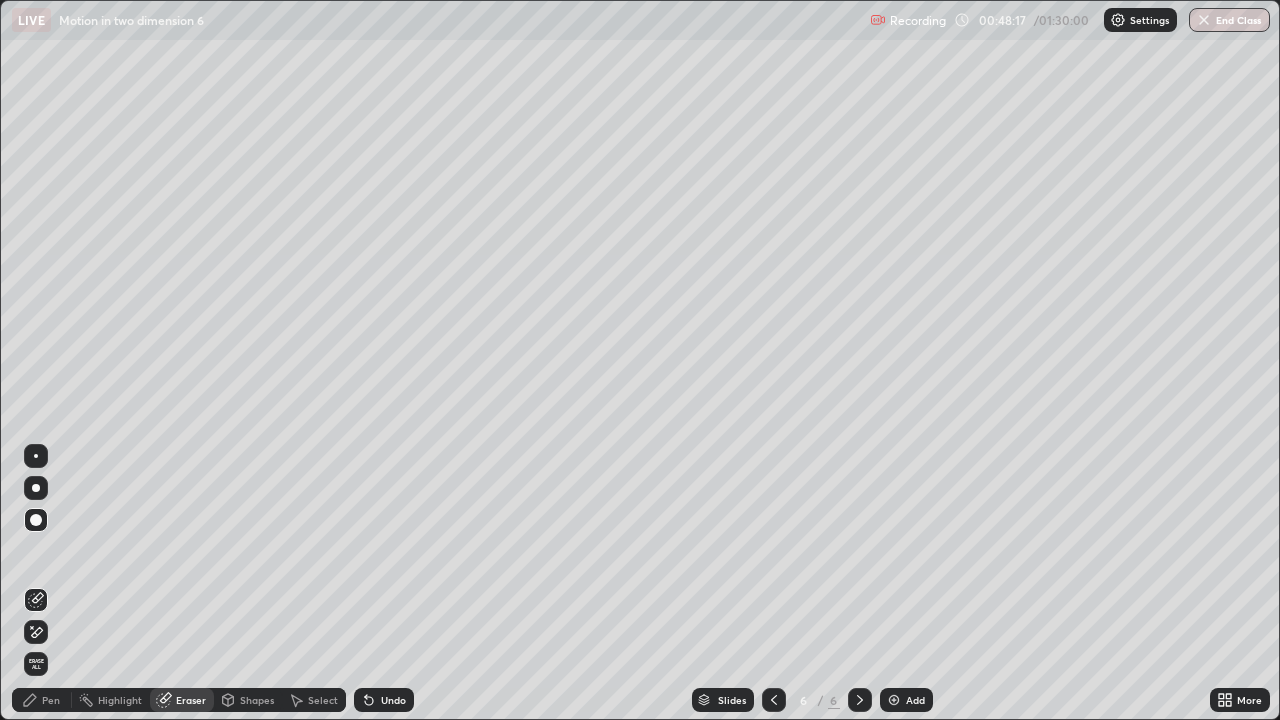 click on "Pen" at bounding box center [51, 700] 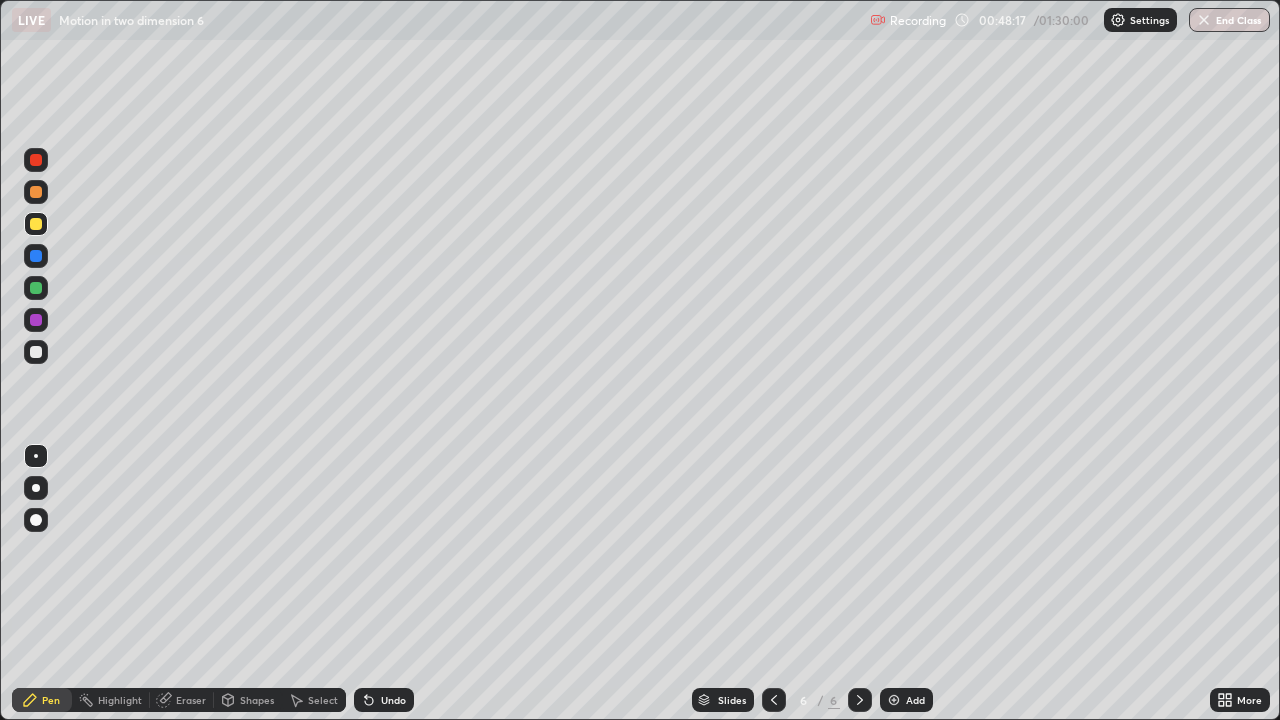 click at bounding box center (36, 352) 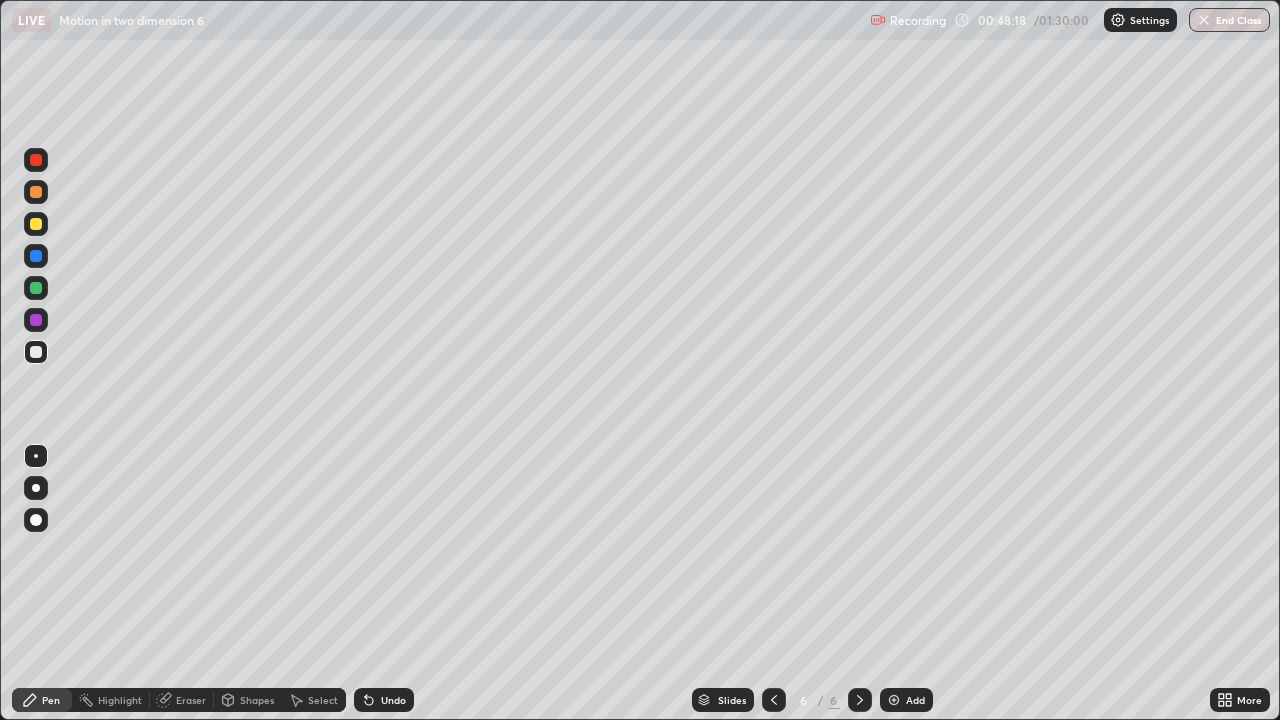 click at bounding box center [36, 456] 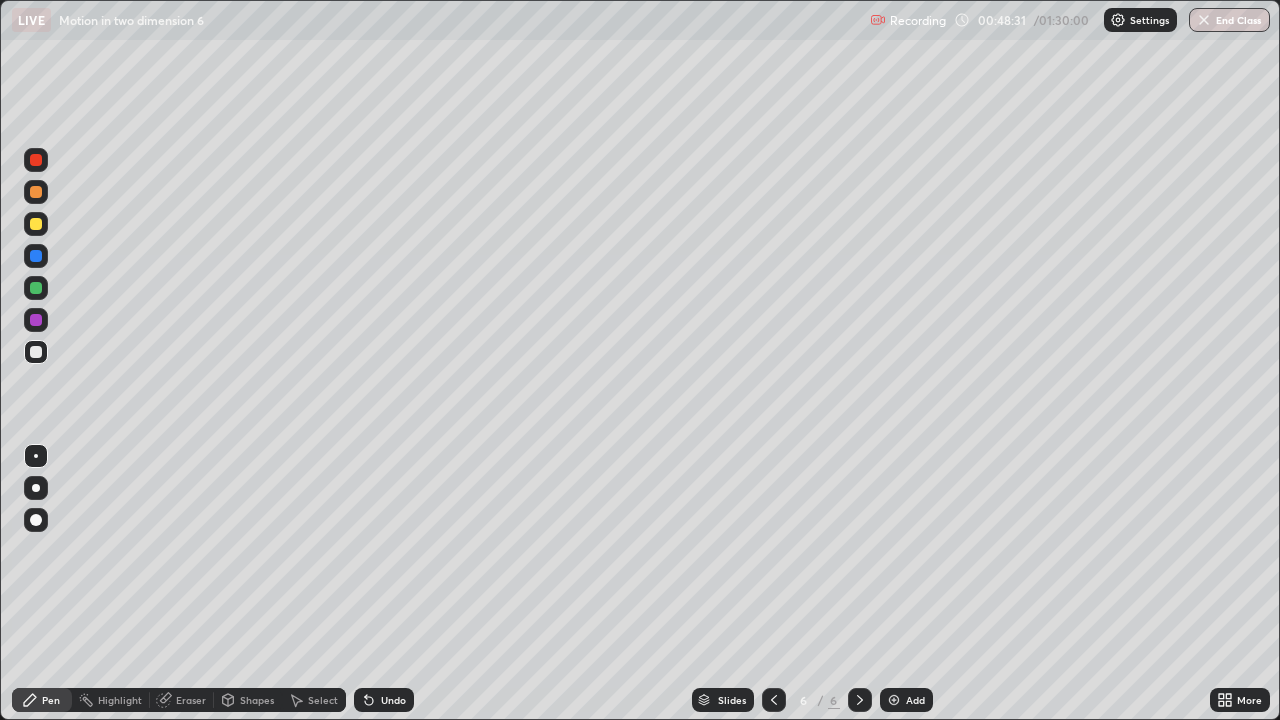 click at bounding box center (36, 160) 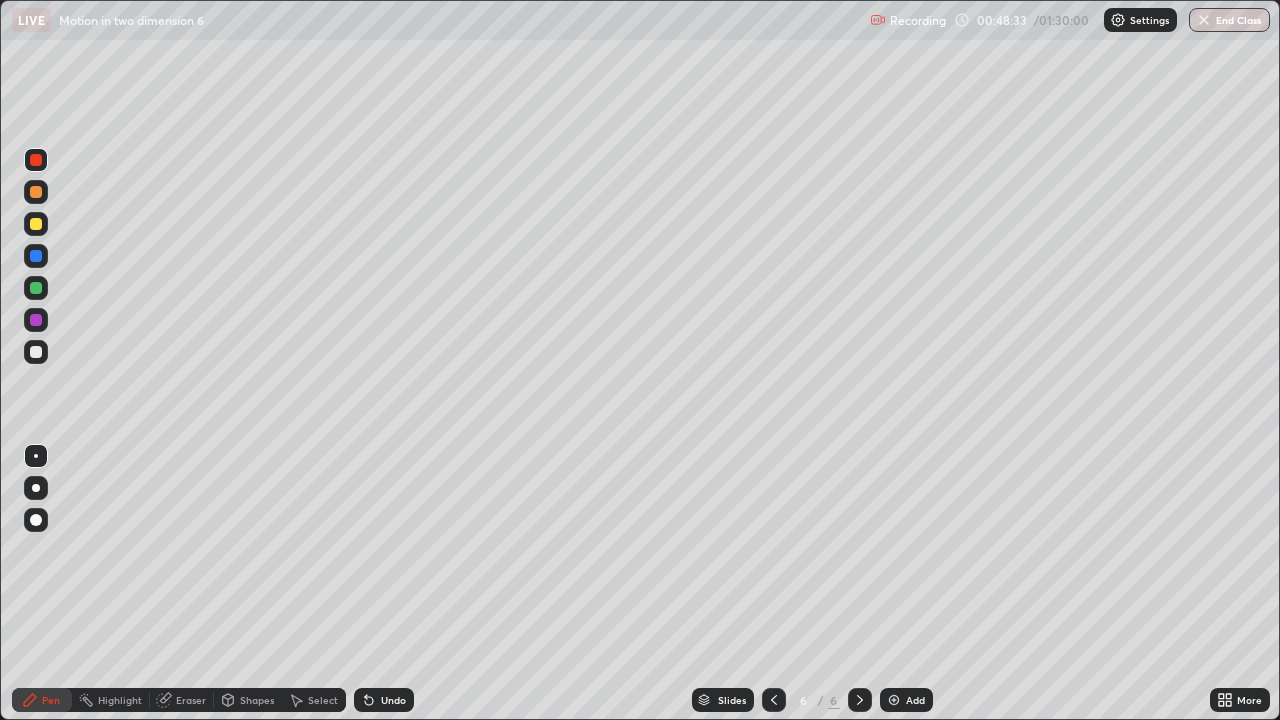 click on "Shapes" at bounding box center (257, 700) 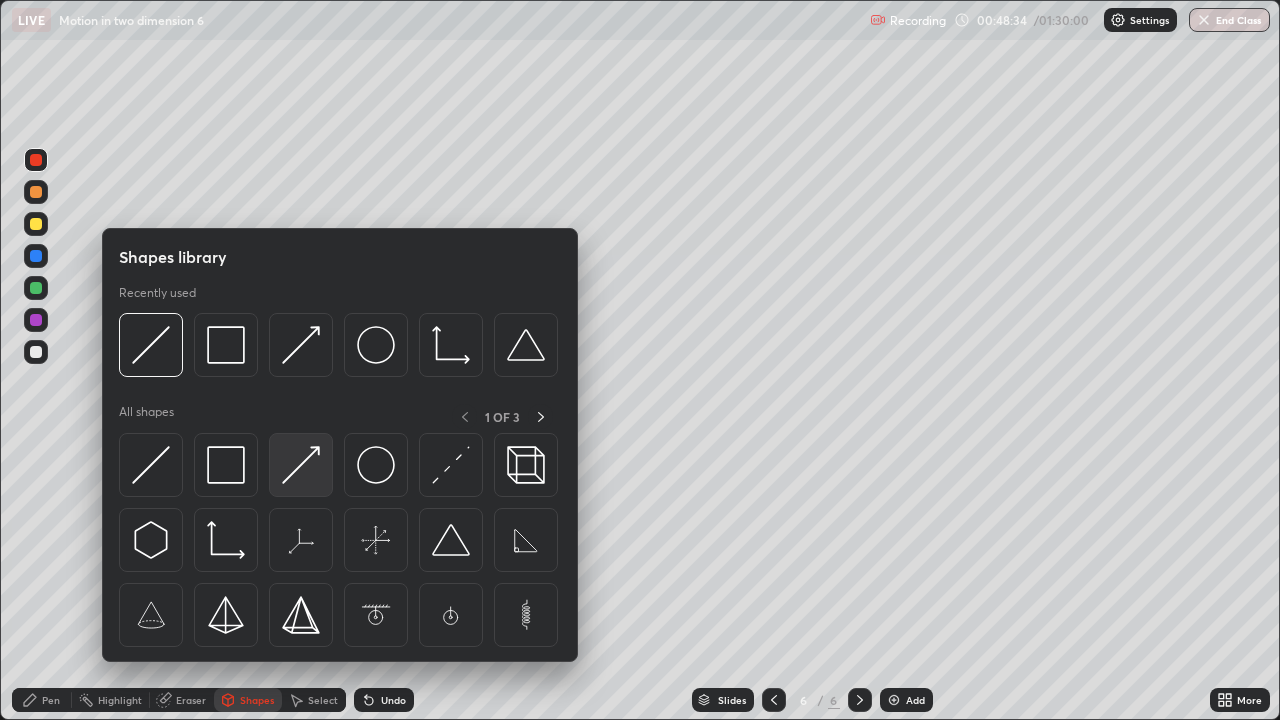 click at bounding box center [301, 465] 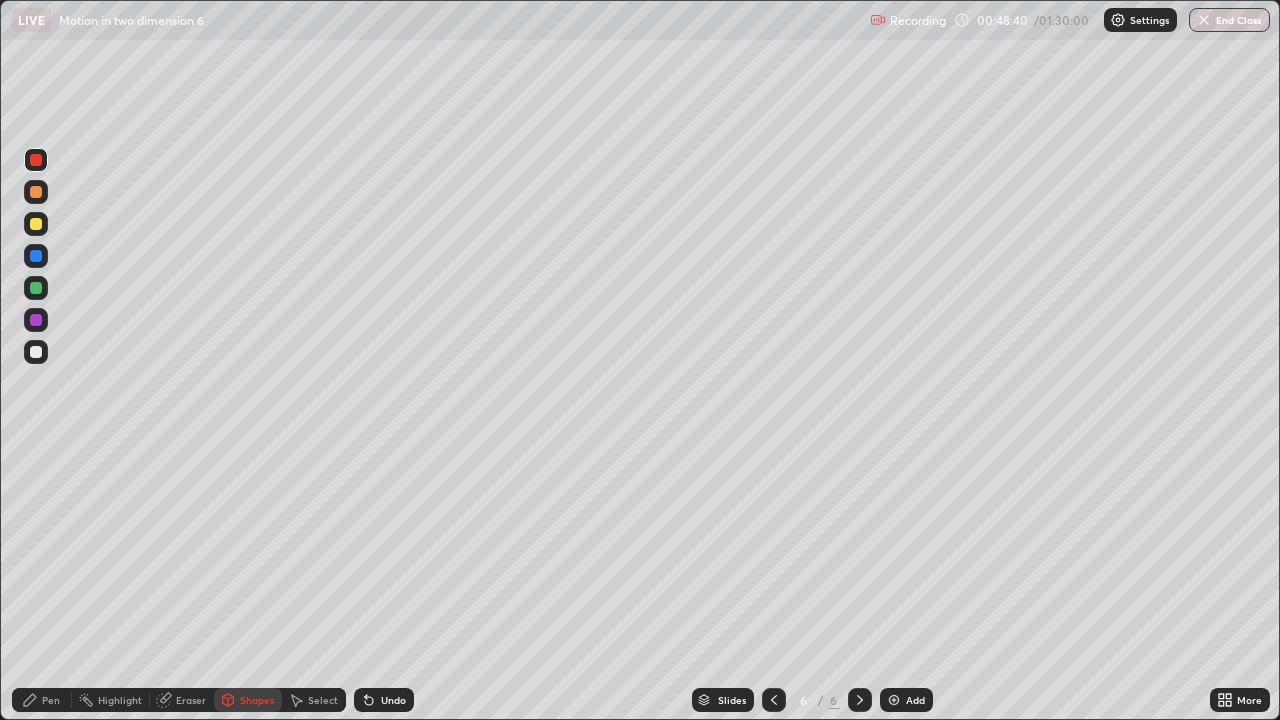 click on "Pen" at bounding box center [51, 700] 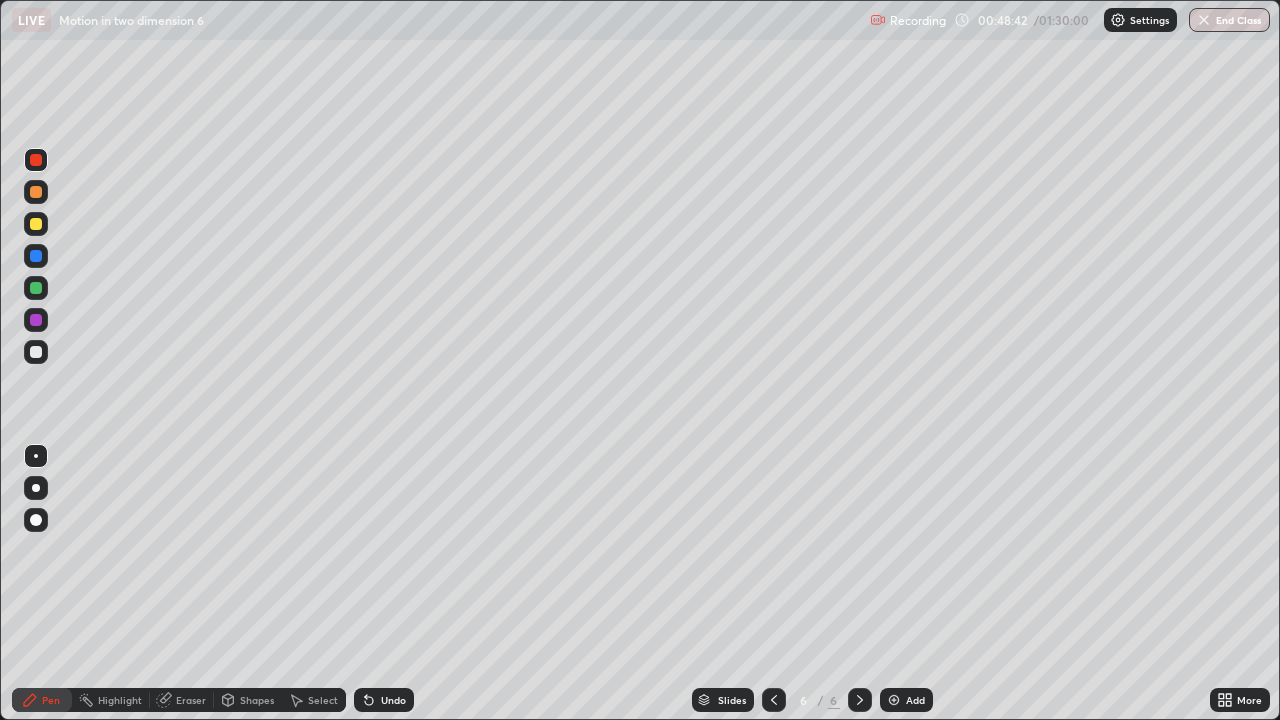 click on "Eraser" at bounding box center (191, 700) 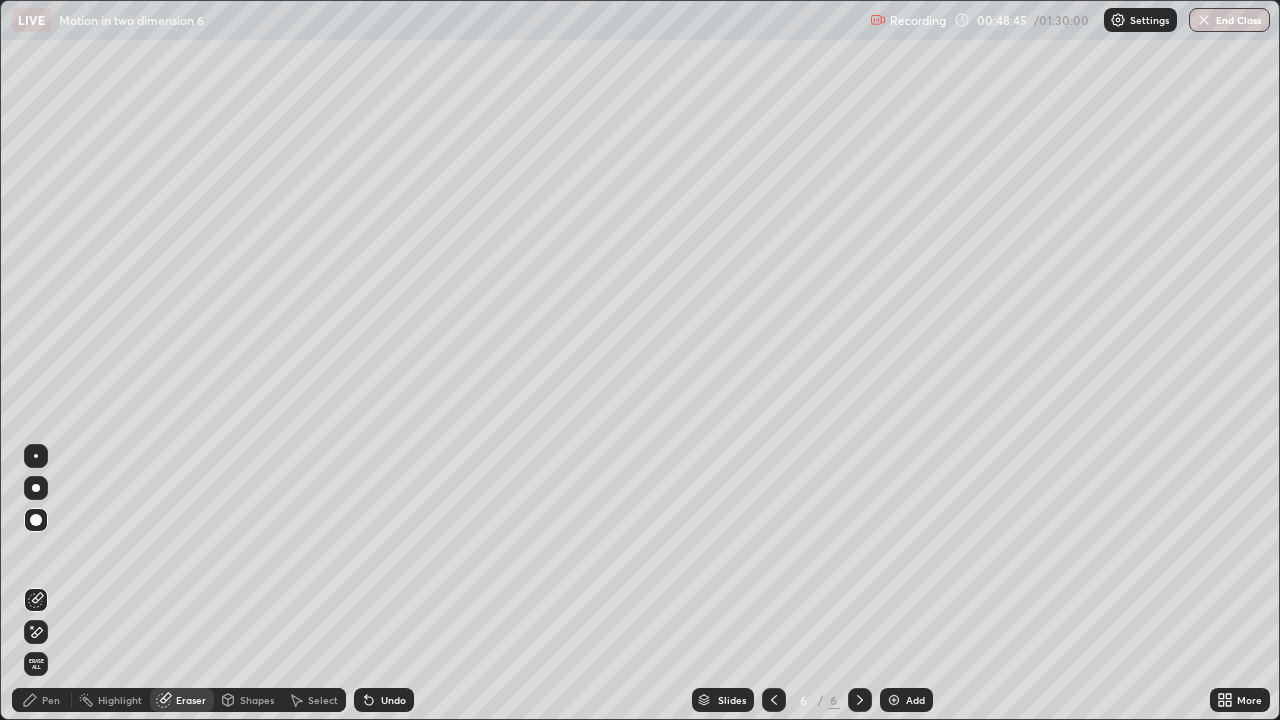 click on "Pen" at bounding box center (51, 700) 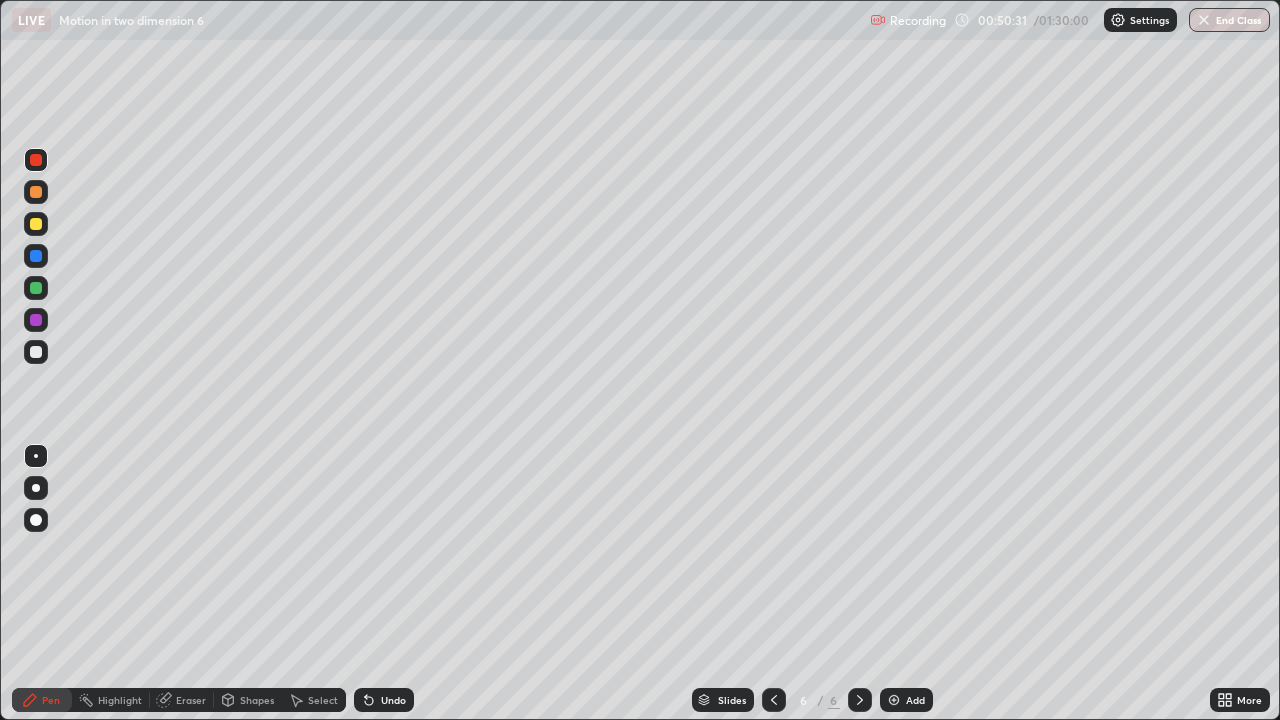 click on "Eraser" at bounding box center (191, 700) 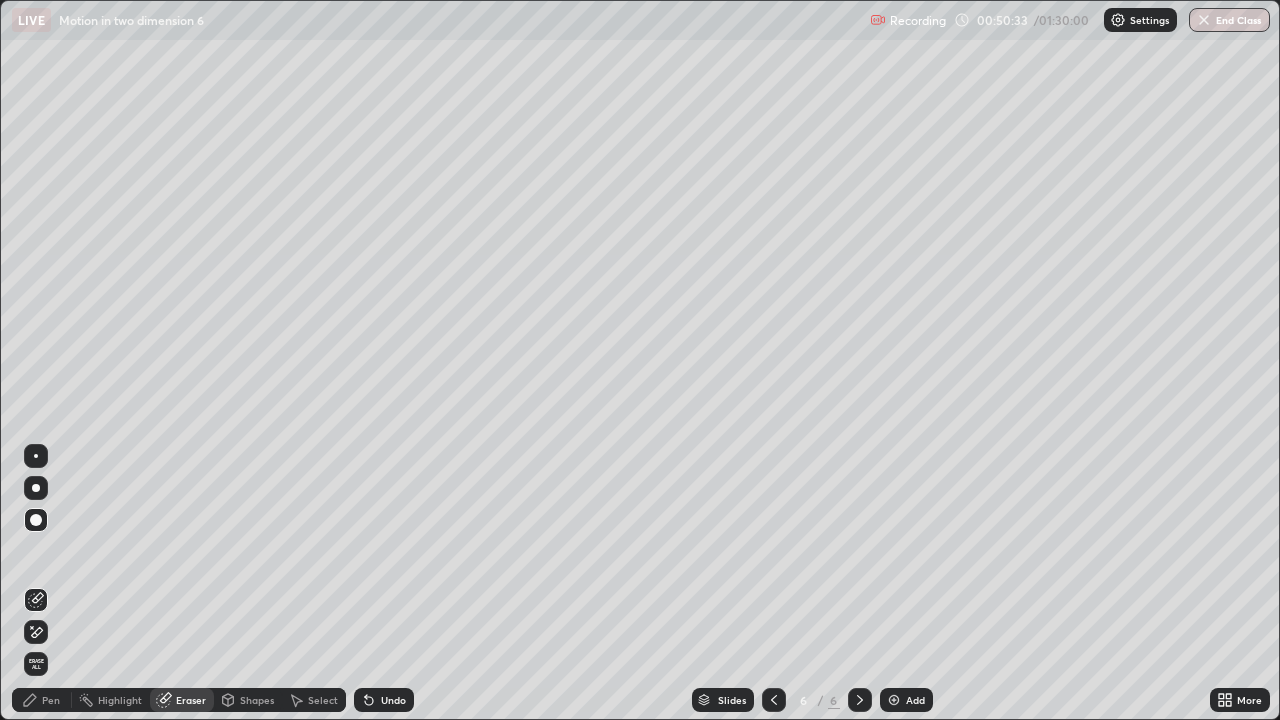 click on "Shapes" at bounding box center (257, 700) 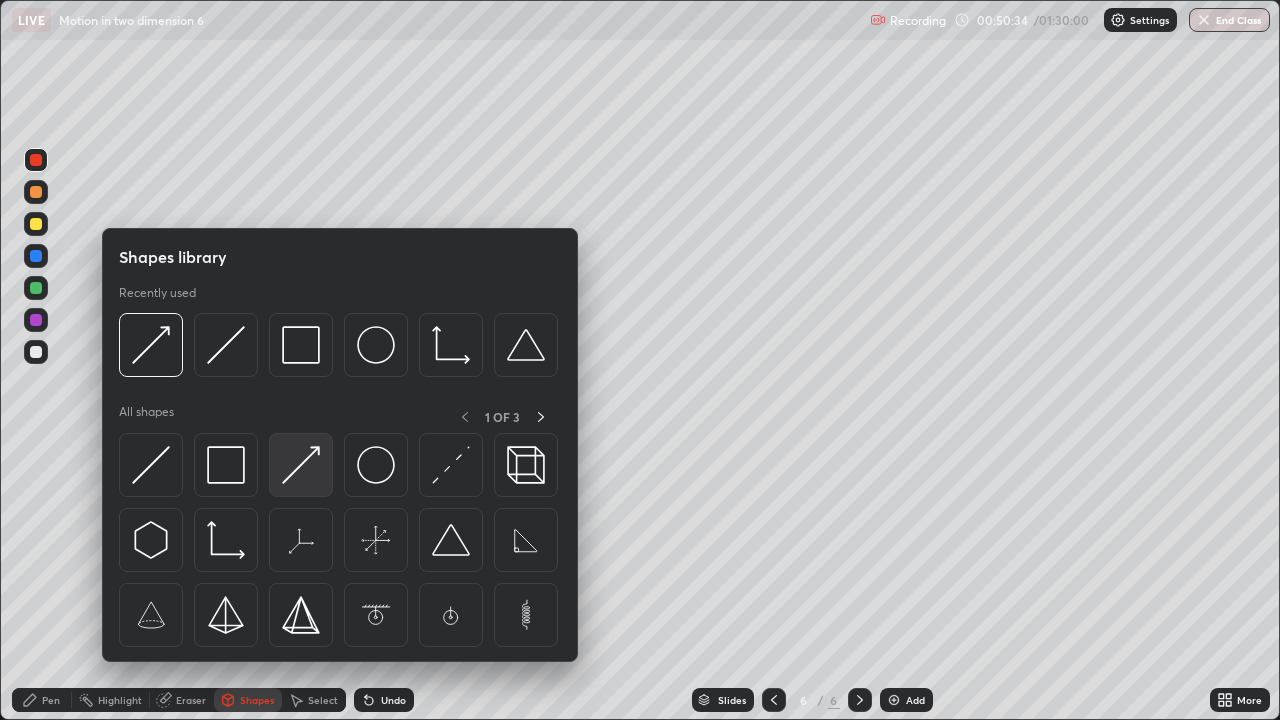 click at bounding box center [301, 465] 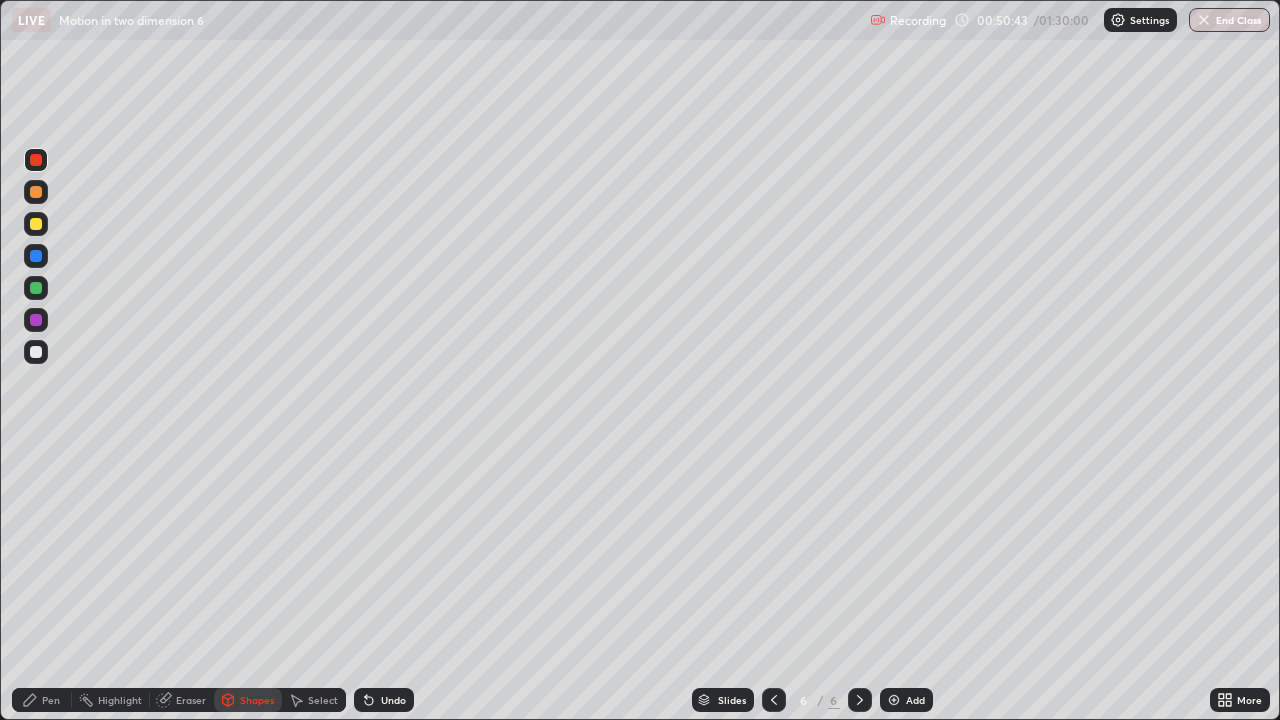 click on "Pen" at bounding box center (42, 700) 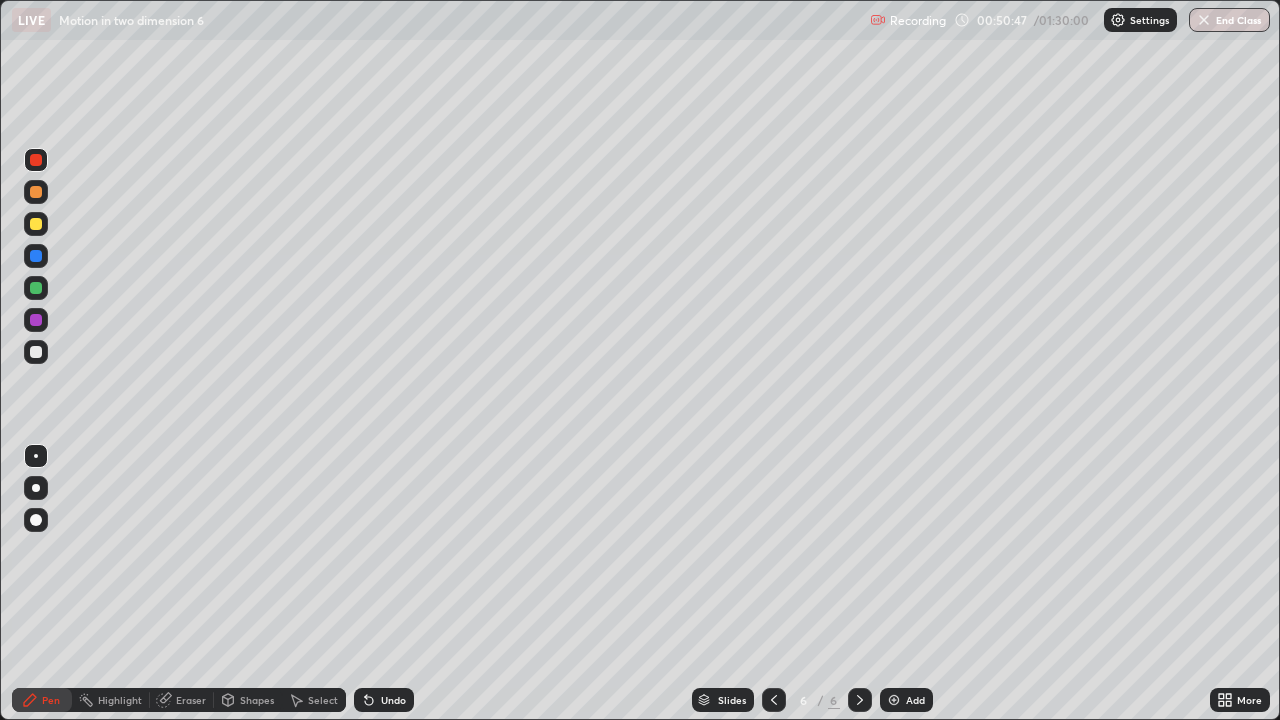 click at bounding box center (36, 288) 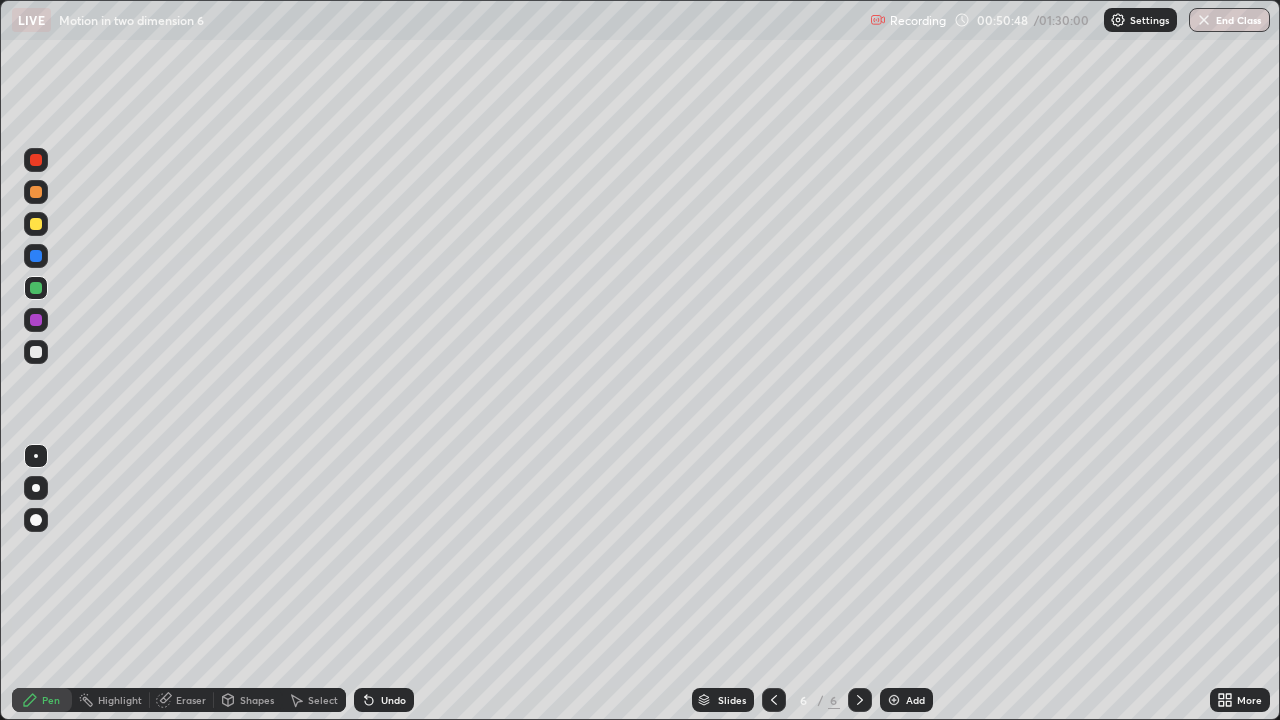 click on "Shapes" at bounding box center [257, 700] 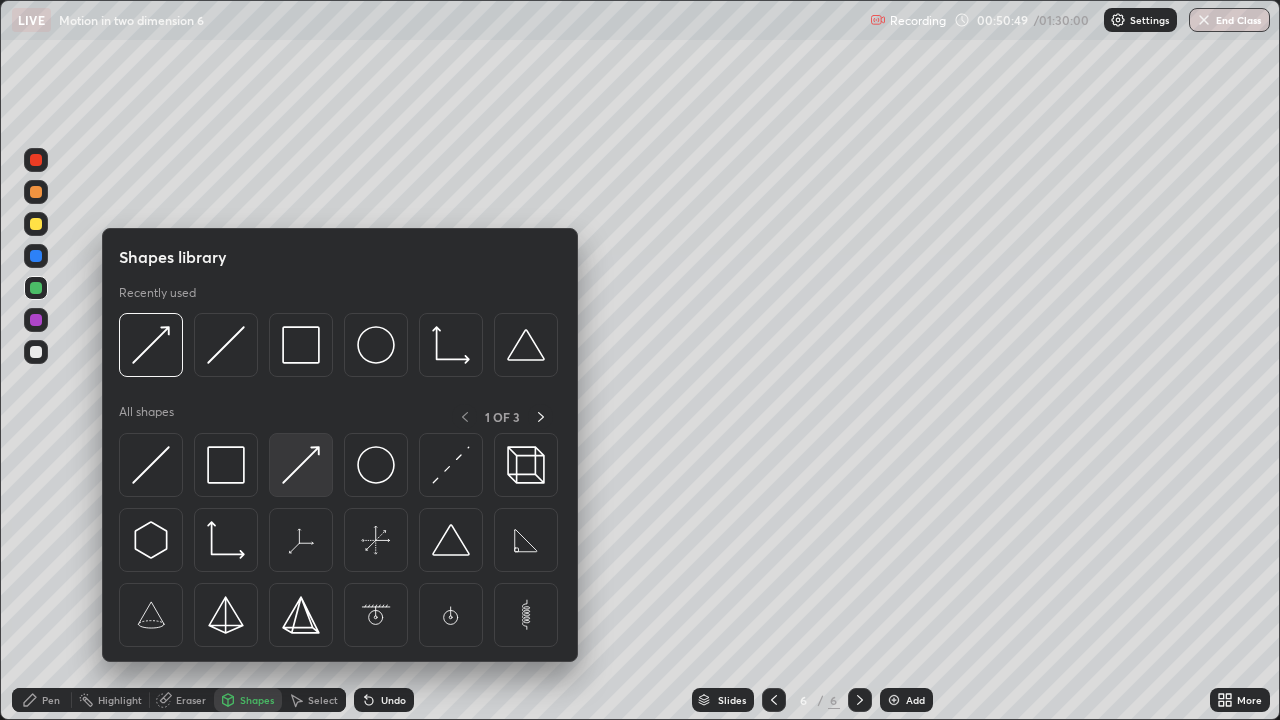 click at bounding box center [301, 465] 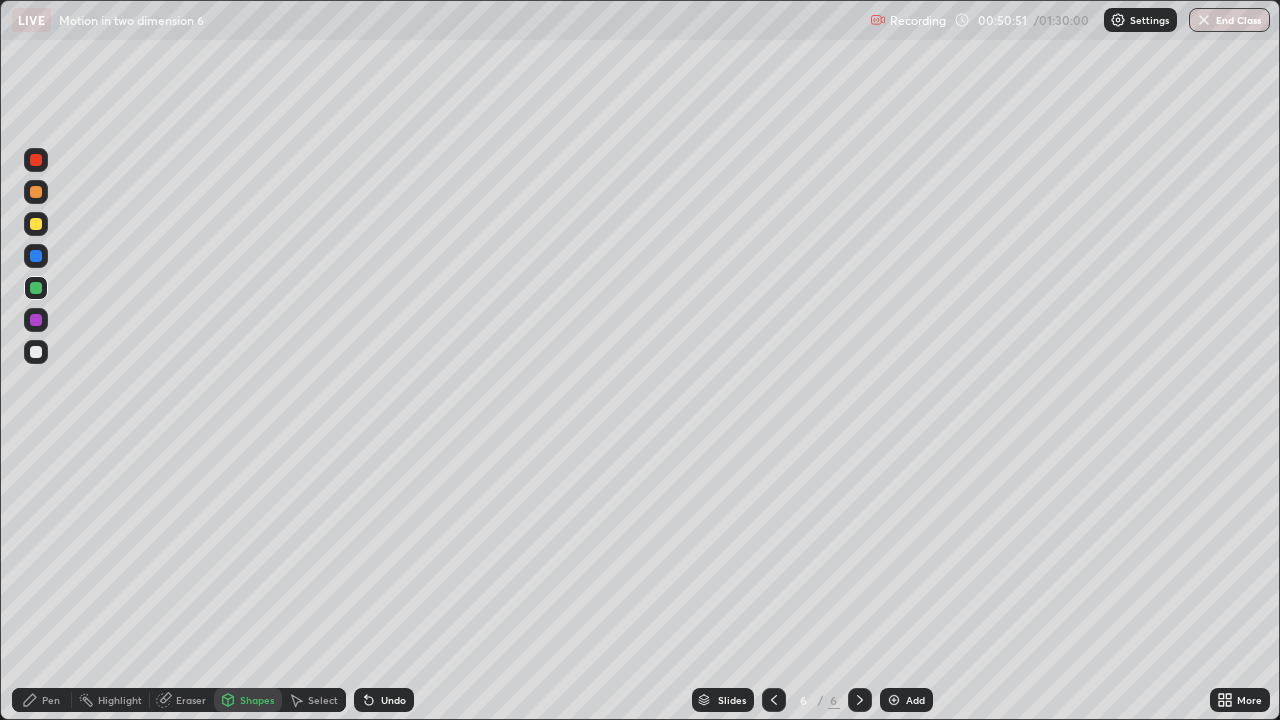 click on "Pen" at bounding box center [42, 700] 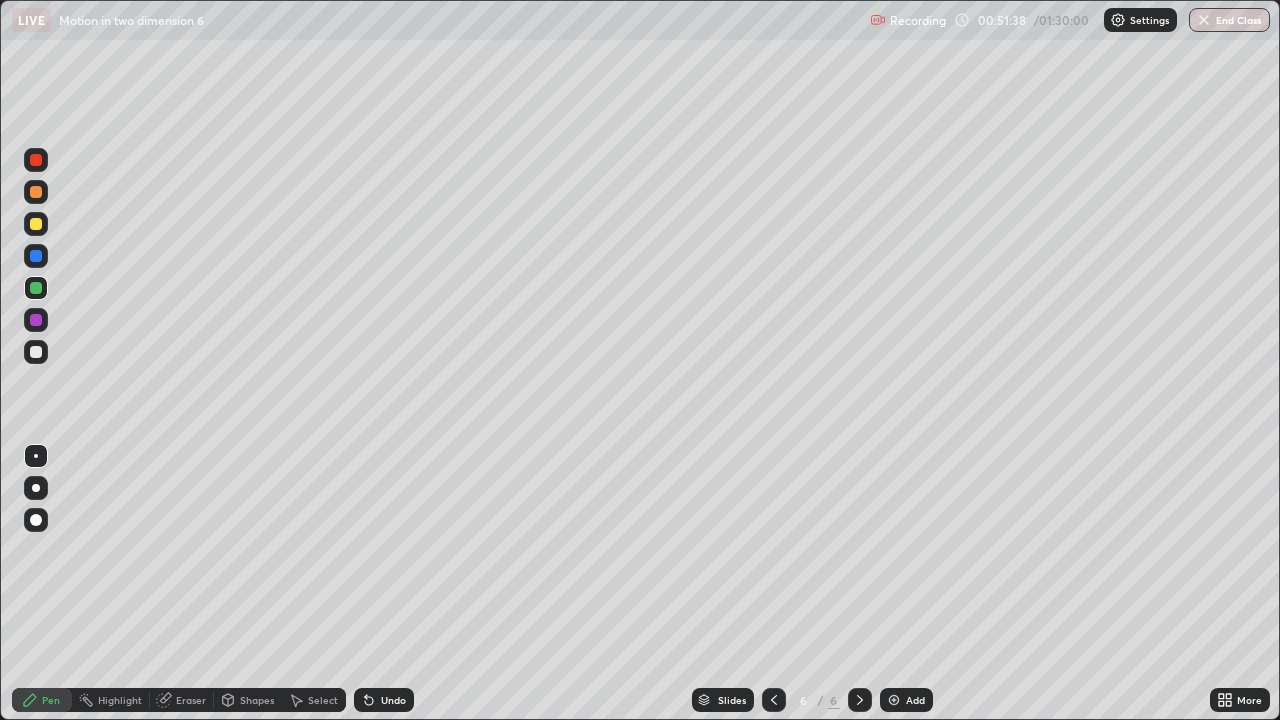 click at bounding box center [36, 224] 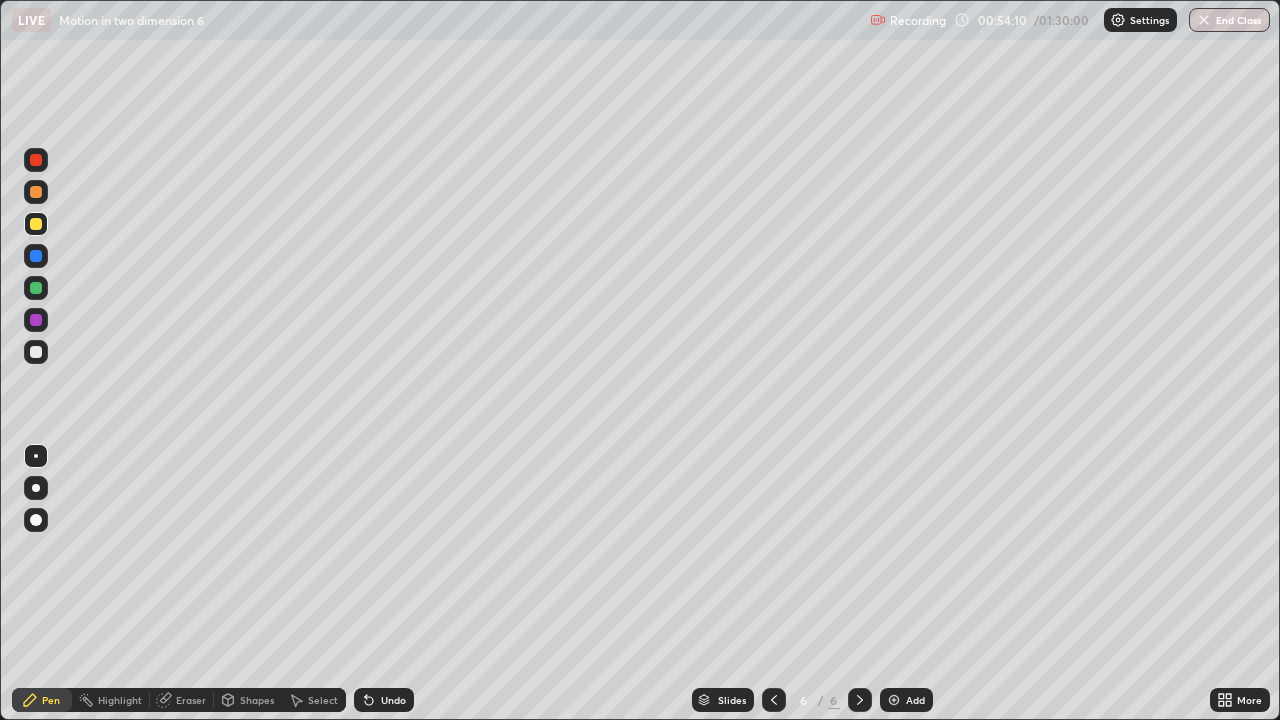 click on "Eraser" at bounding box center [191, 700] 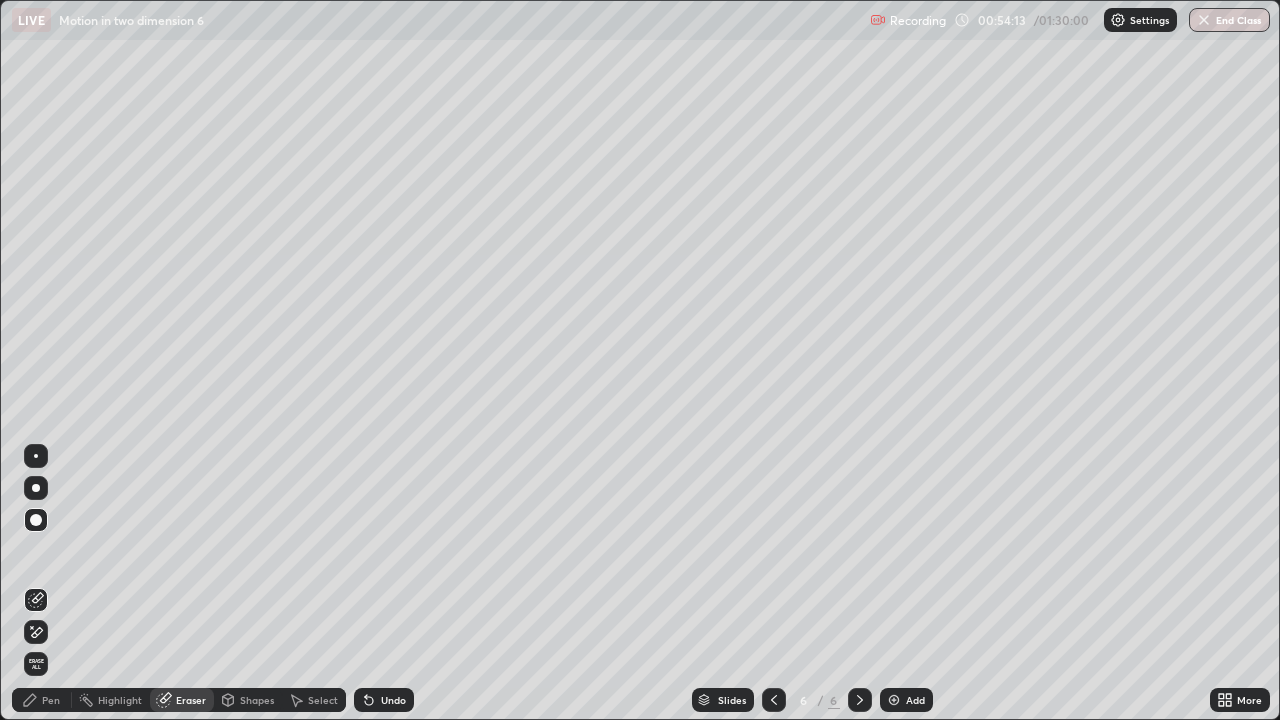 click on "Pen" at bounding box center (51, 700) 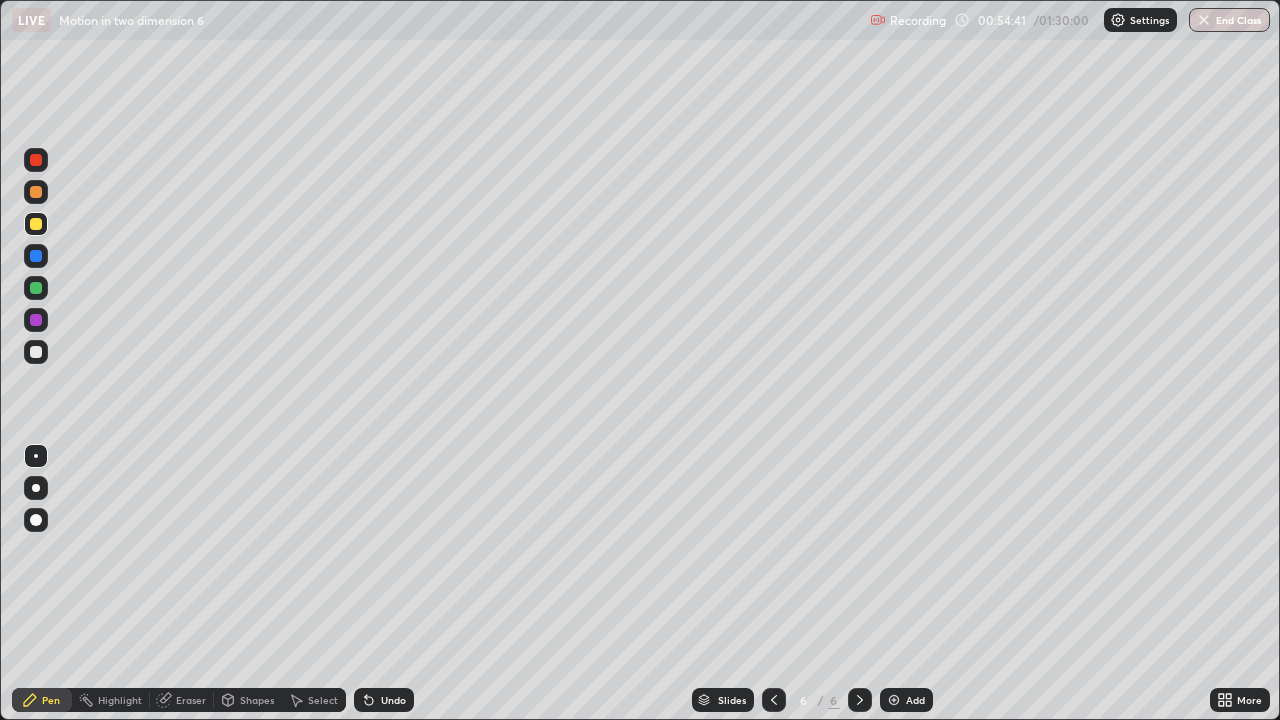 click on "Shapes" at bounding box center (257, 700) 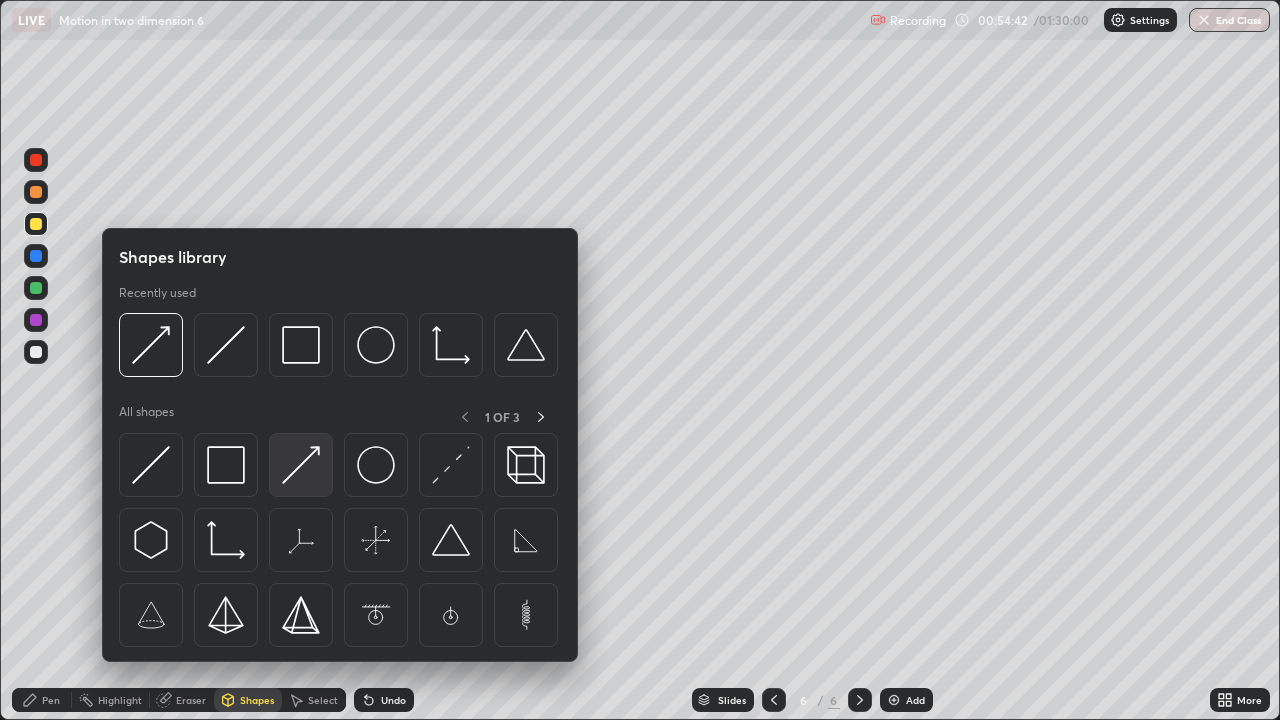click at bounding box center (301, 465) 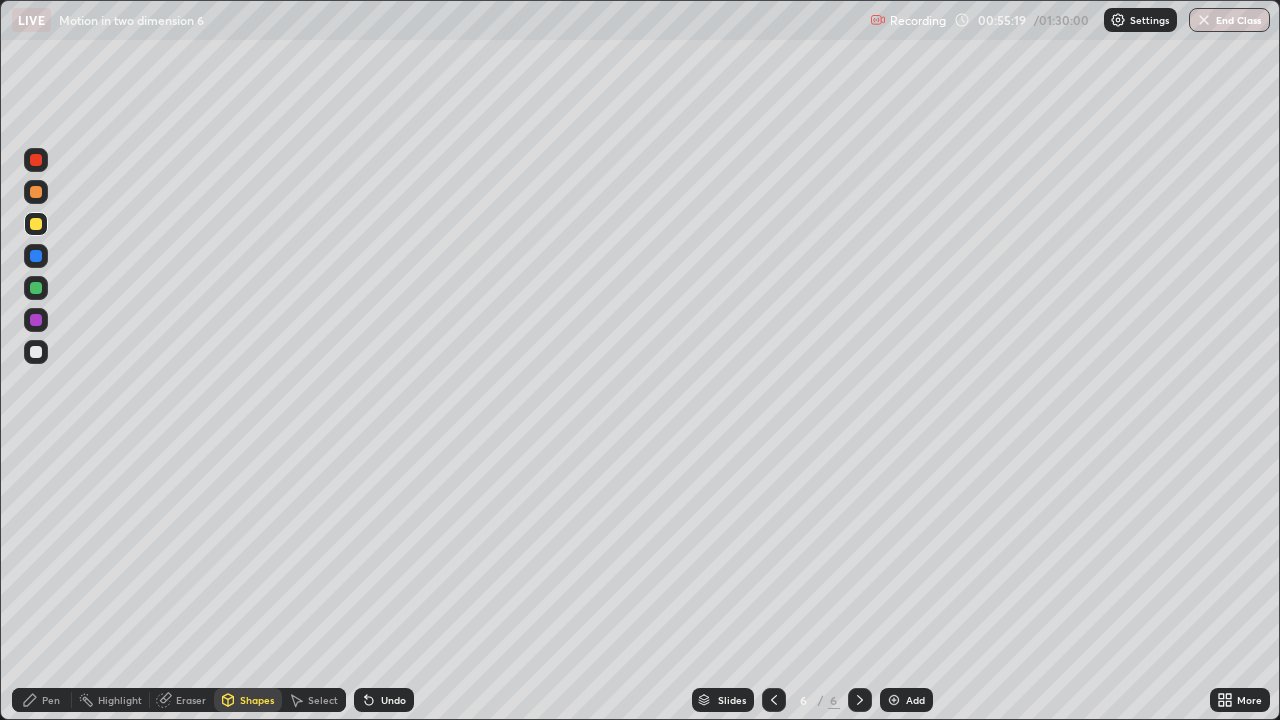 click at bounding box center [36, 352] 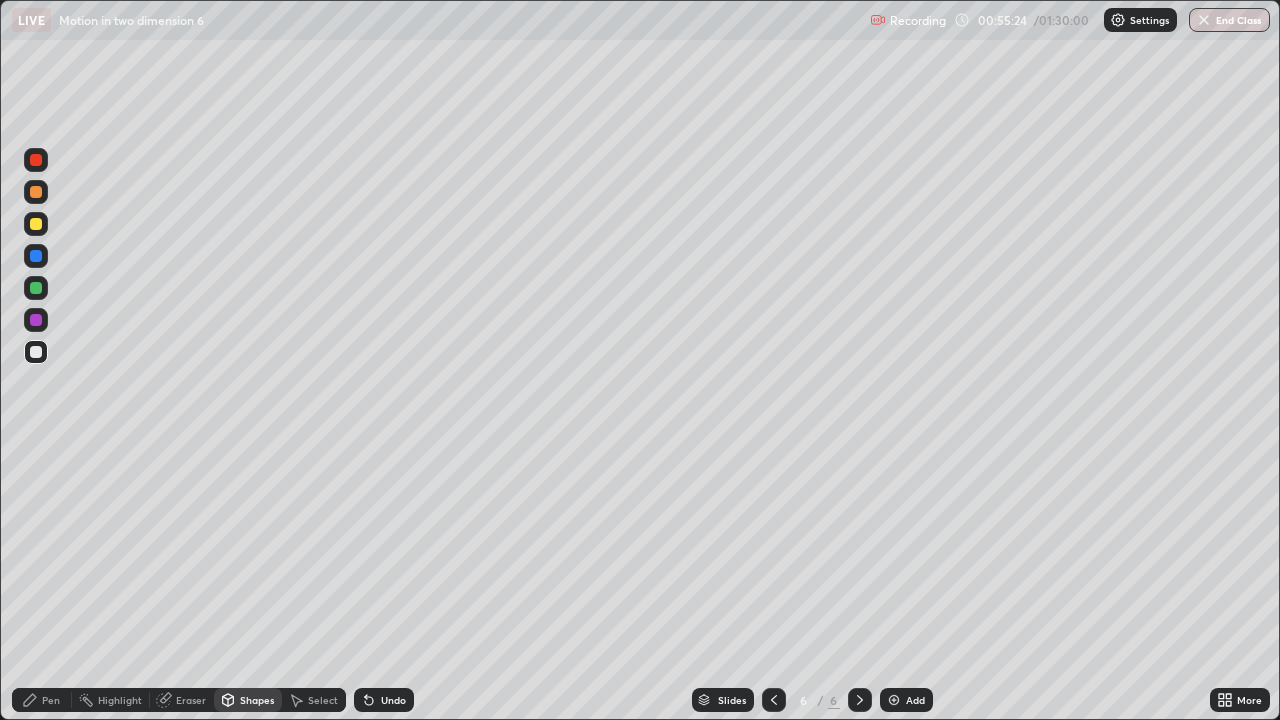 click on "Pen" at bounding box center [51, 700] 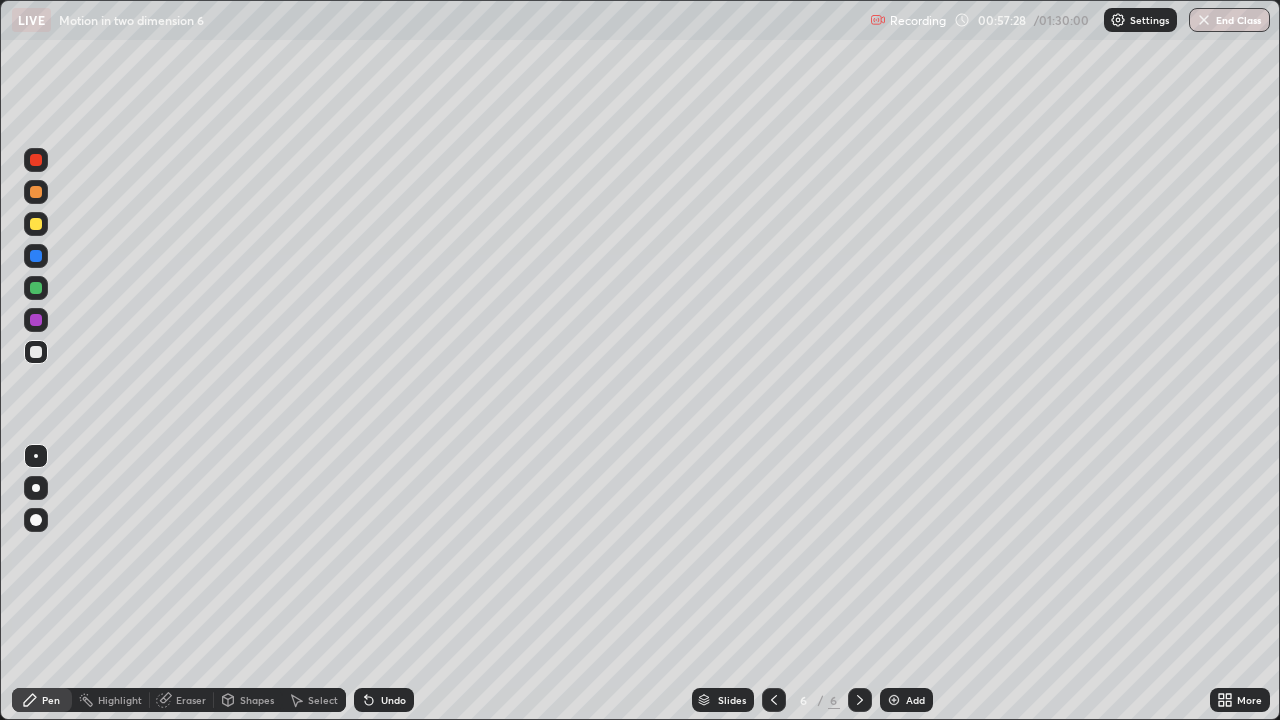 click on "Eraser" at bounding box center [191, 700] 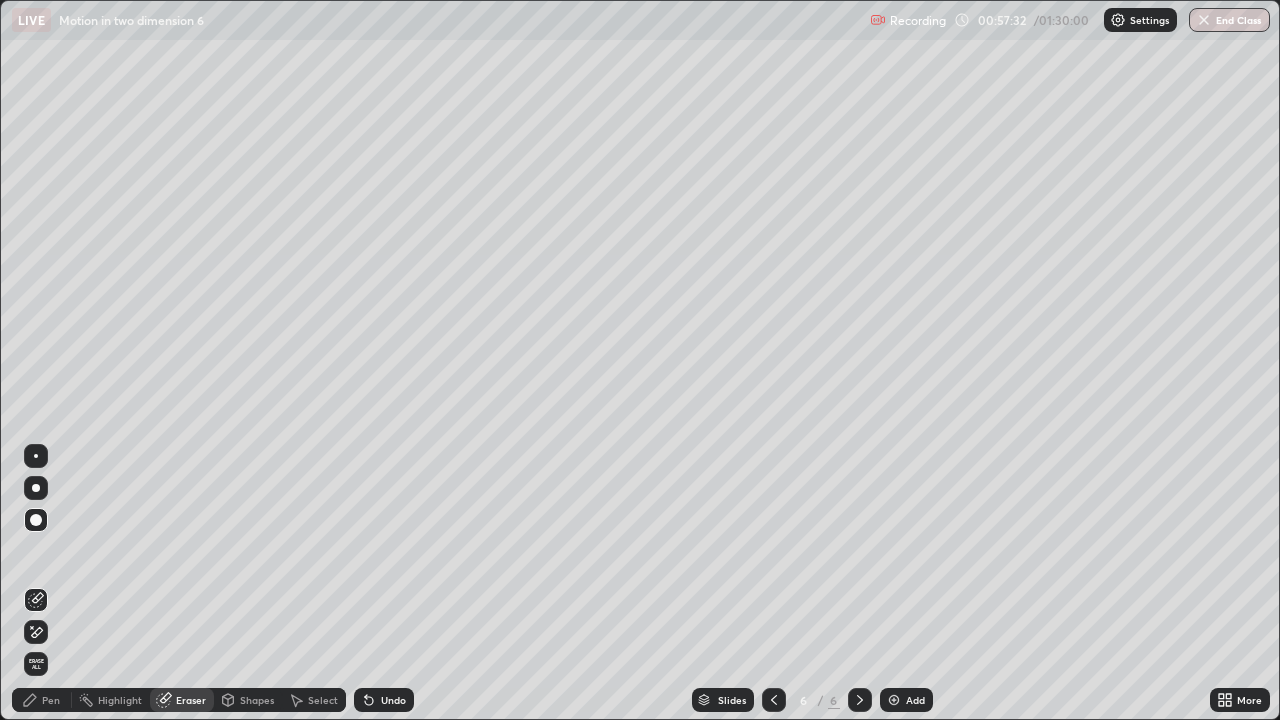 click on "Pen" at bounding box center [51, 700] 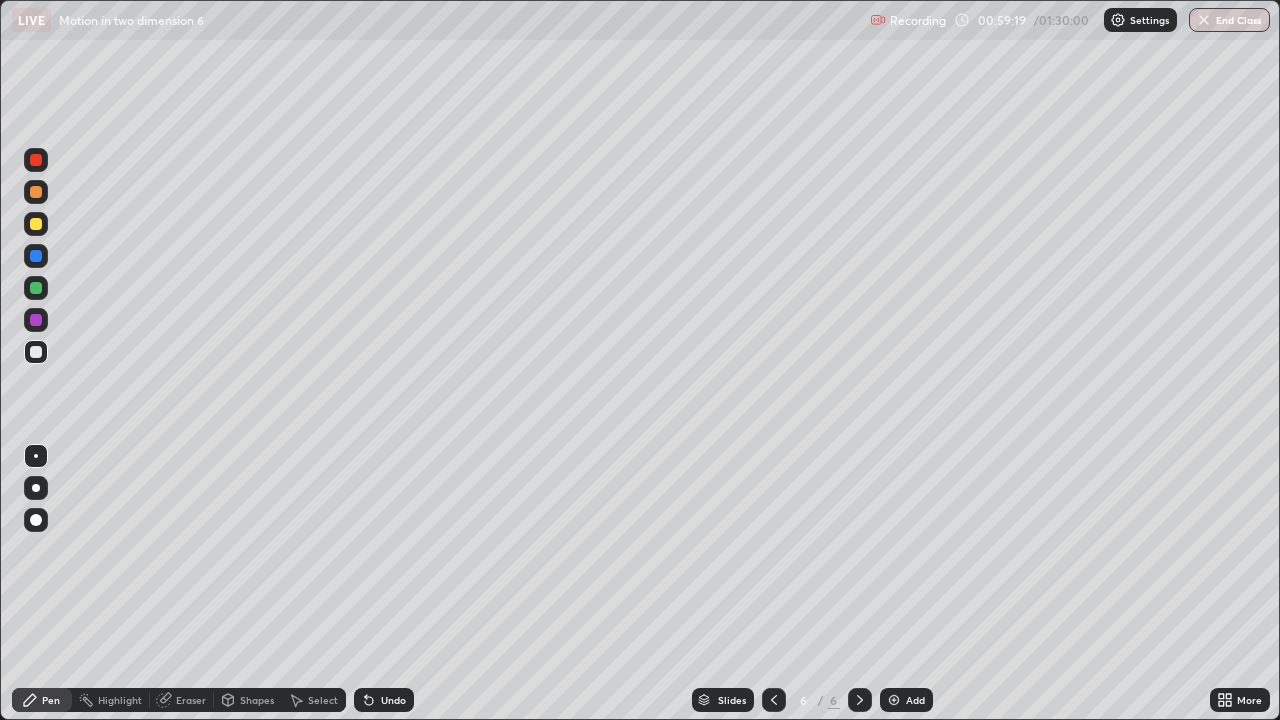 click at bounding box center [894, 700] 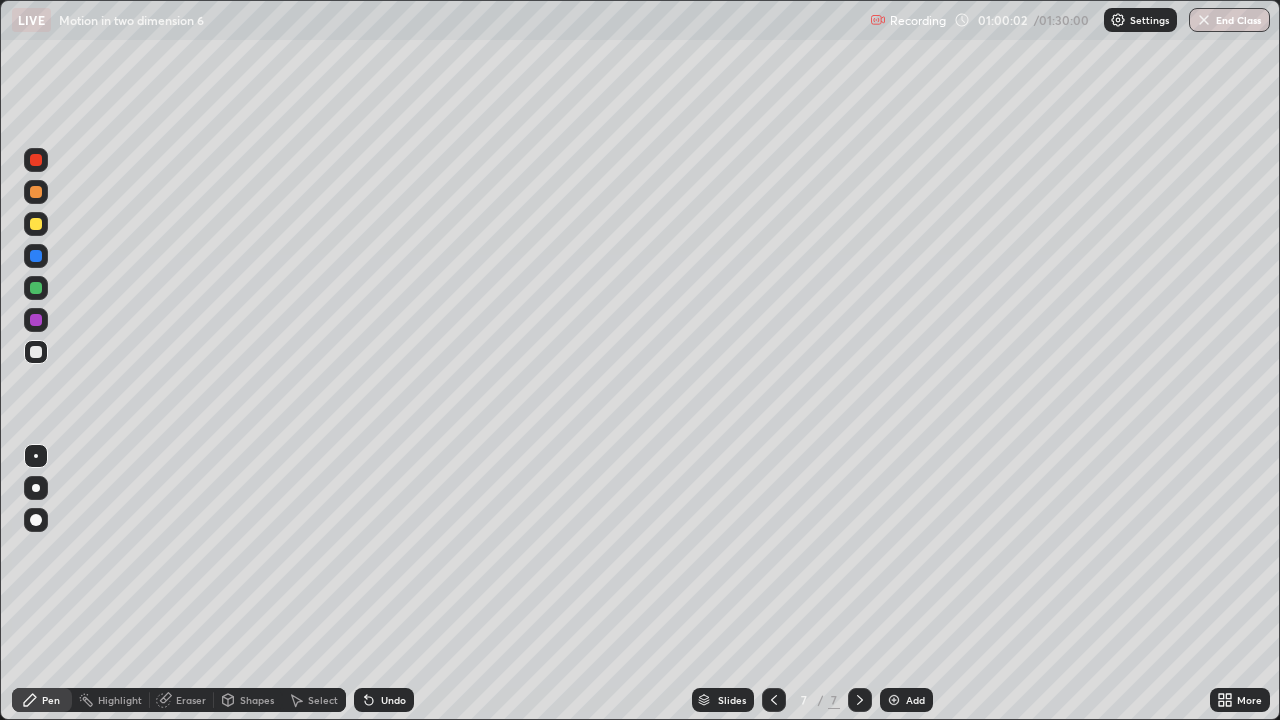click 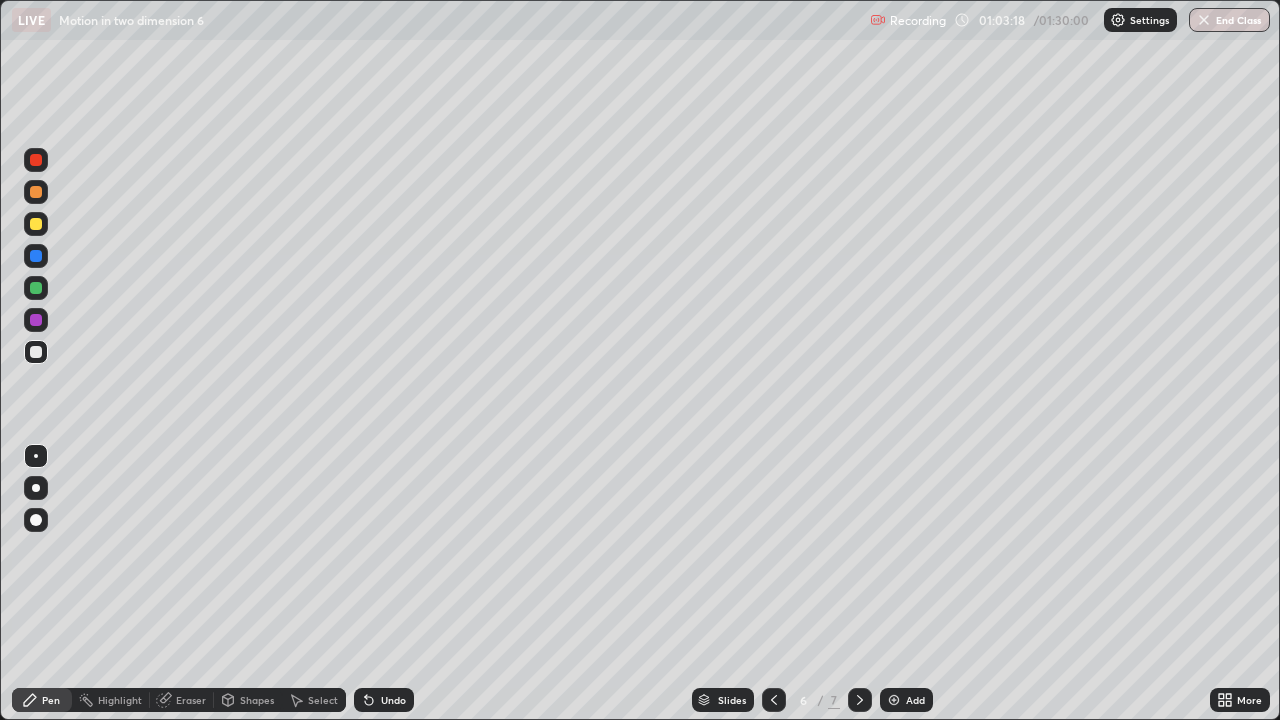 click at bounding box center [860, 700] 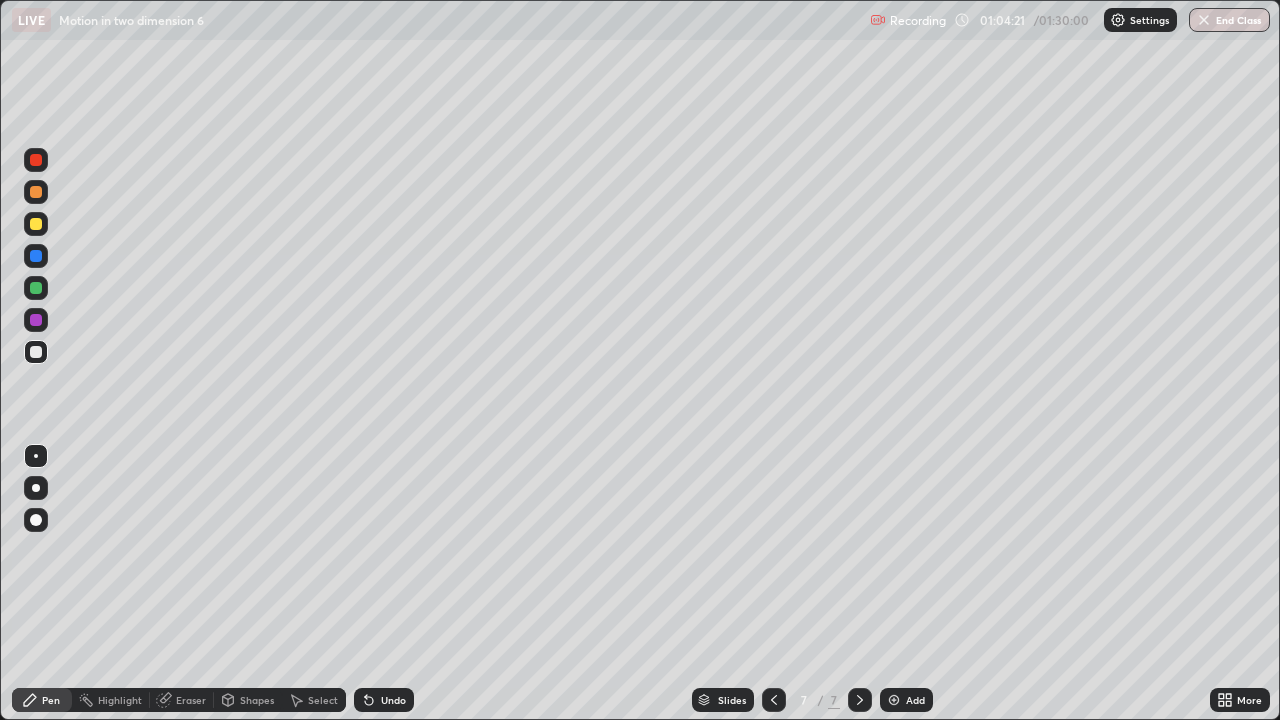 click at bounding box center (894, 700) 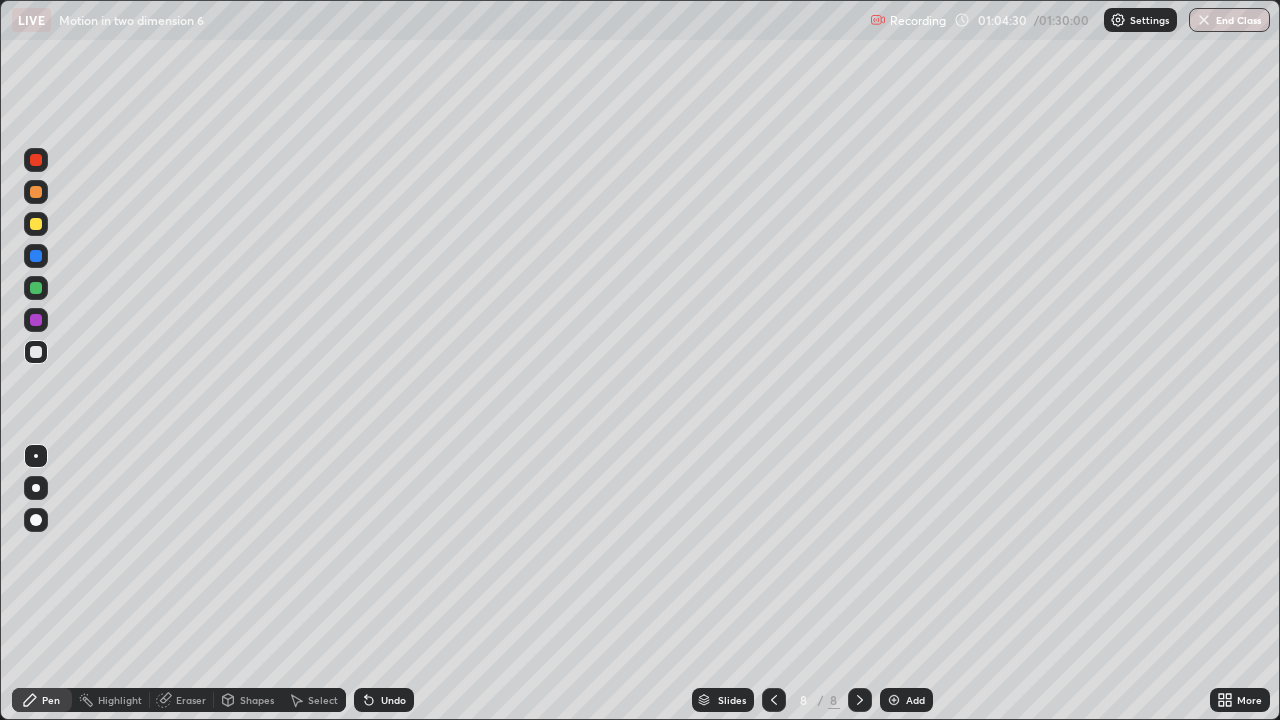 click at bounding box center [36, 352] 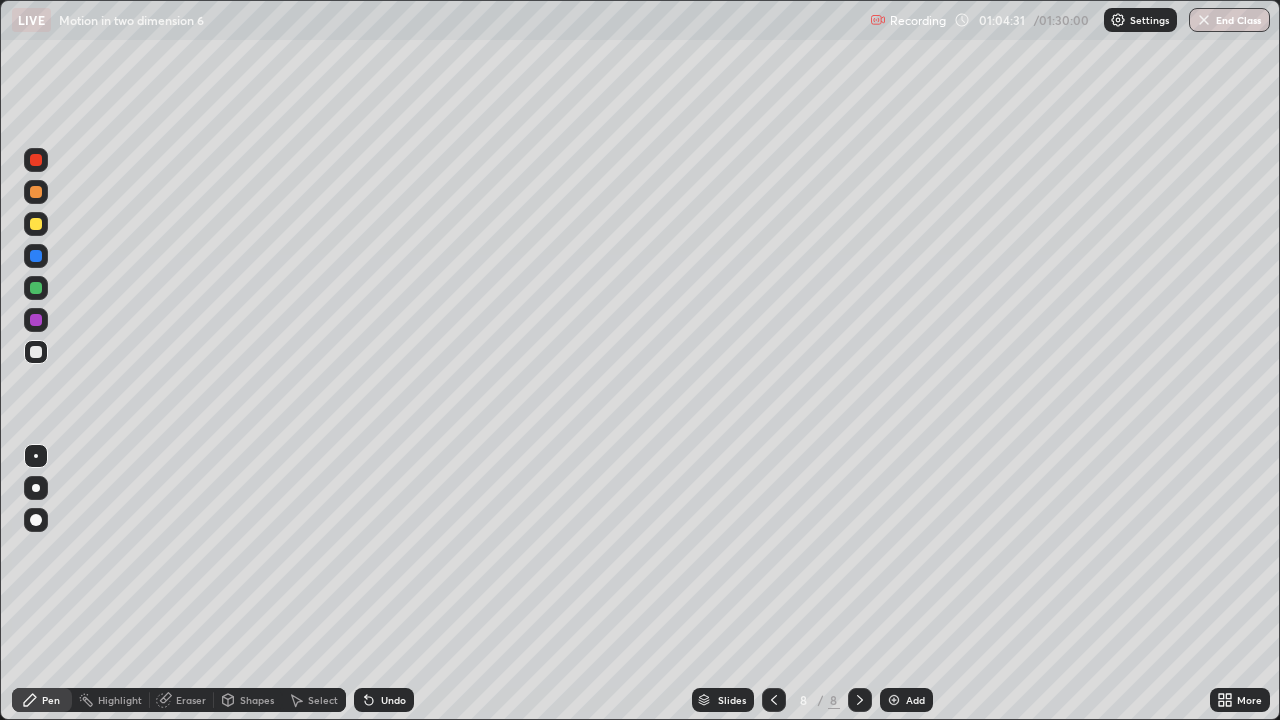 click at bounding box center (36, 352) 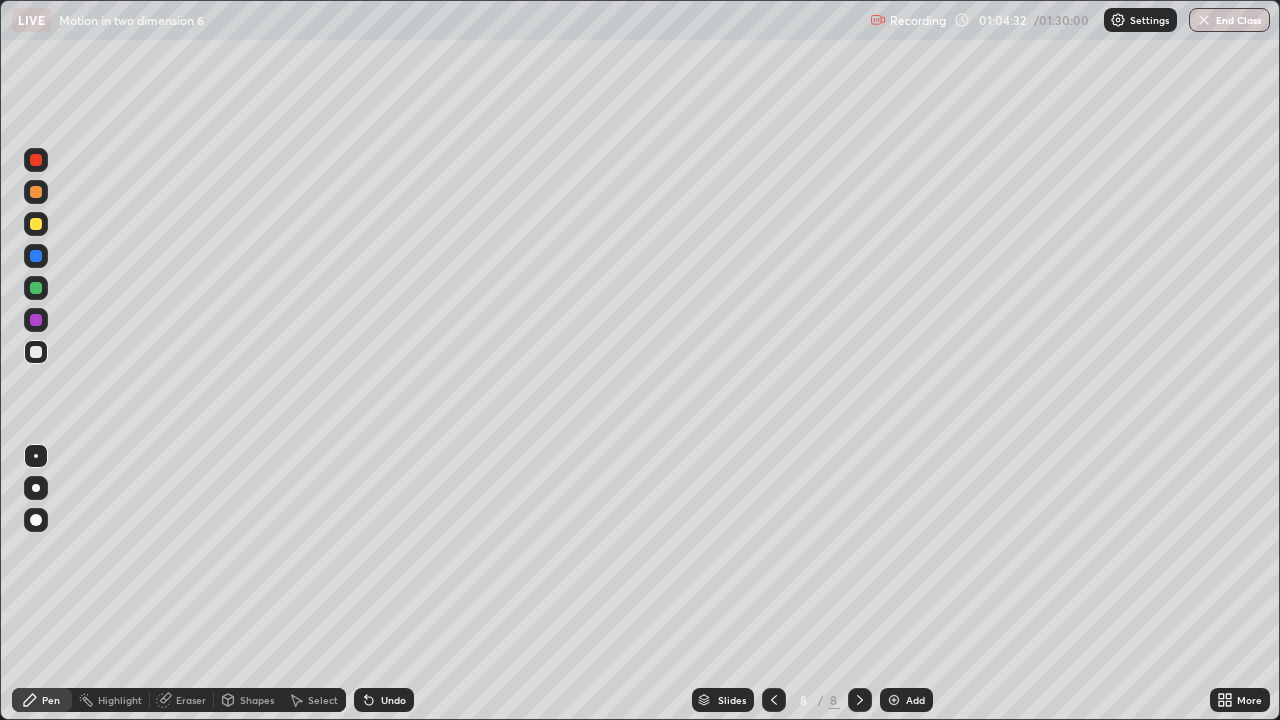 click on "Shapes" at bounding box center (248, 700) 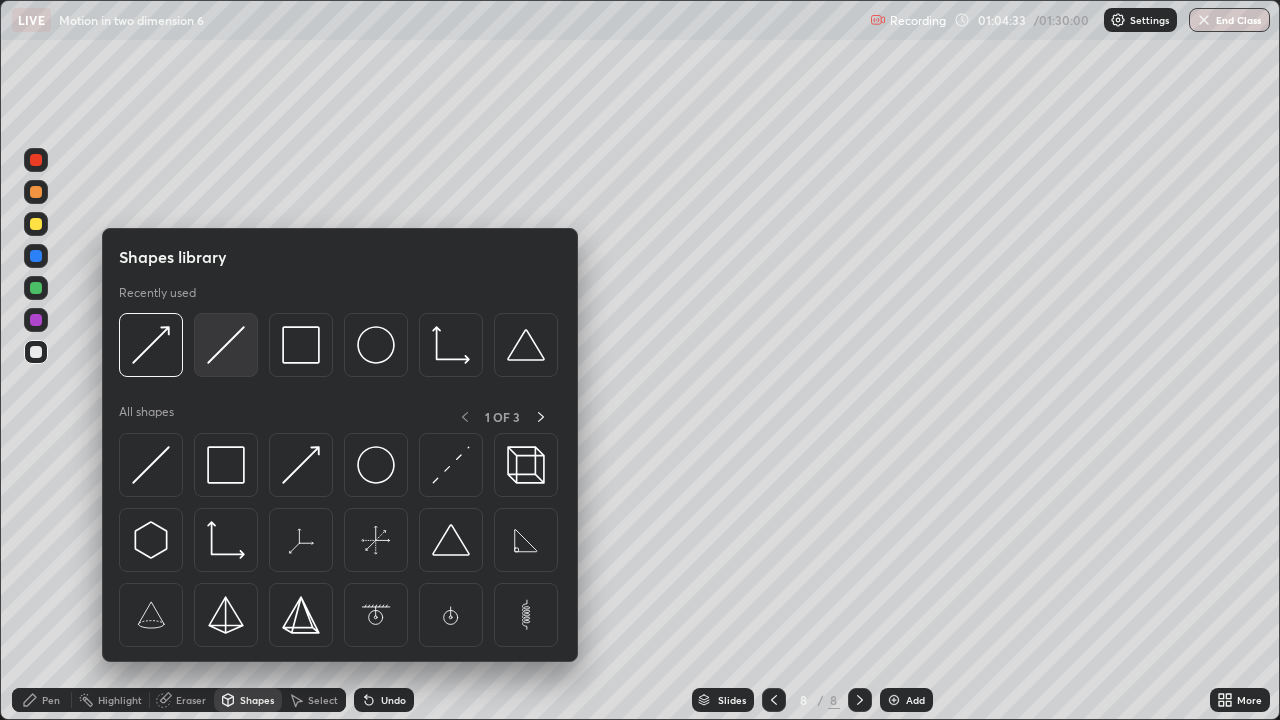 click at bounding box center [226, 345] 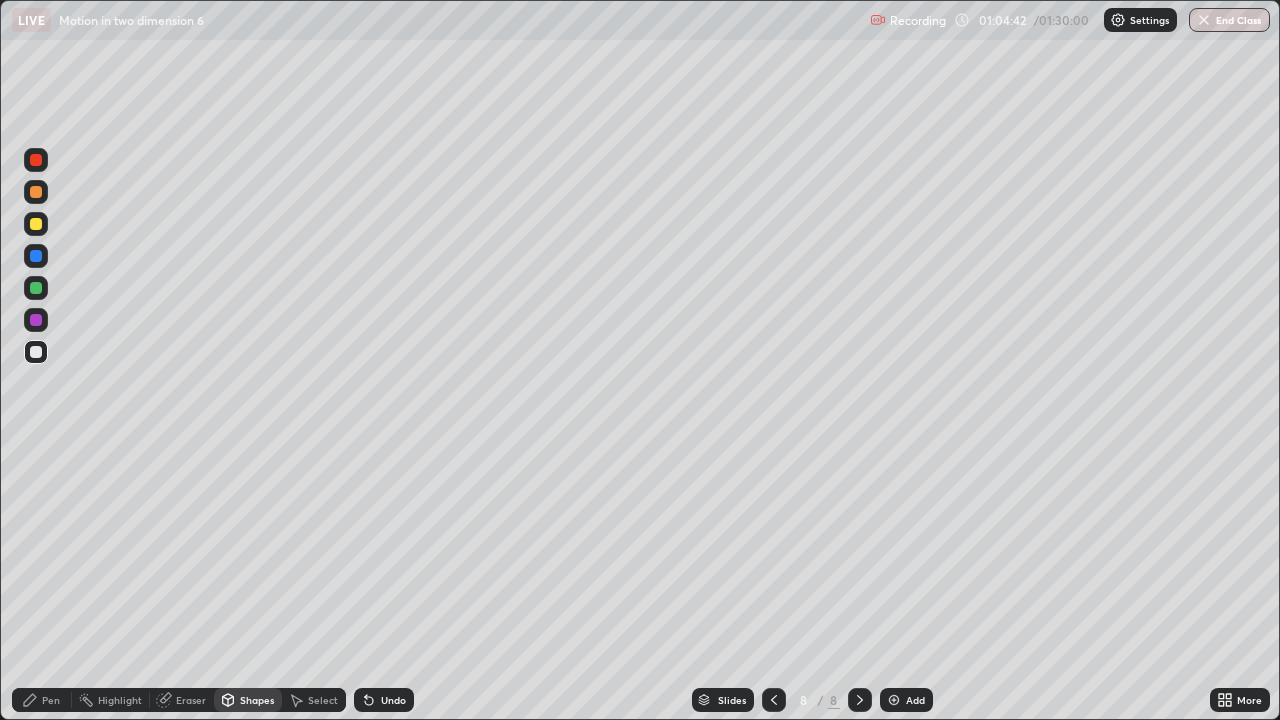 click at bounding box center [36, 192] 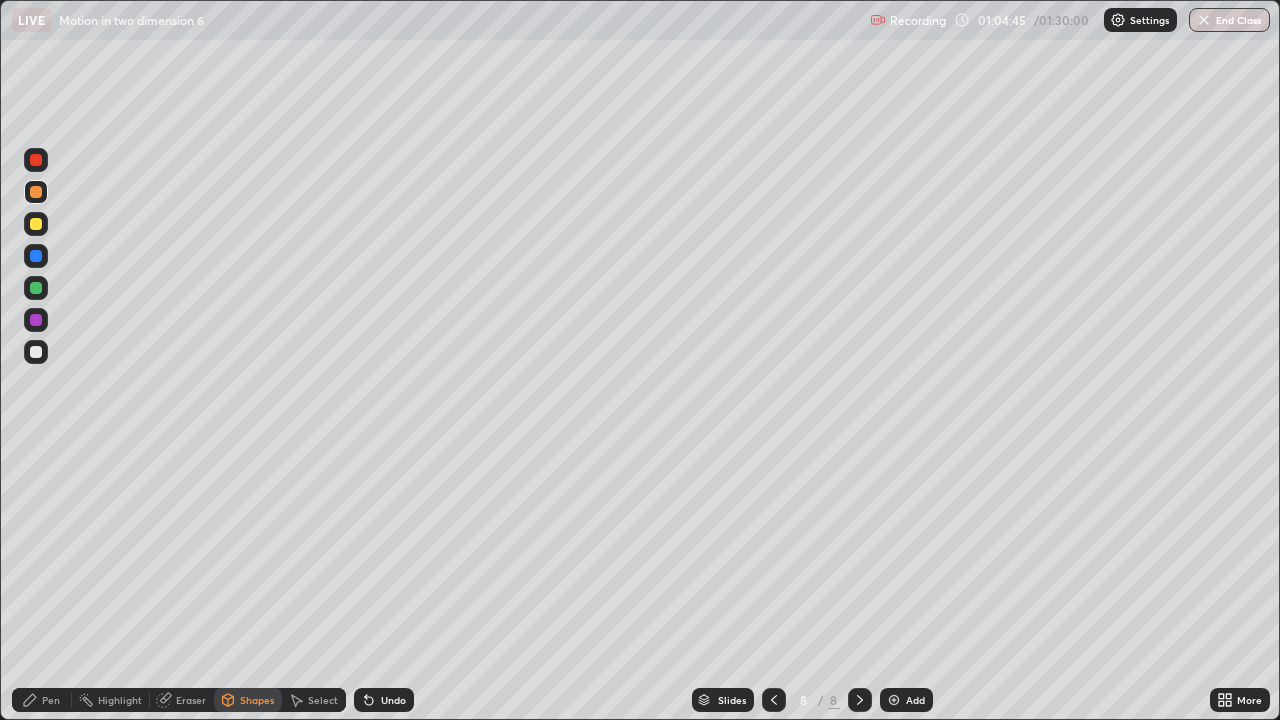 click on "Pen" at bounding box center (51, 700) 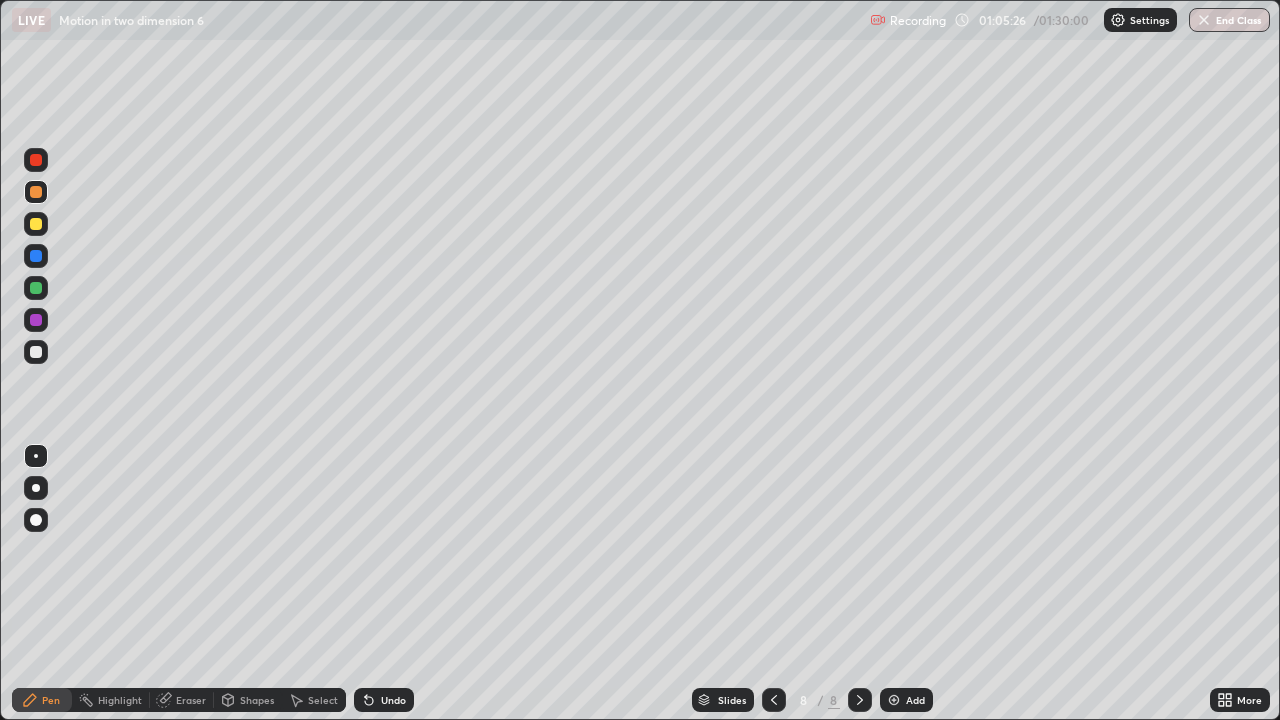 click at bounding box center [36, 224] 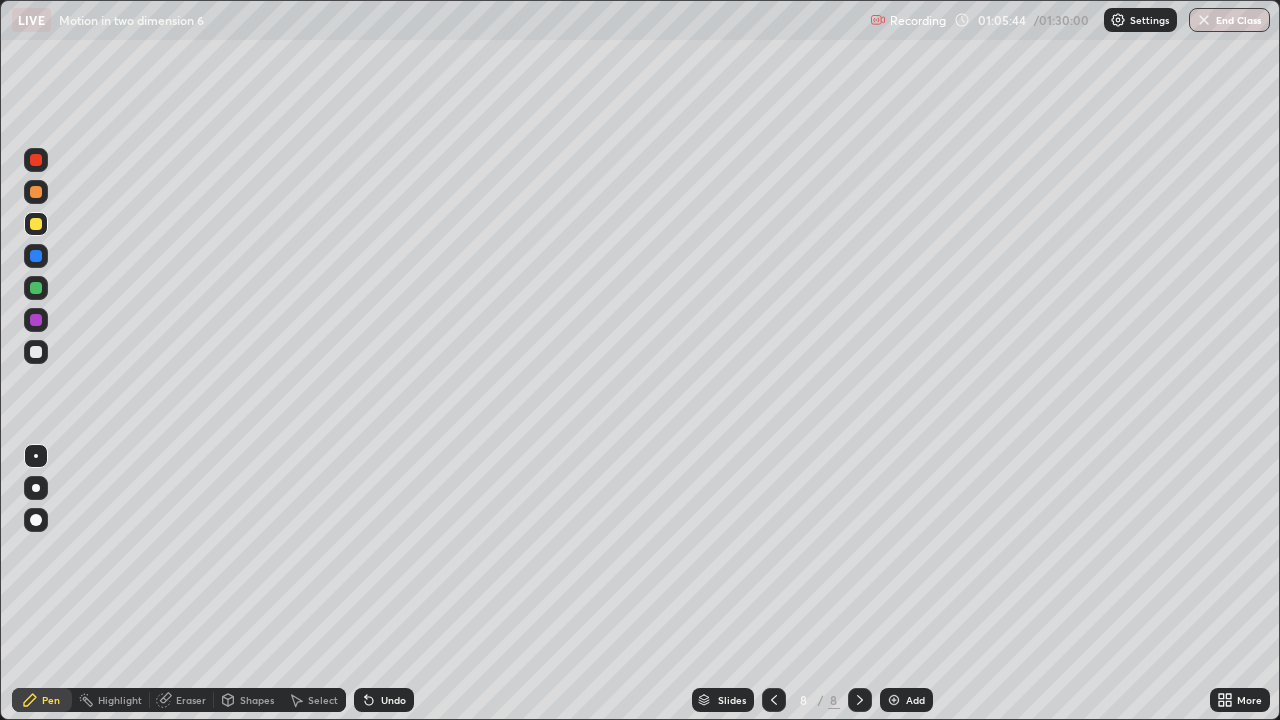 click at bounding box center (36, 288) 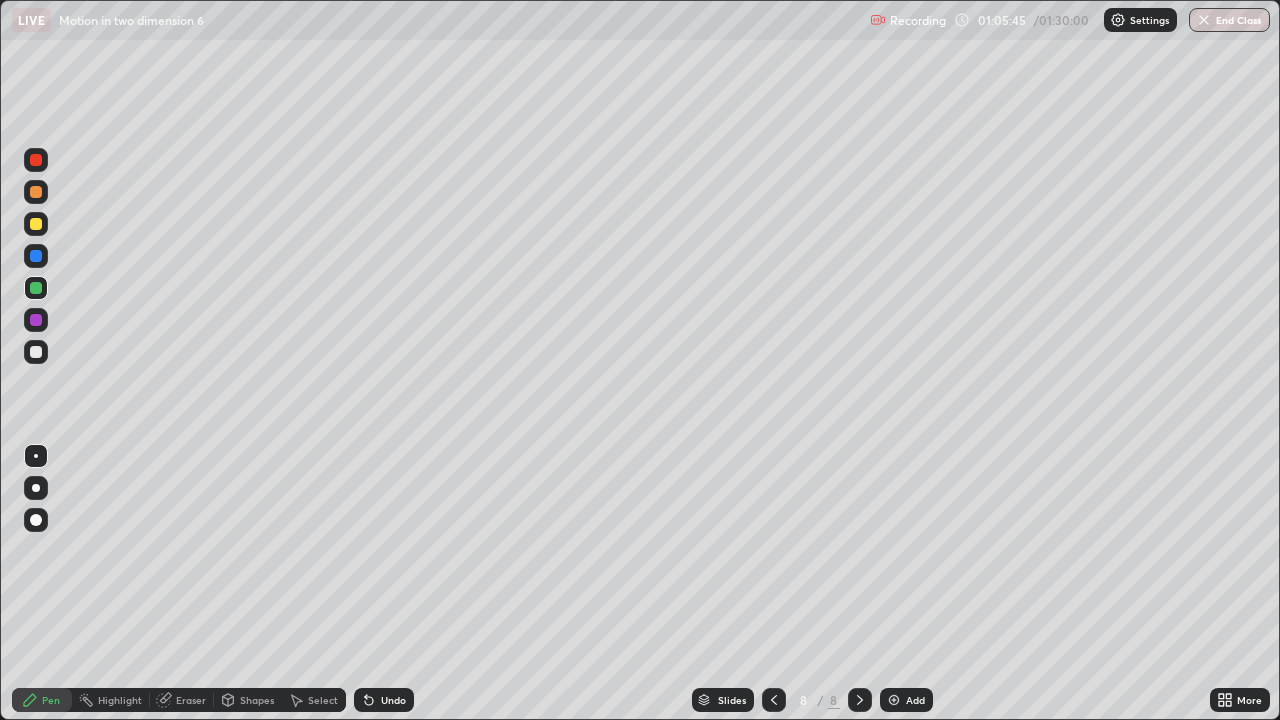 click on "Shapes" at bounding box center (257, 700) 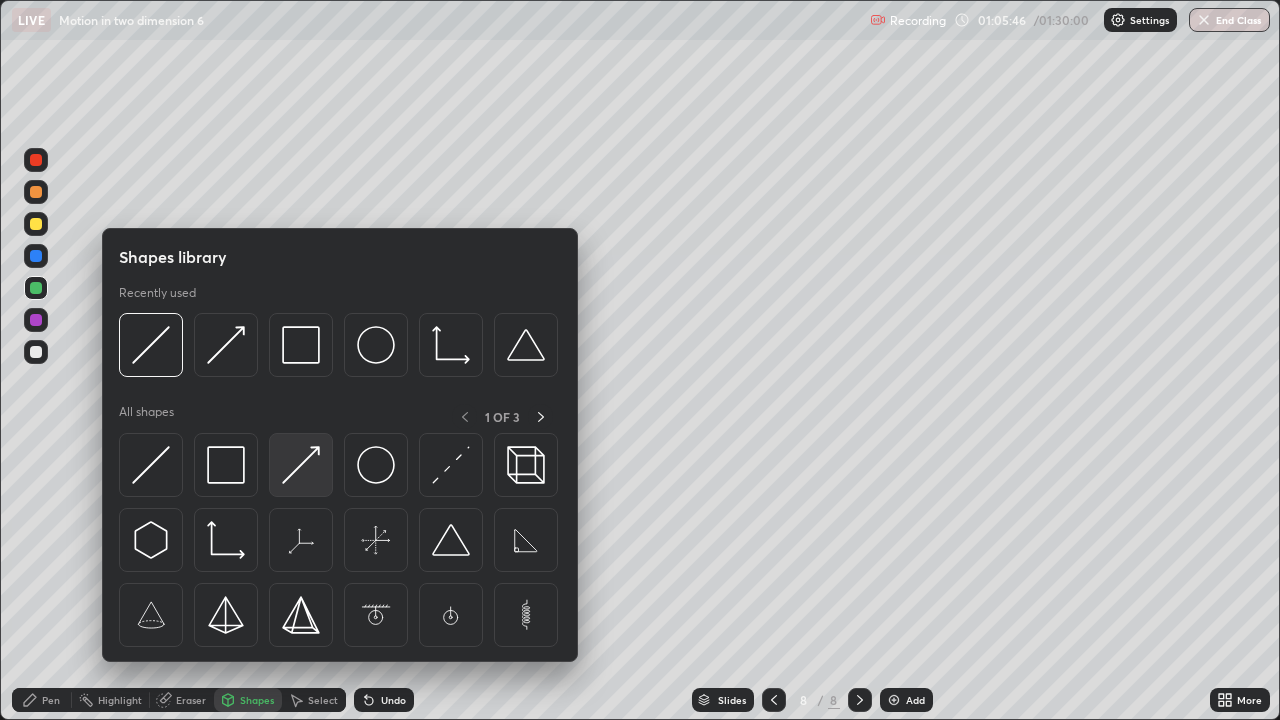 click at bounding box center [301, 465] 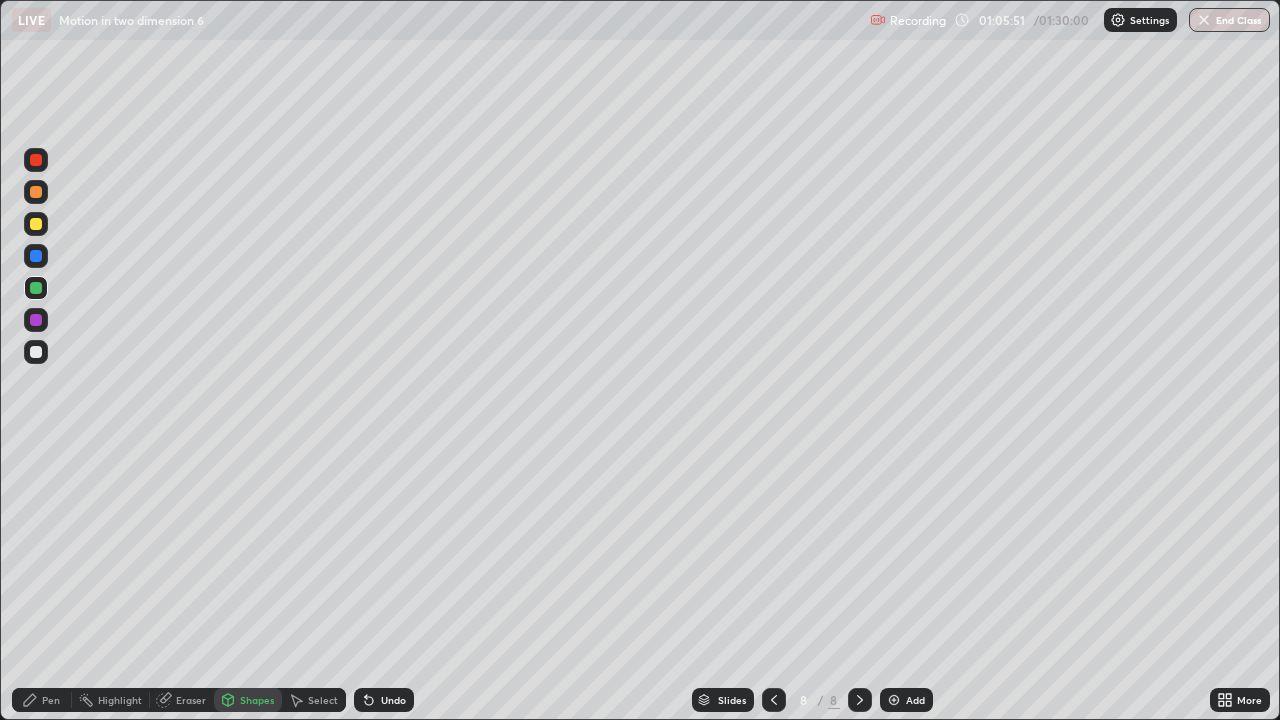 click on "Pen" at bounding box center [51, 700] 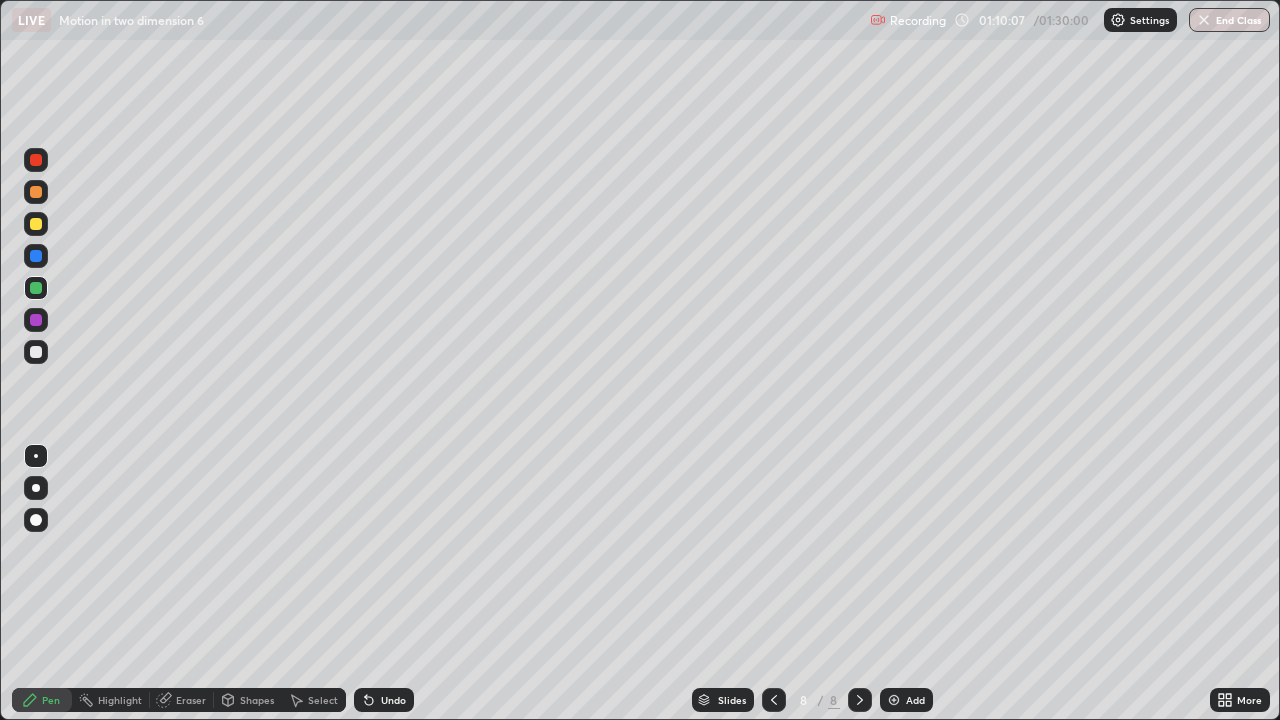 click on "Eraser" at bounding box center [191, 700] 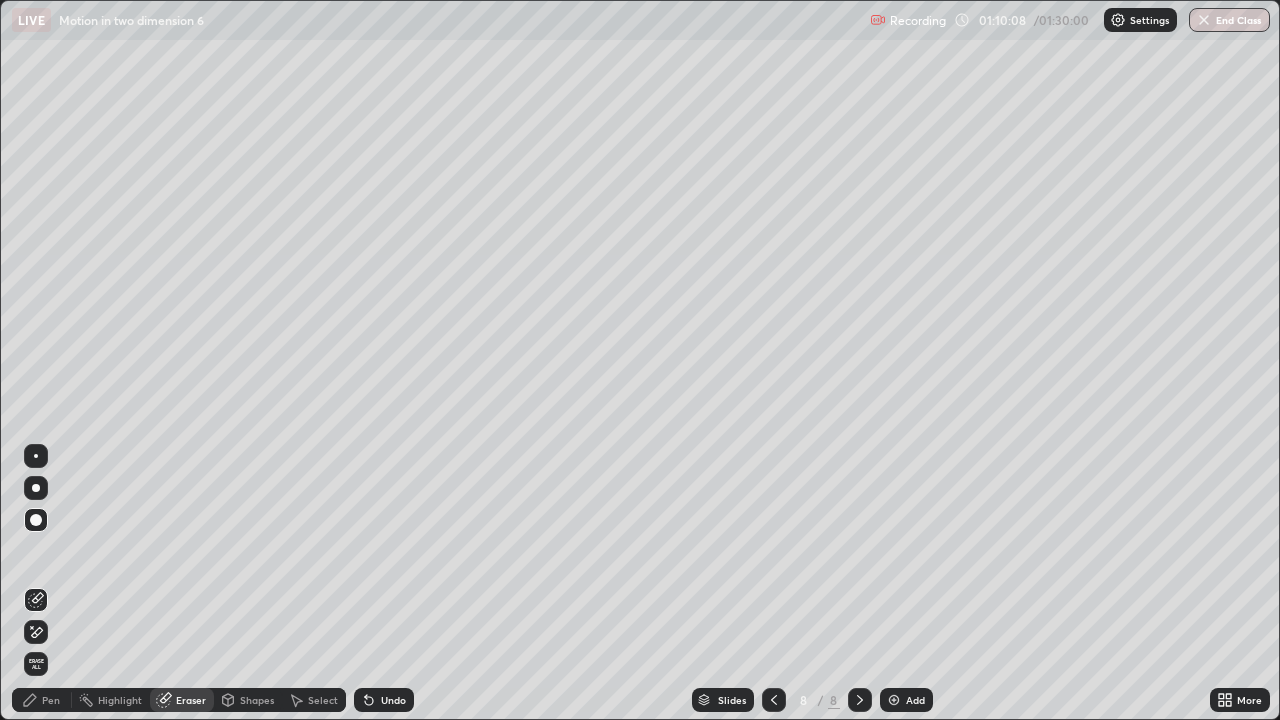 click on "Shapes" at bounding box center (257, 700) 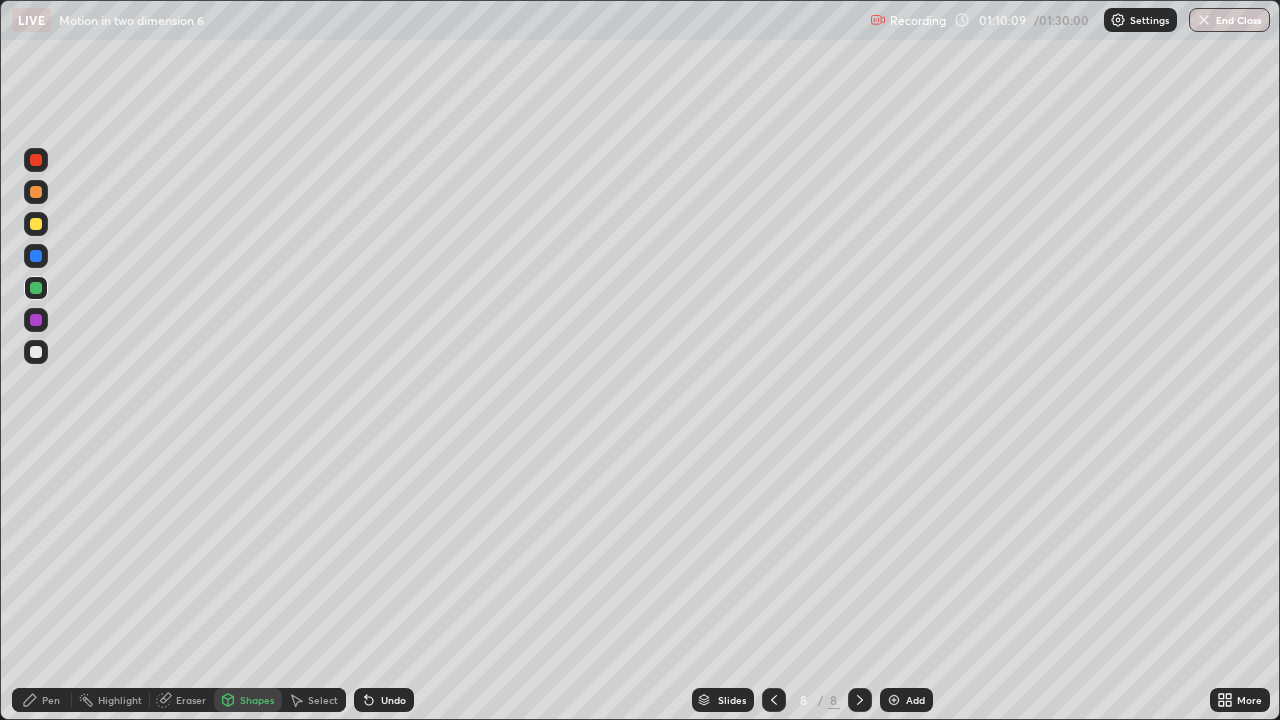 click on "Eraser" at bounding box center [191, 700] 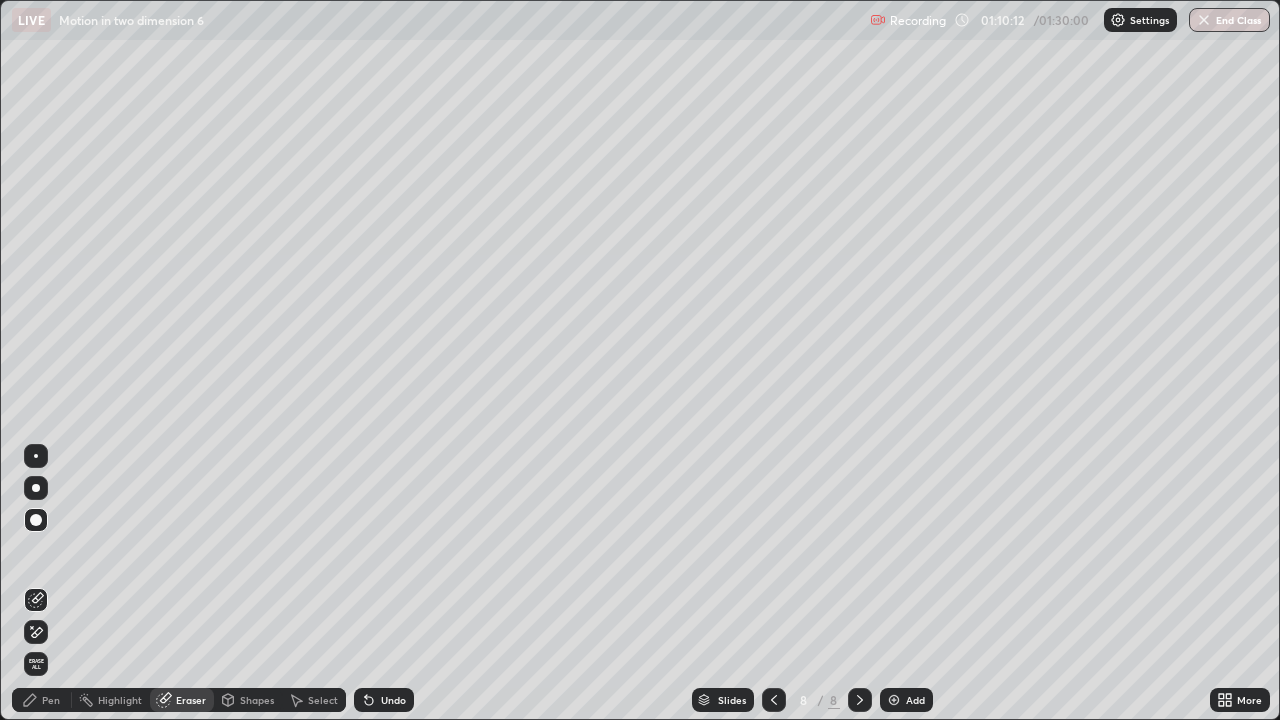 click on "Pen" at bounding box center (42, 700) 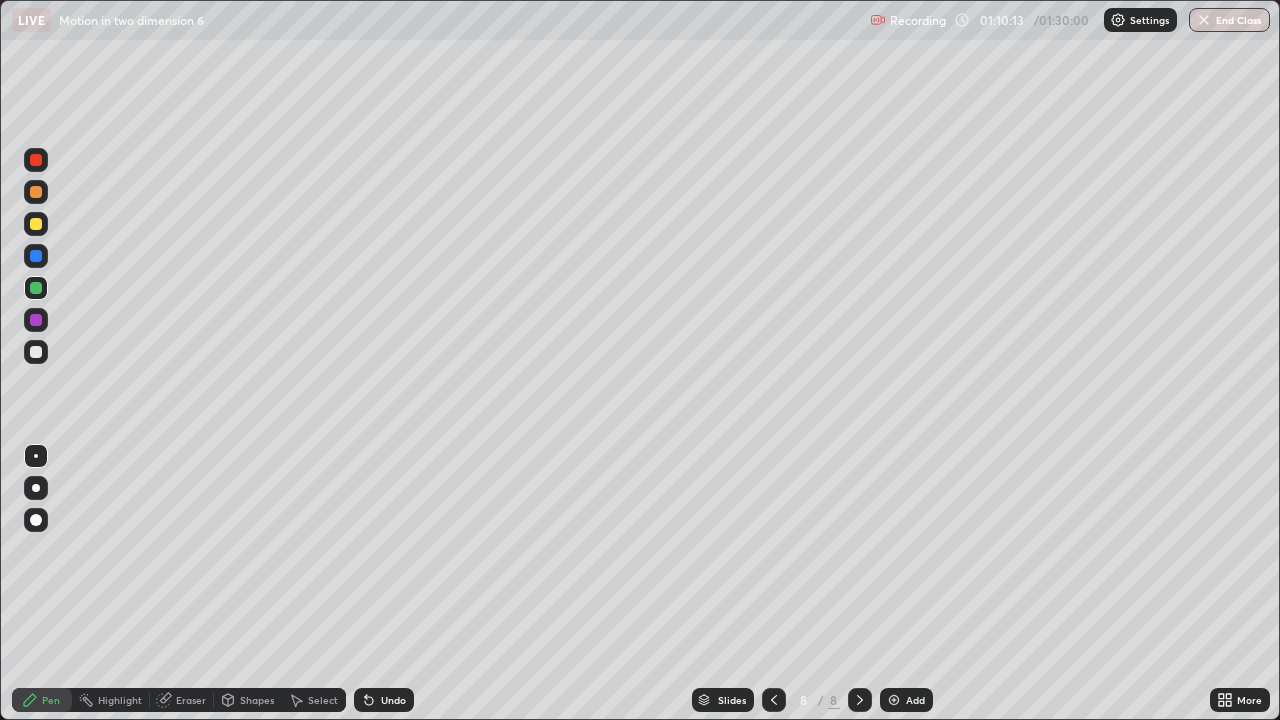 click on "Shapes" at bounding box center (257, 700) 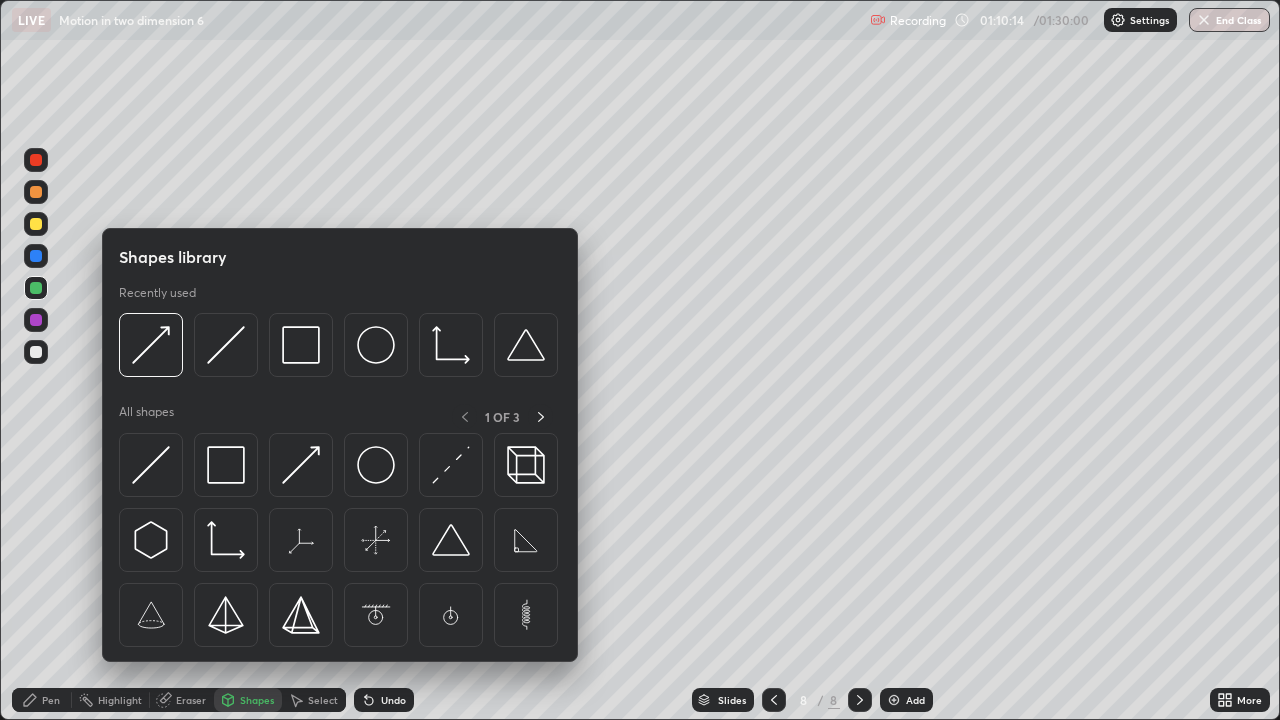 click at bounding box center [36, 352] 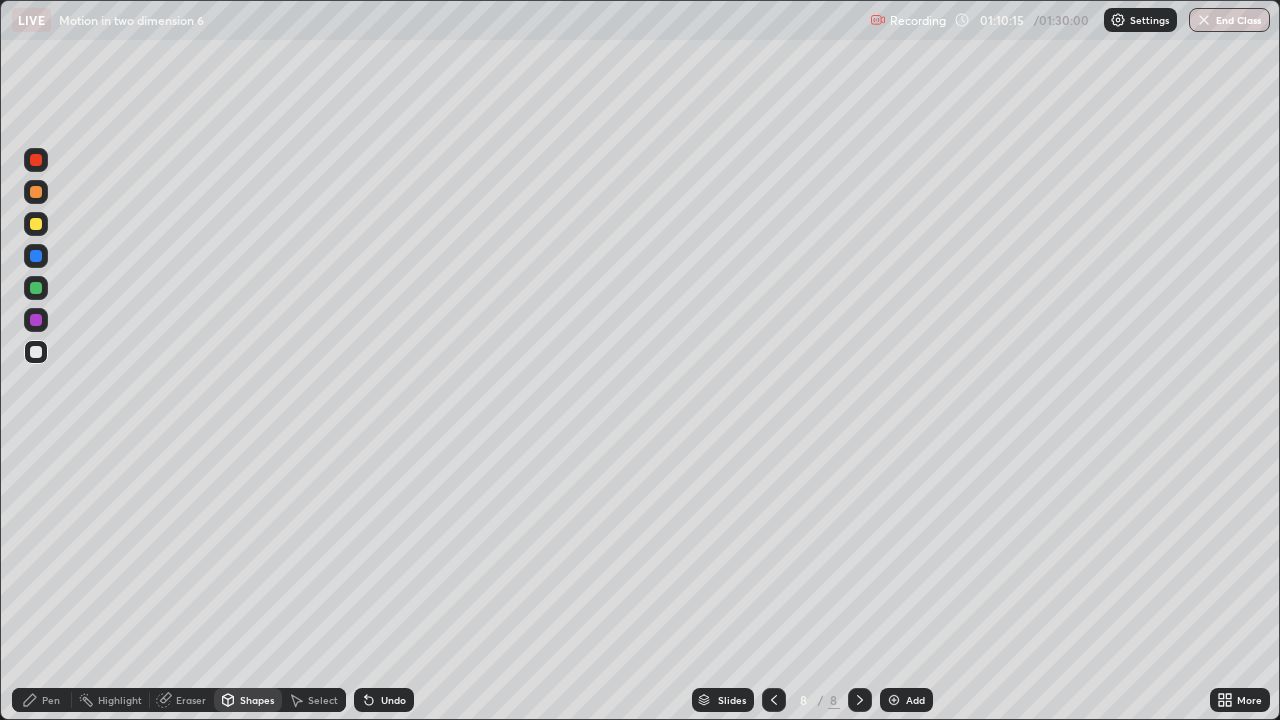click on "Shapes" at bounding box center (257, 700) 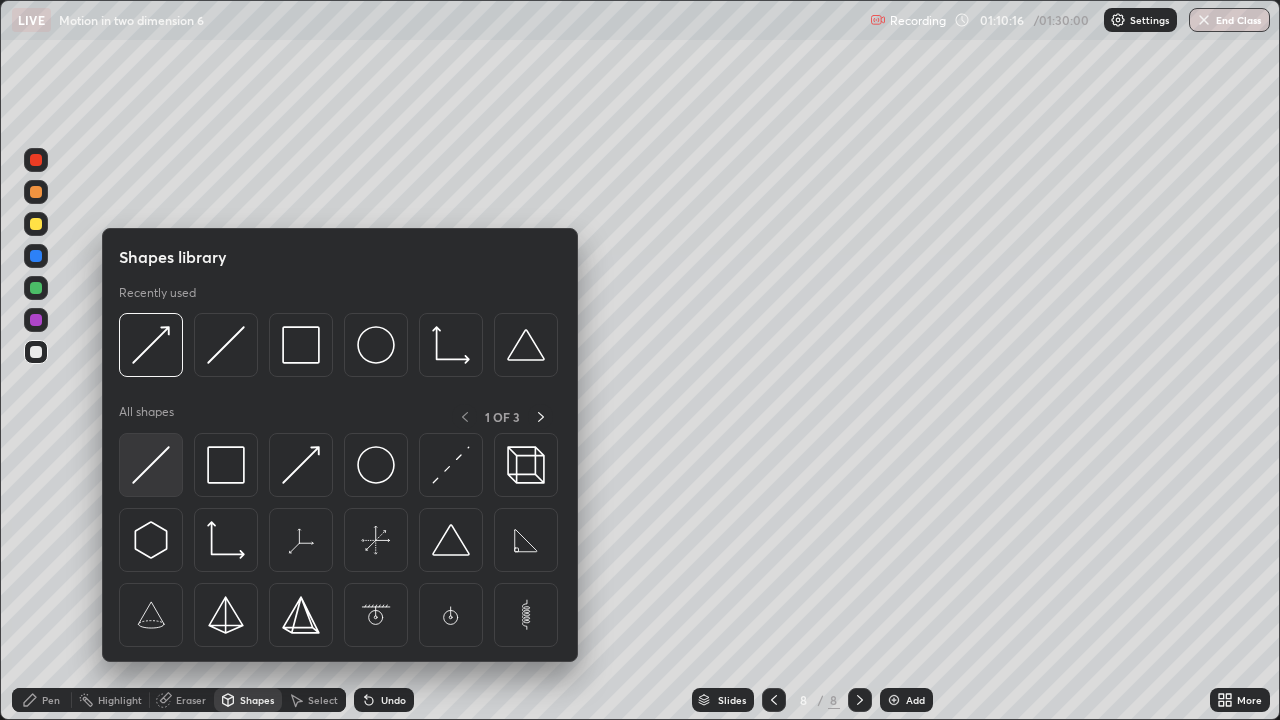 click at bounding box center [151, 465] 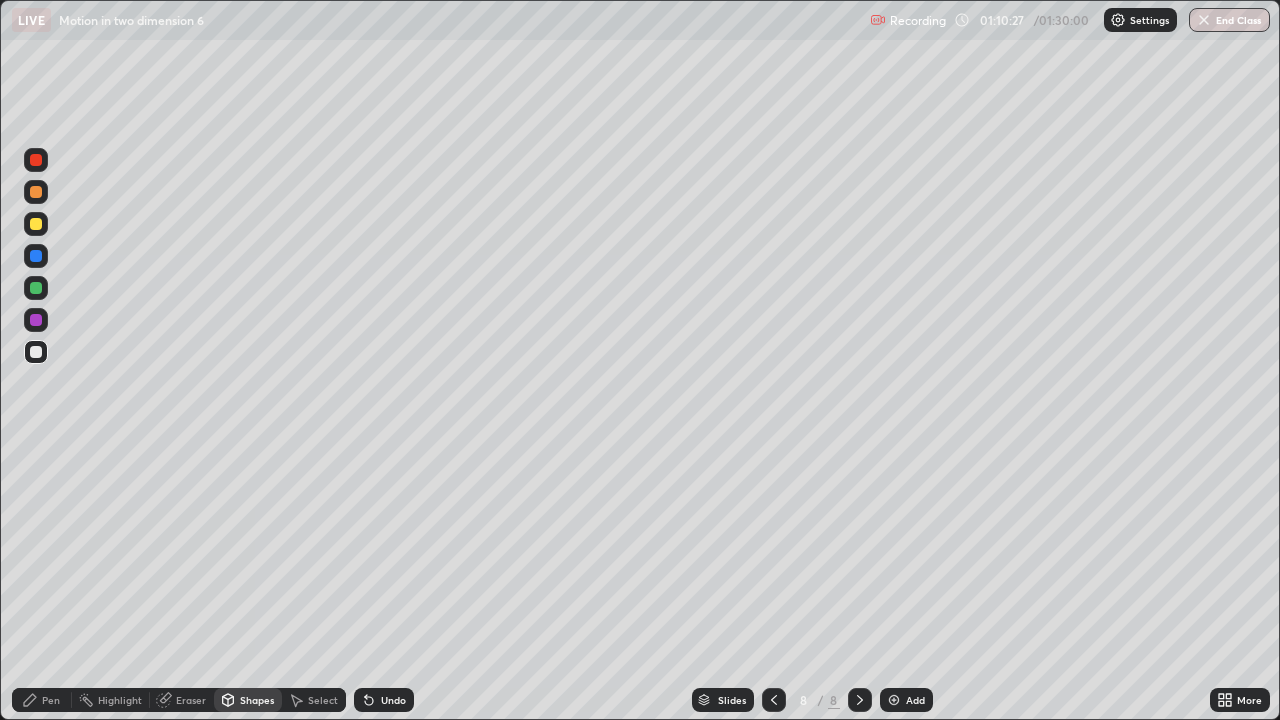 click on "Pen" at bounding box center [42, 700] 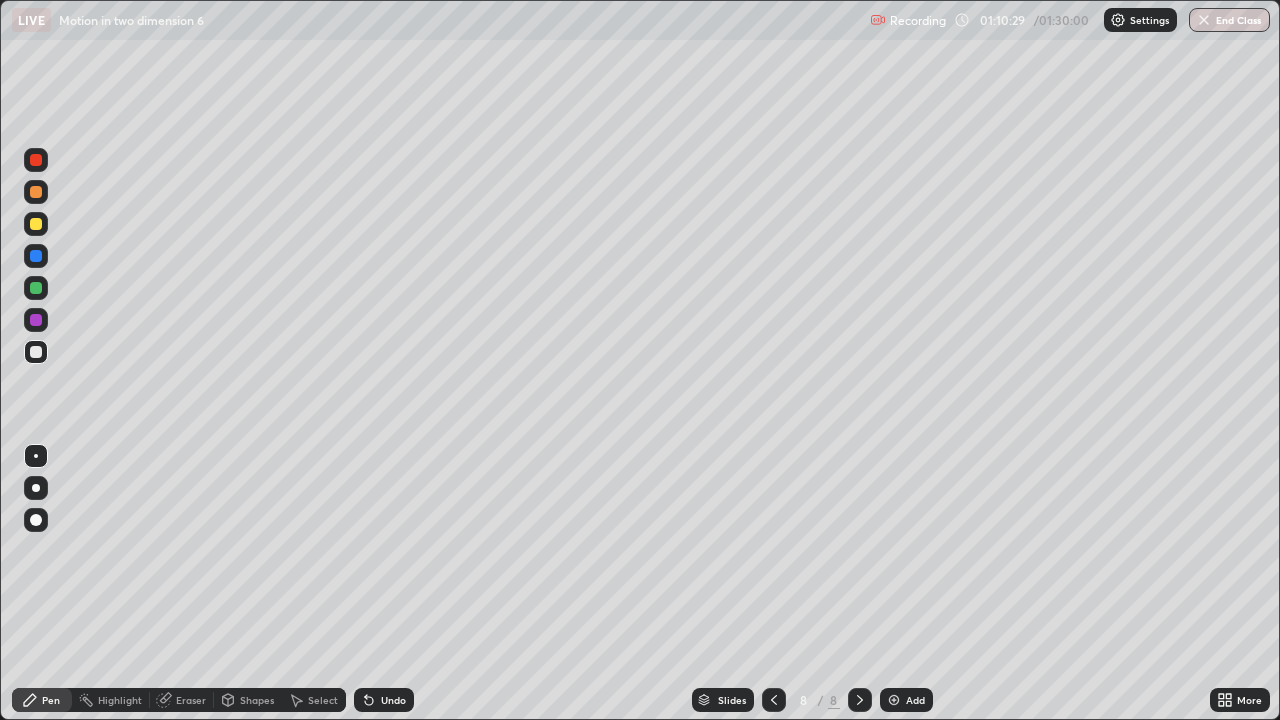 click at bounding box center [36, 192] 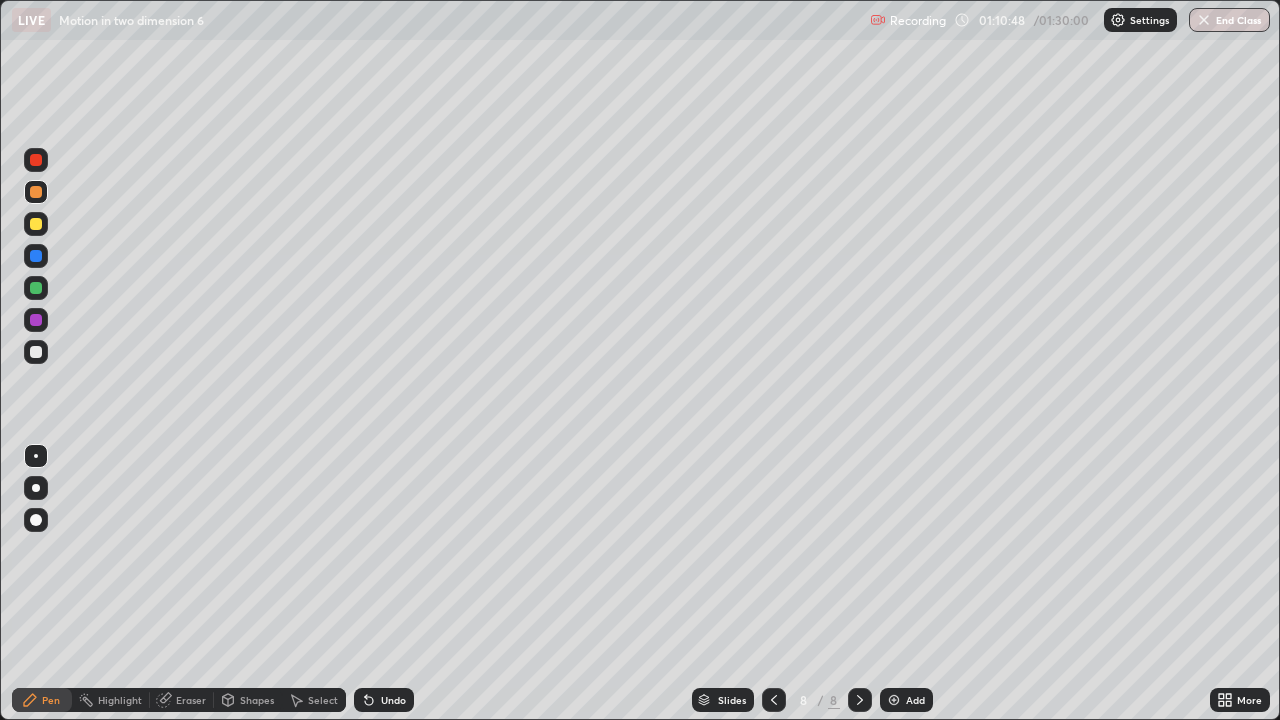 click at bounding box center (36, 288) 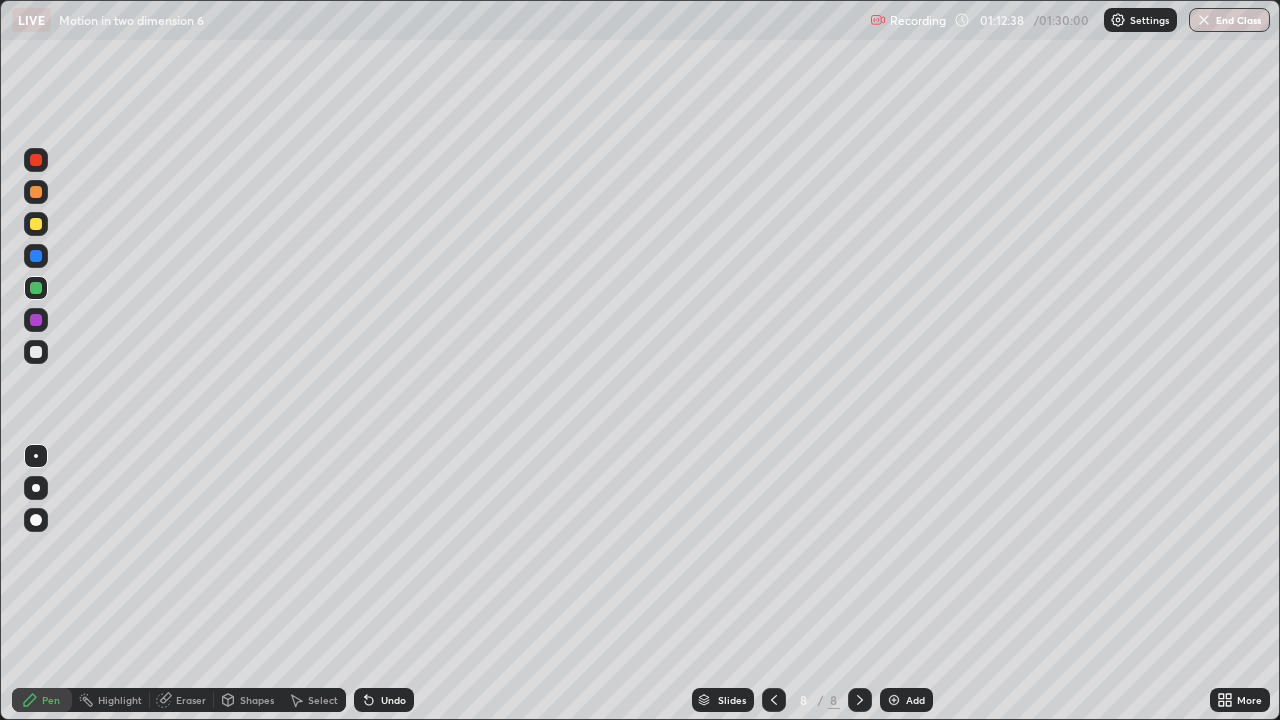 click at bounding box center [36, 160] 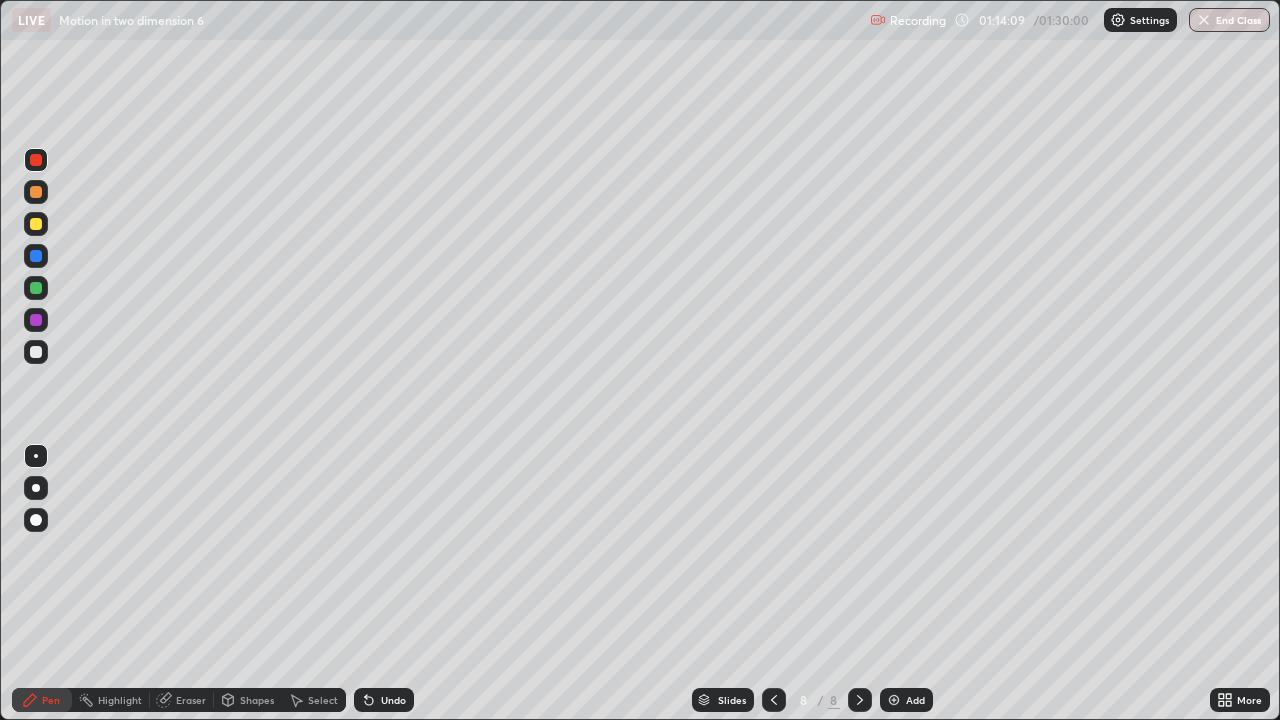 click on "Eraser" at bounding box center (191, 700) 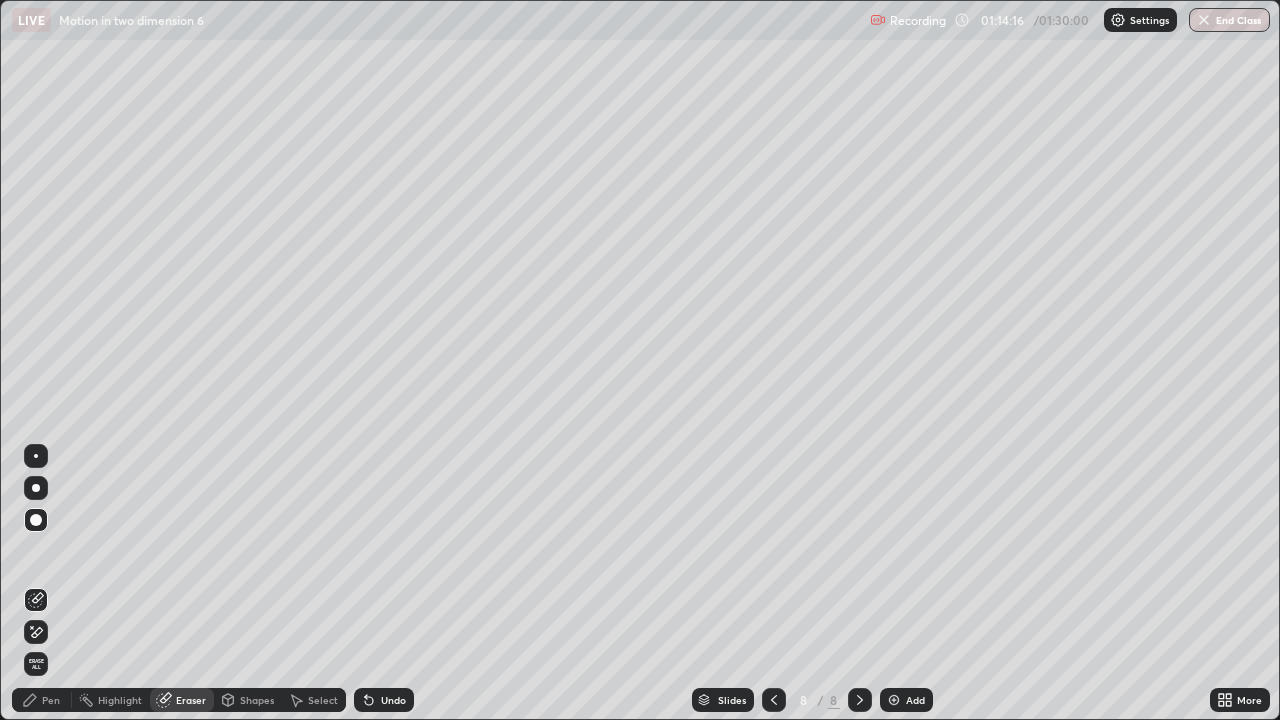 click on "Pen" at bounding box center [51, 700] 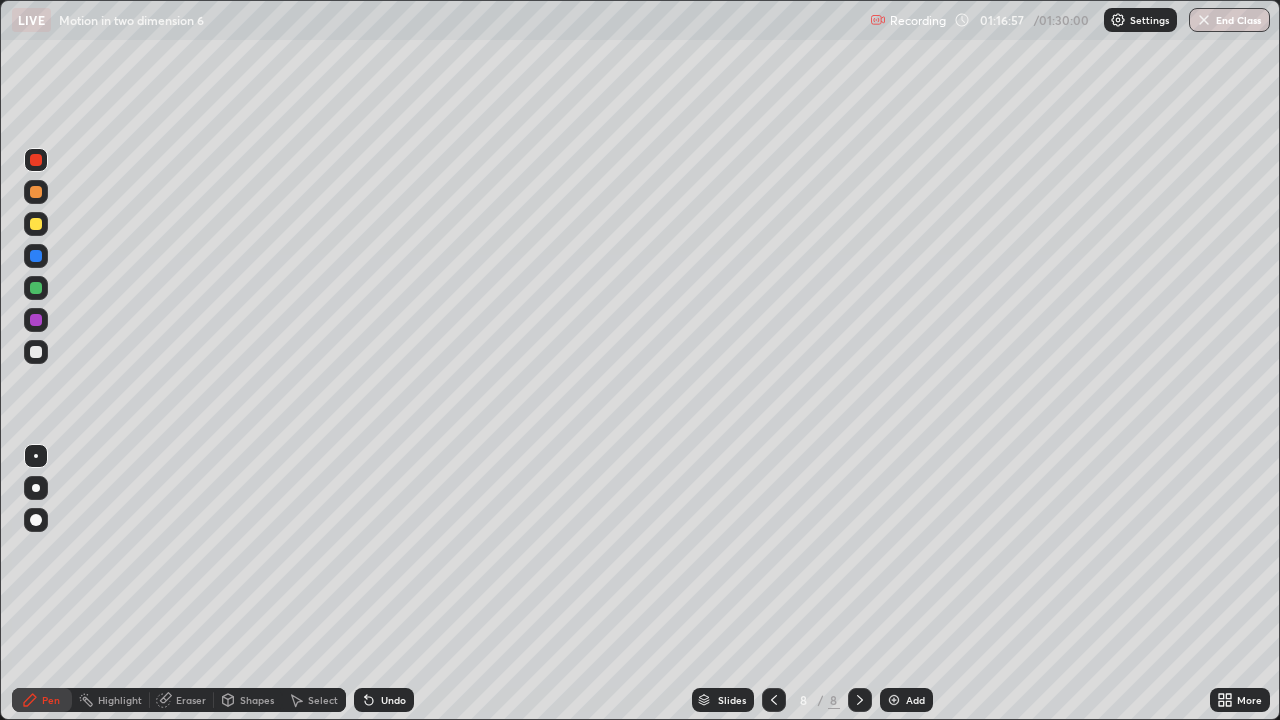 click 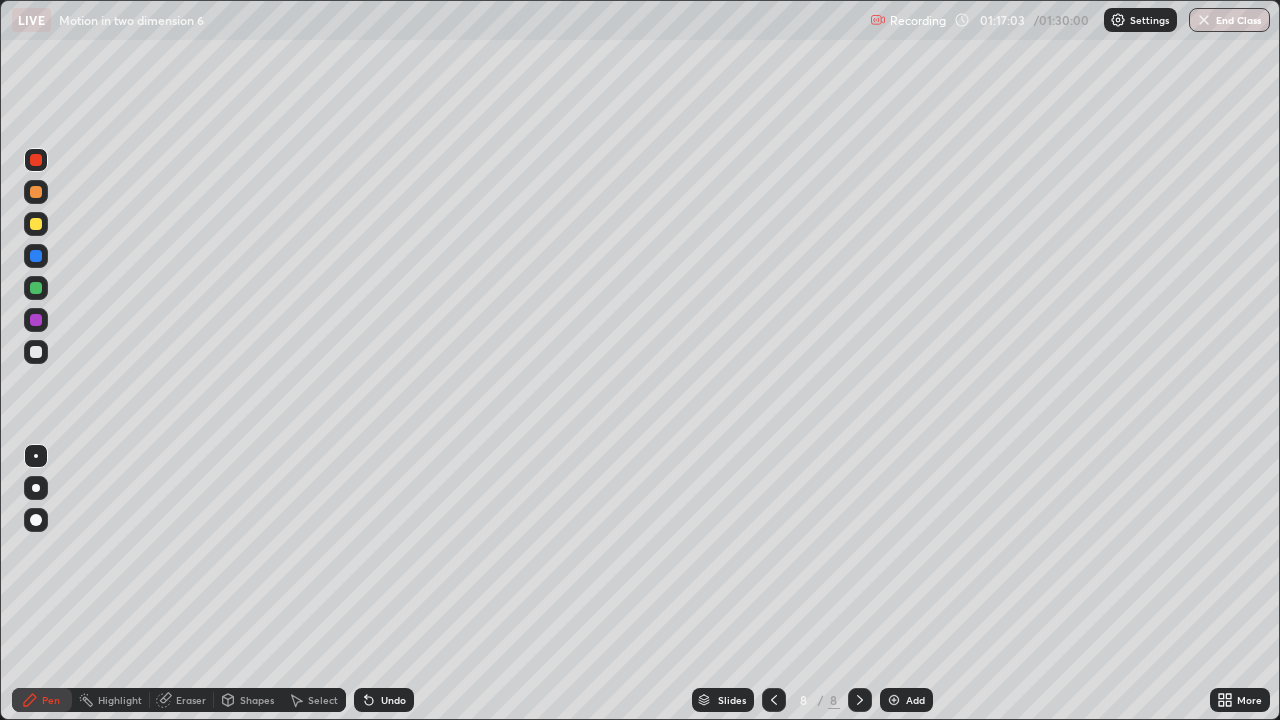 click at bounding box center [774, 700] 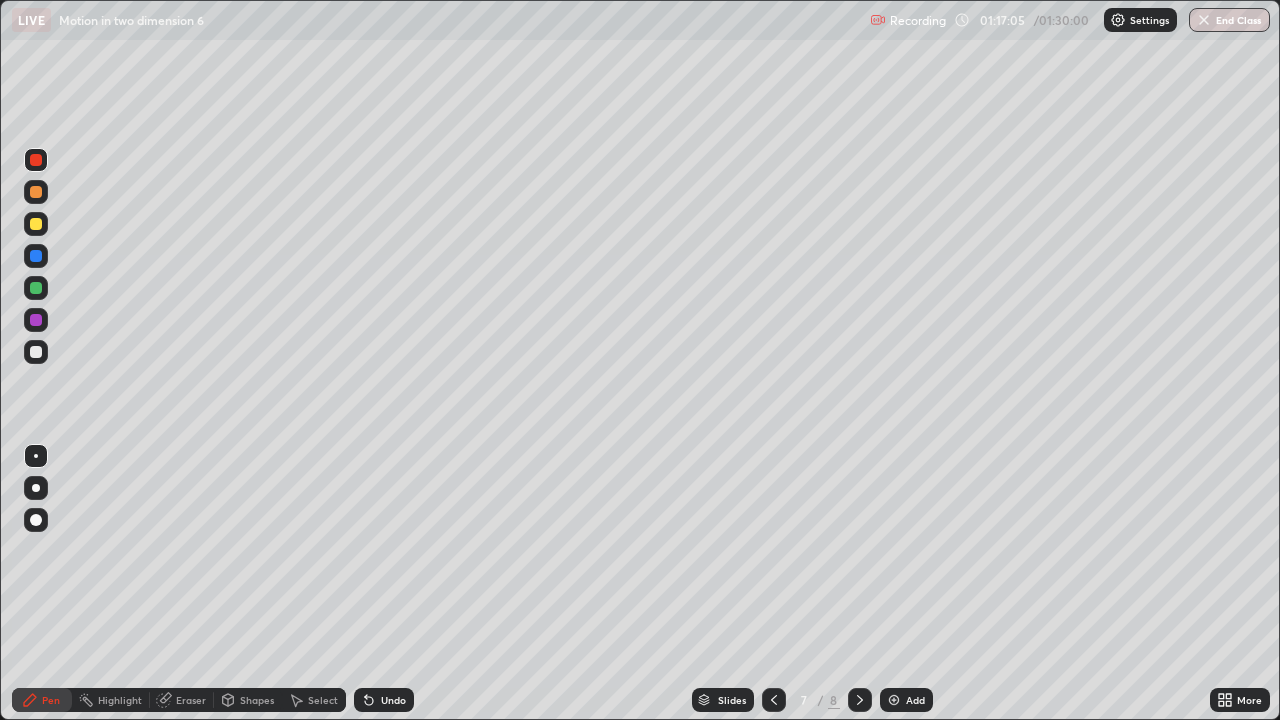 click 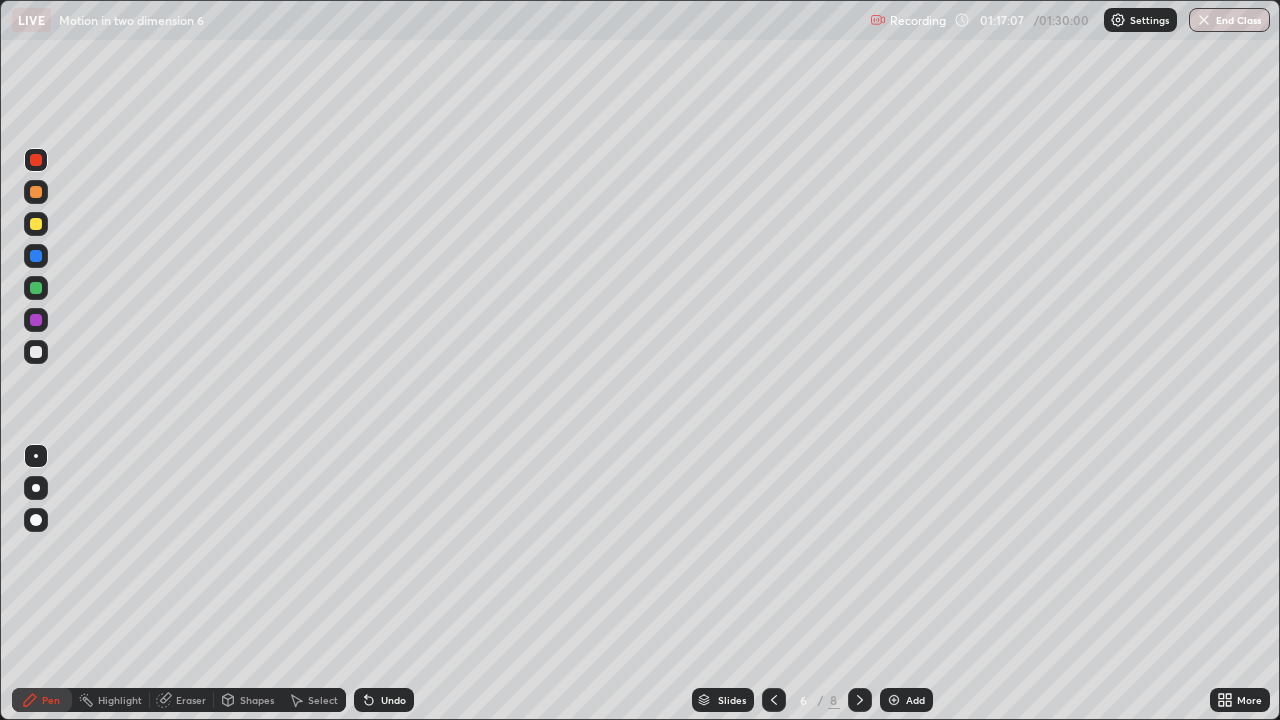 click 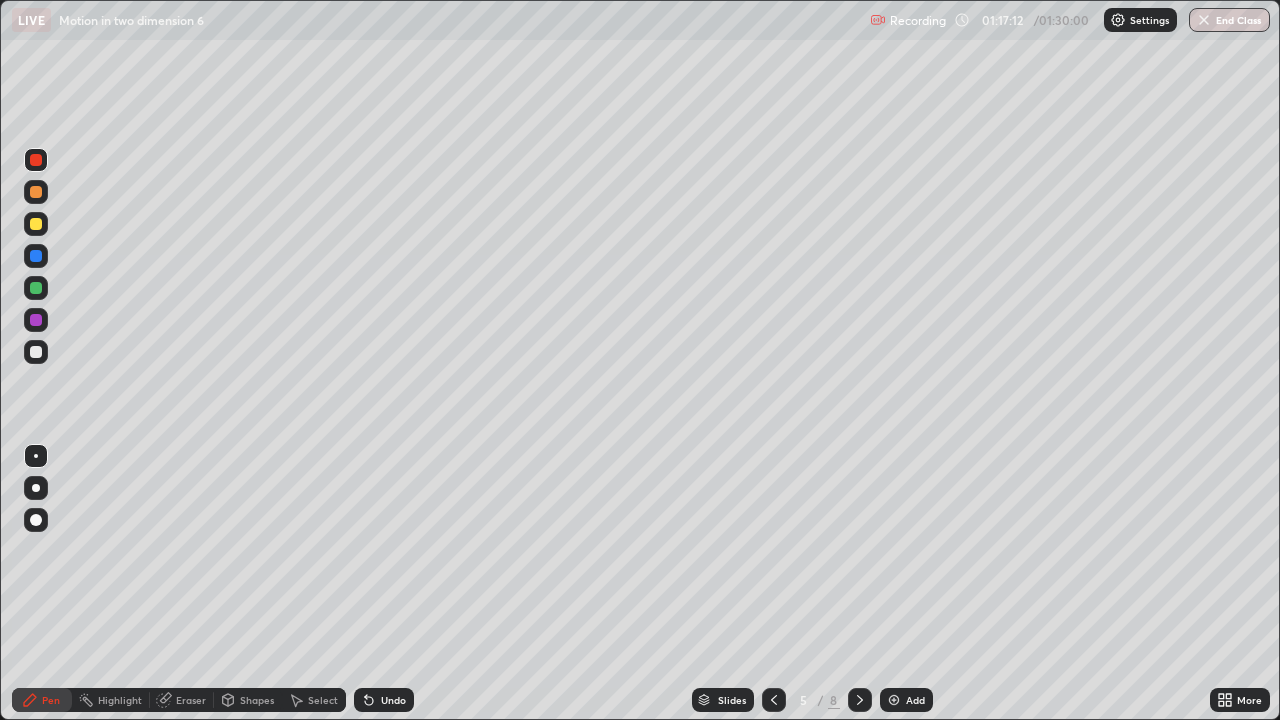 click 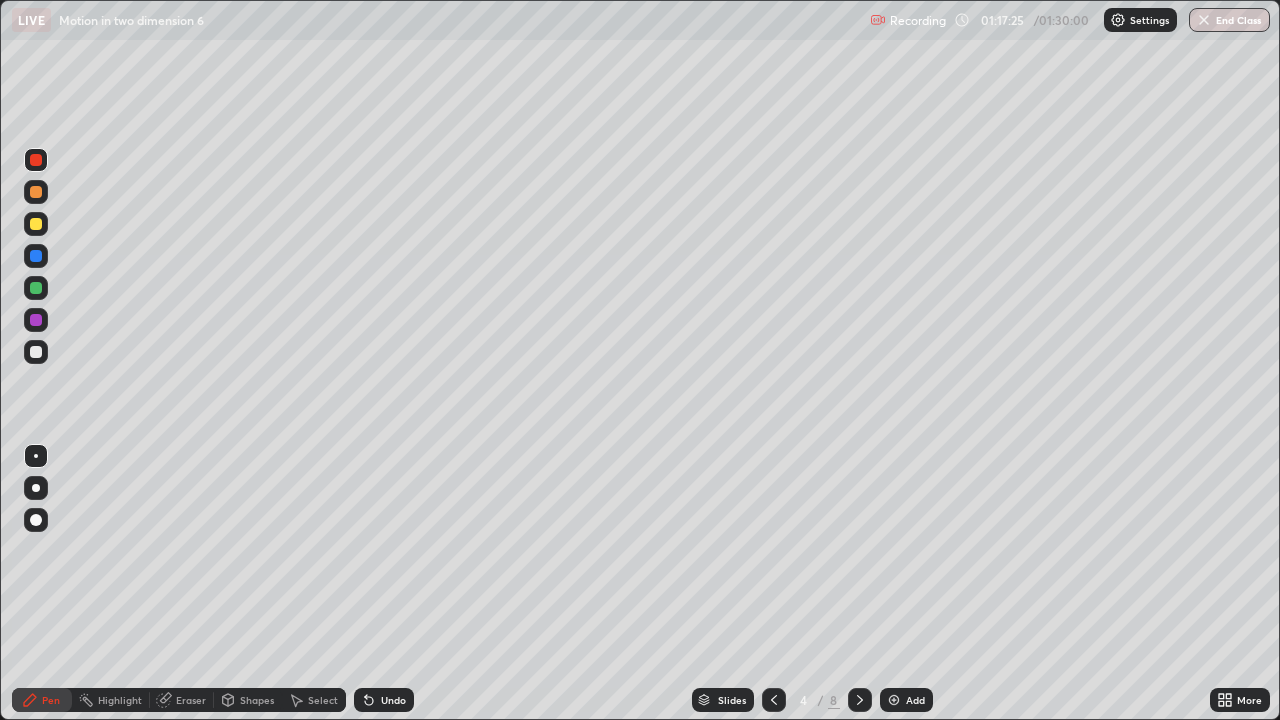 click on "Eraser" at bounding box center [182, 700] 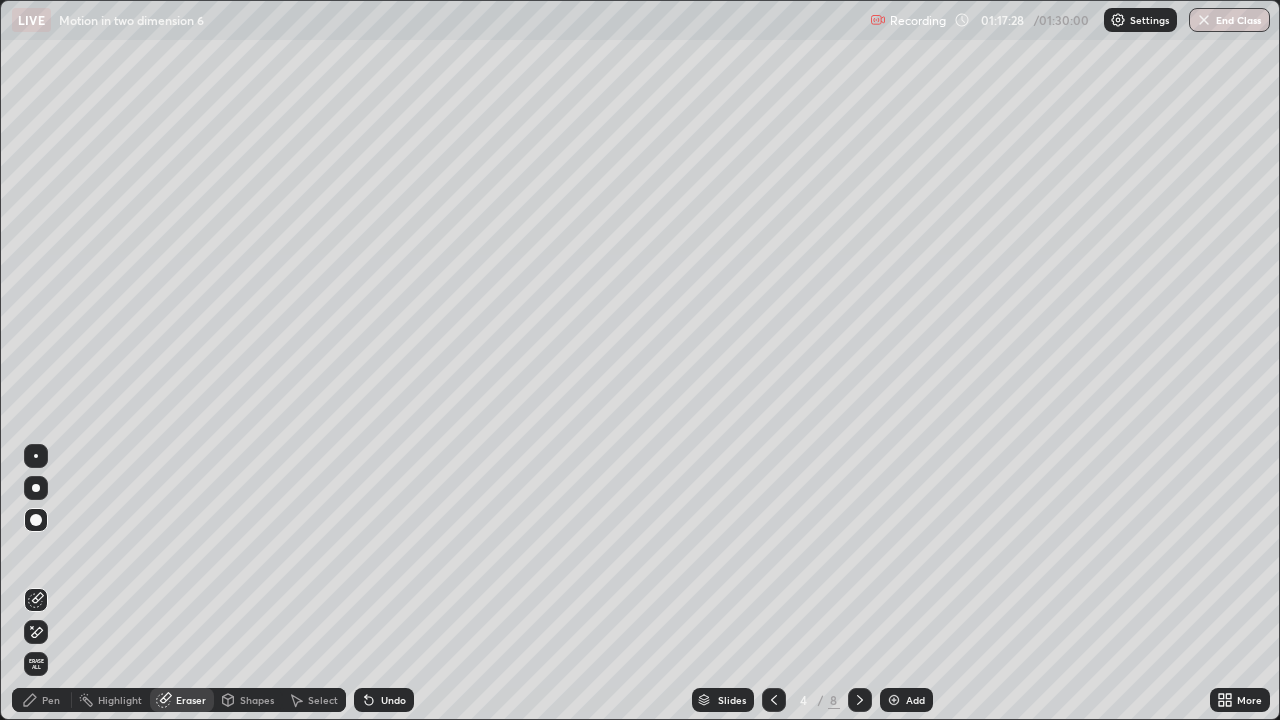 click on "Highlight" at bounding box center (111, 700) 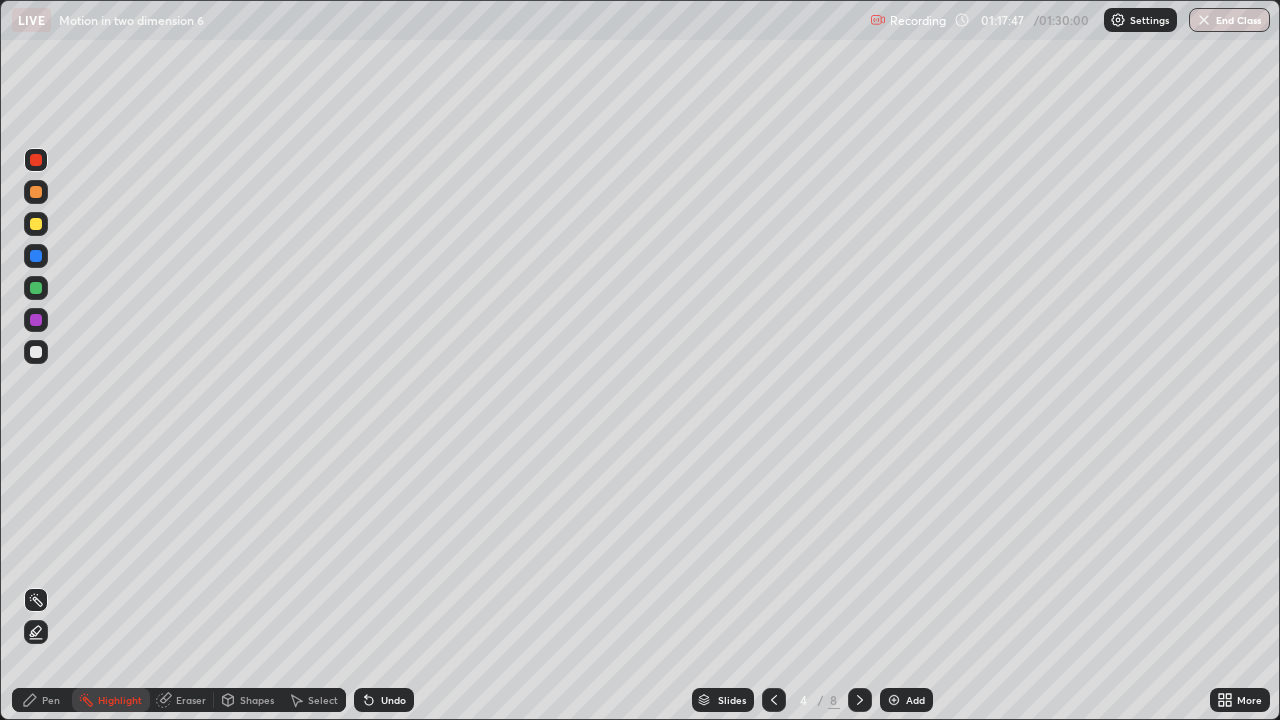 click at bounding box center [860, 700] 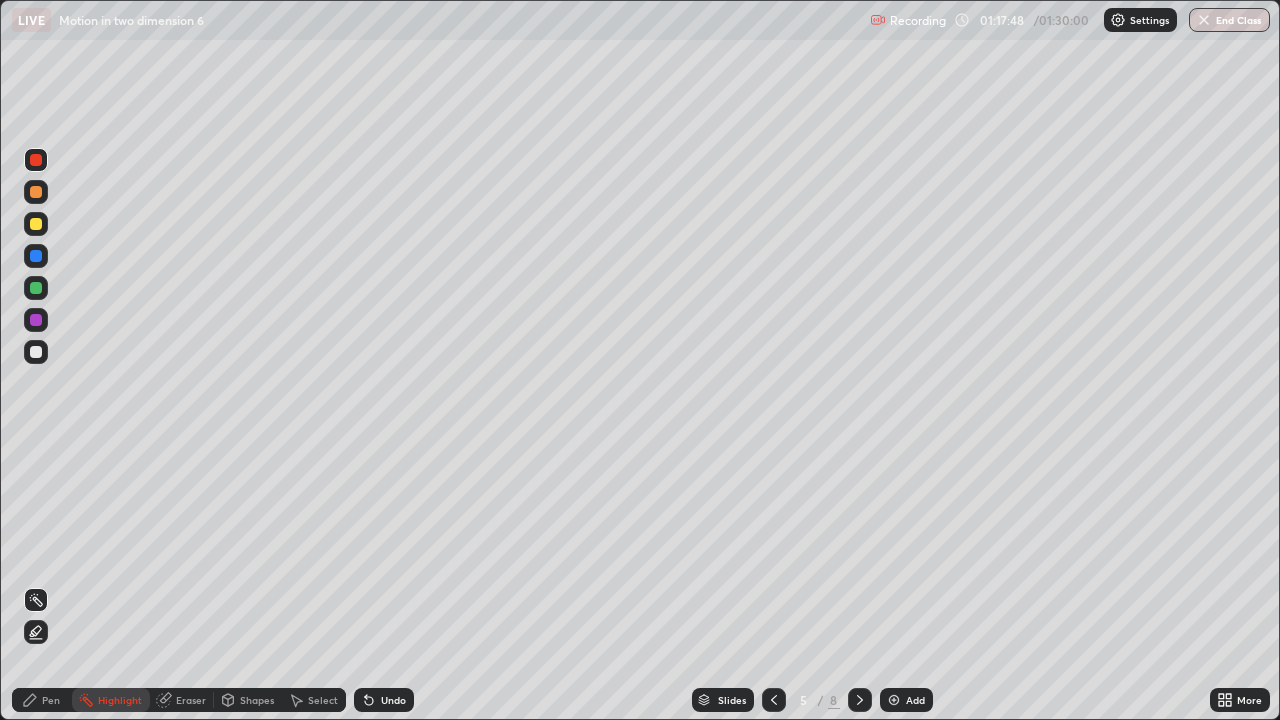 click 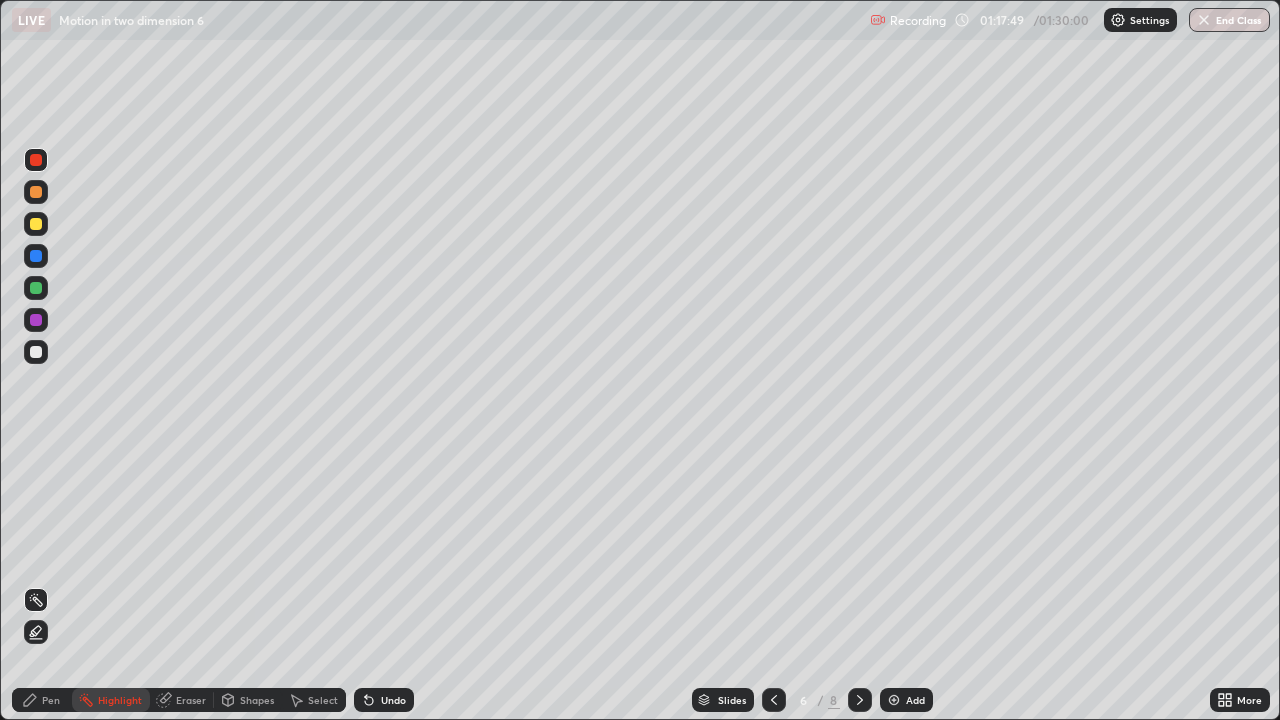 click 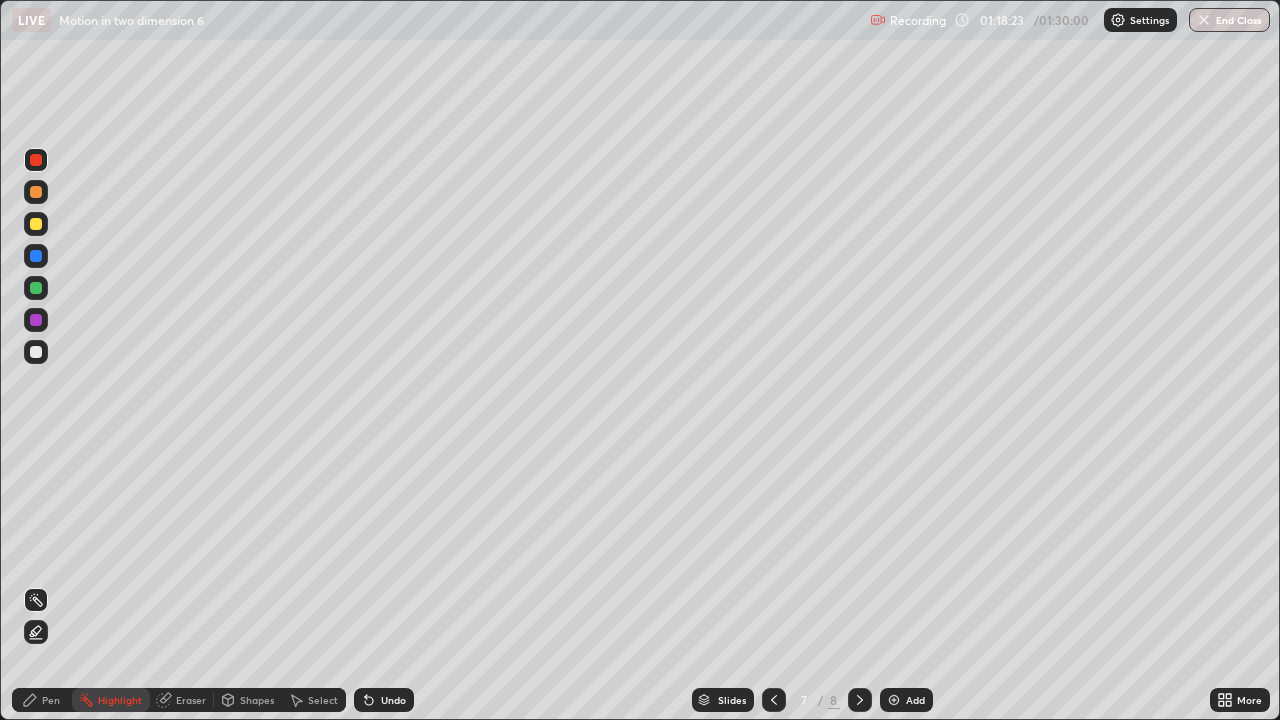 click at bounding box center (894, 700) 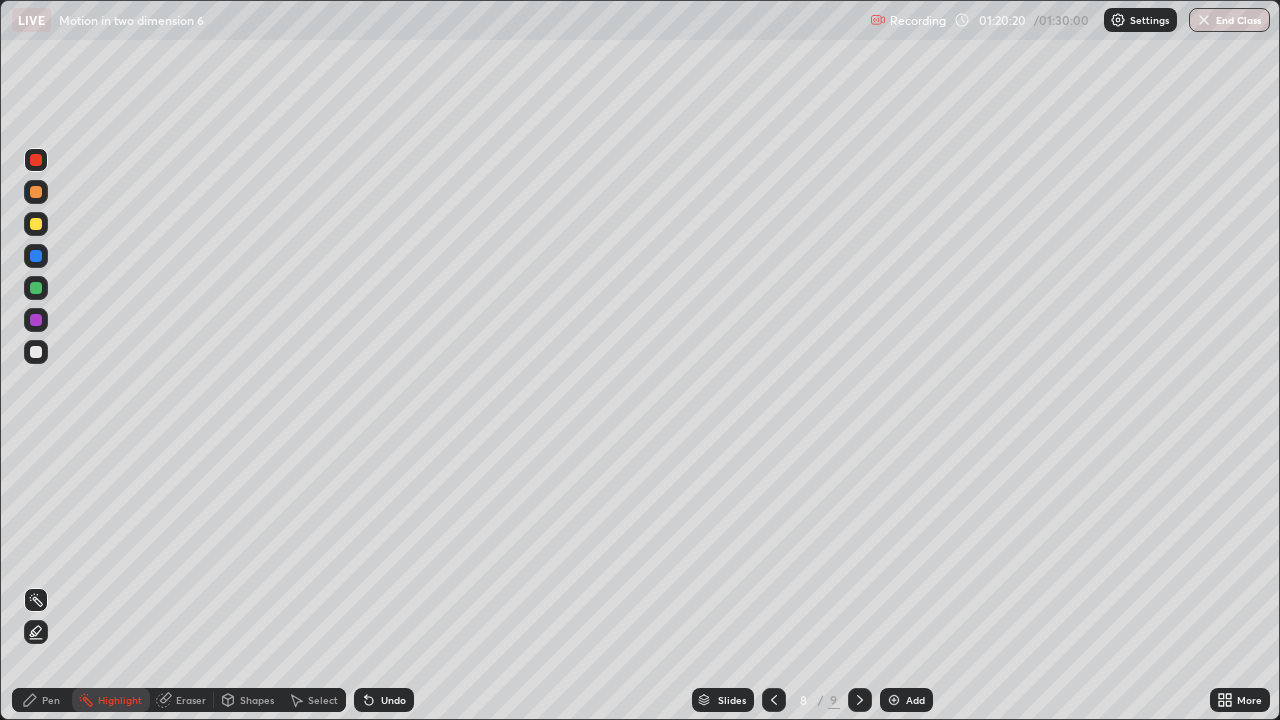 click at bounding box center [36, 352] 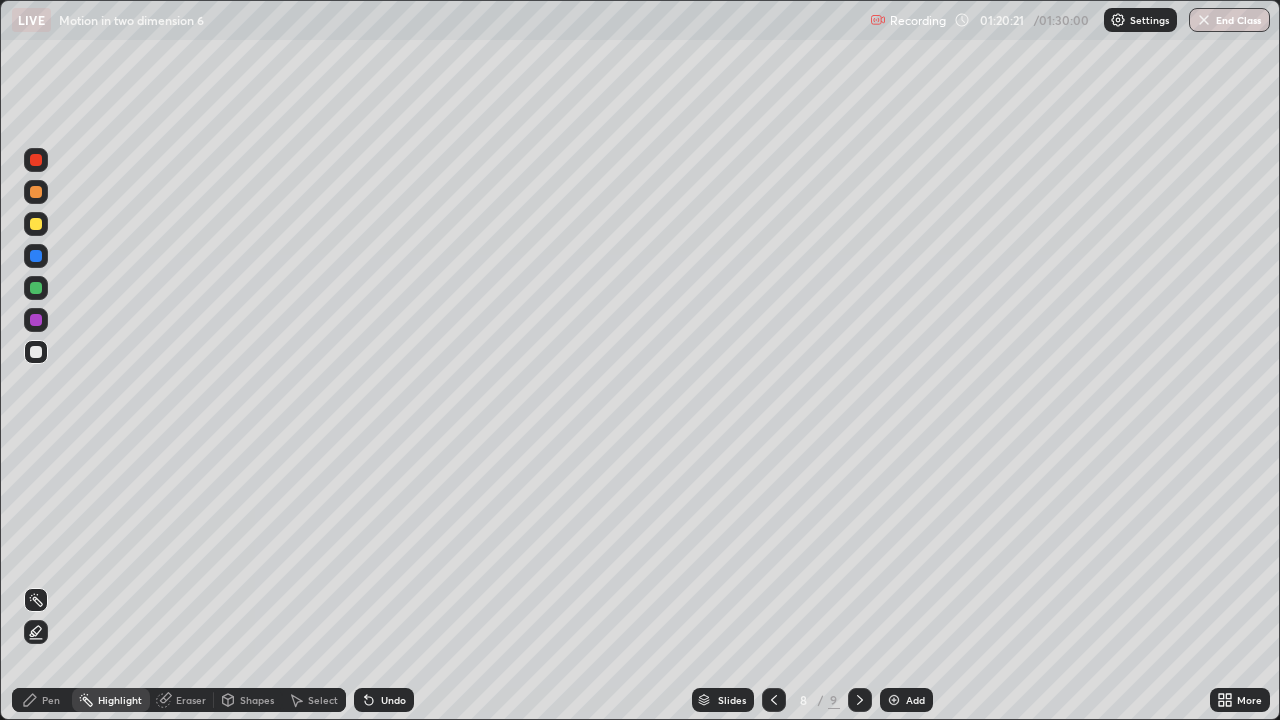 click on "Shapes" at bounding box center (248, 700) 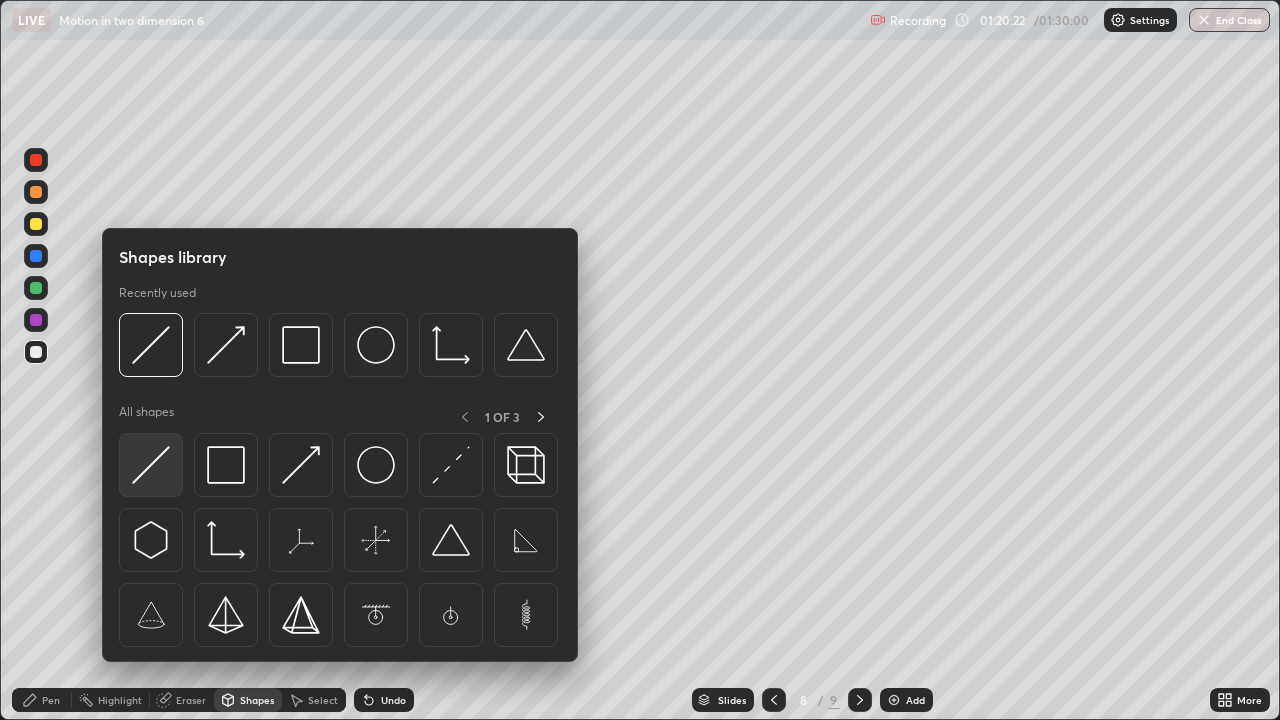 click at bounding box center [151, 465] 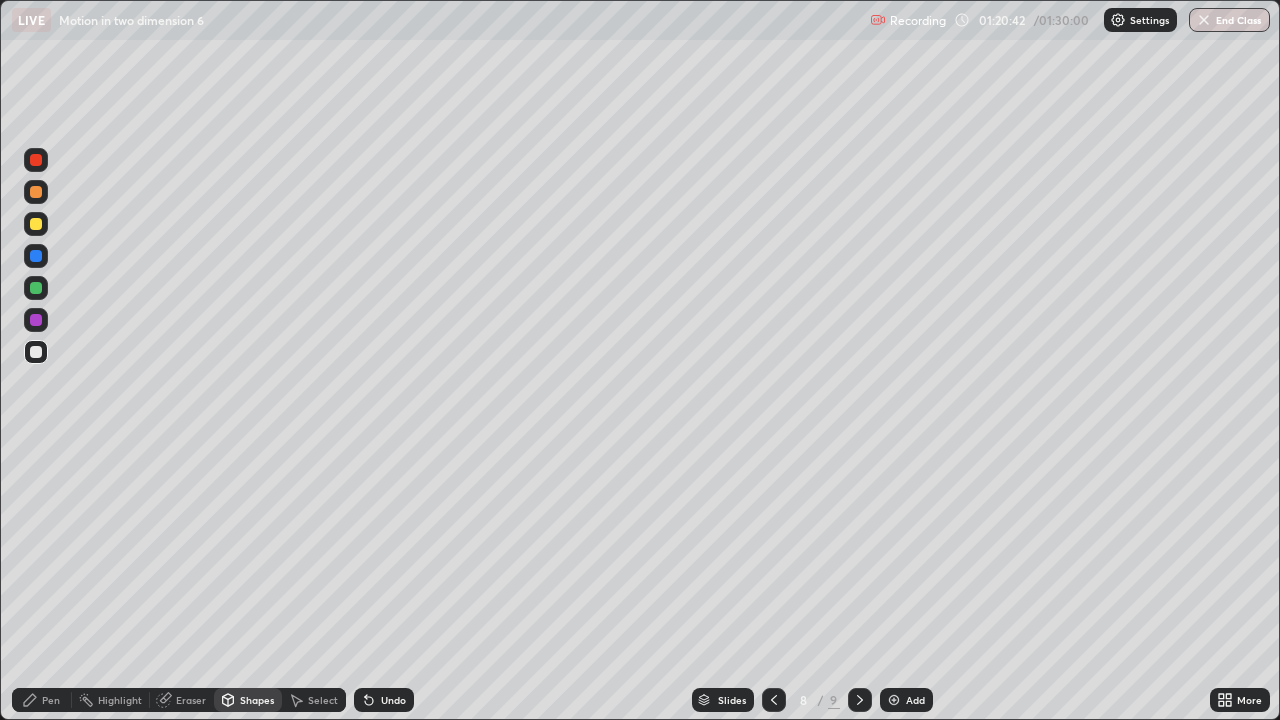 click at bounding box center (36, 288) 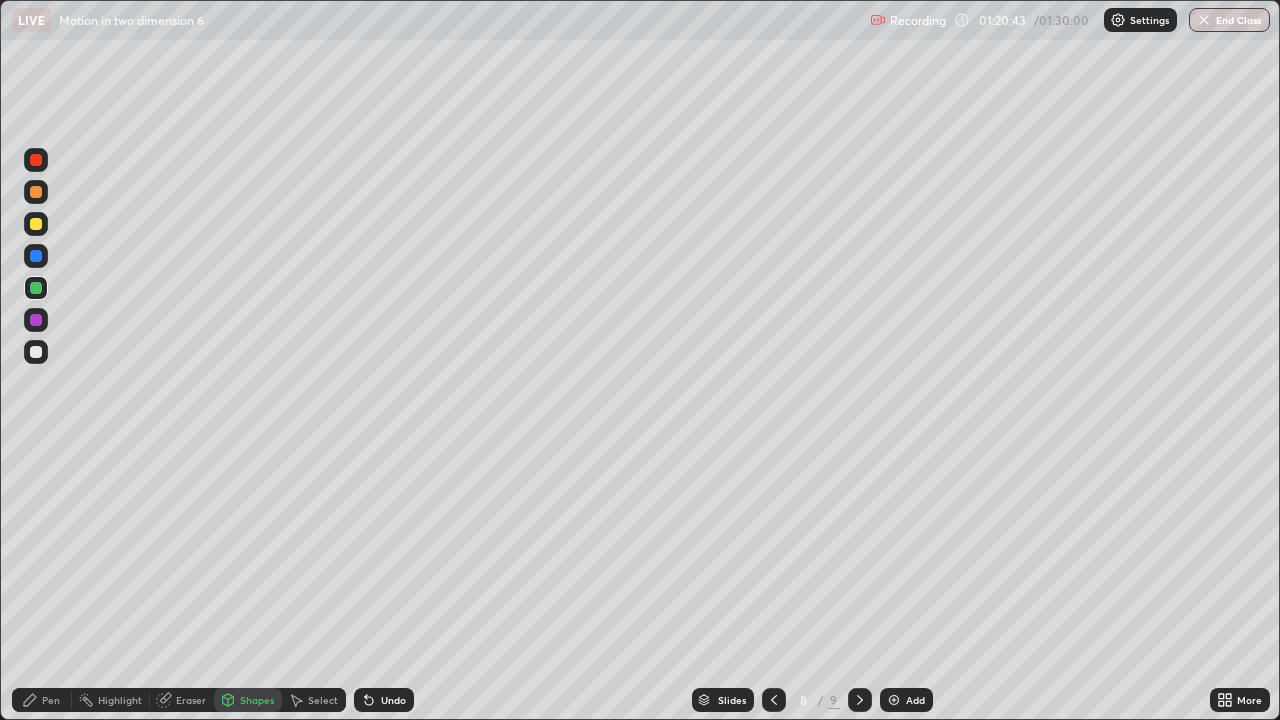 click on "Shapes" at bounding box center (257, 700) 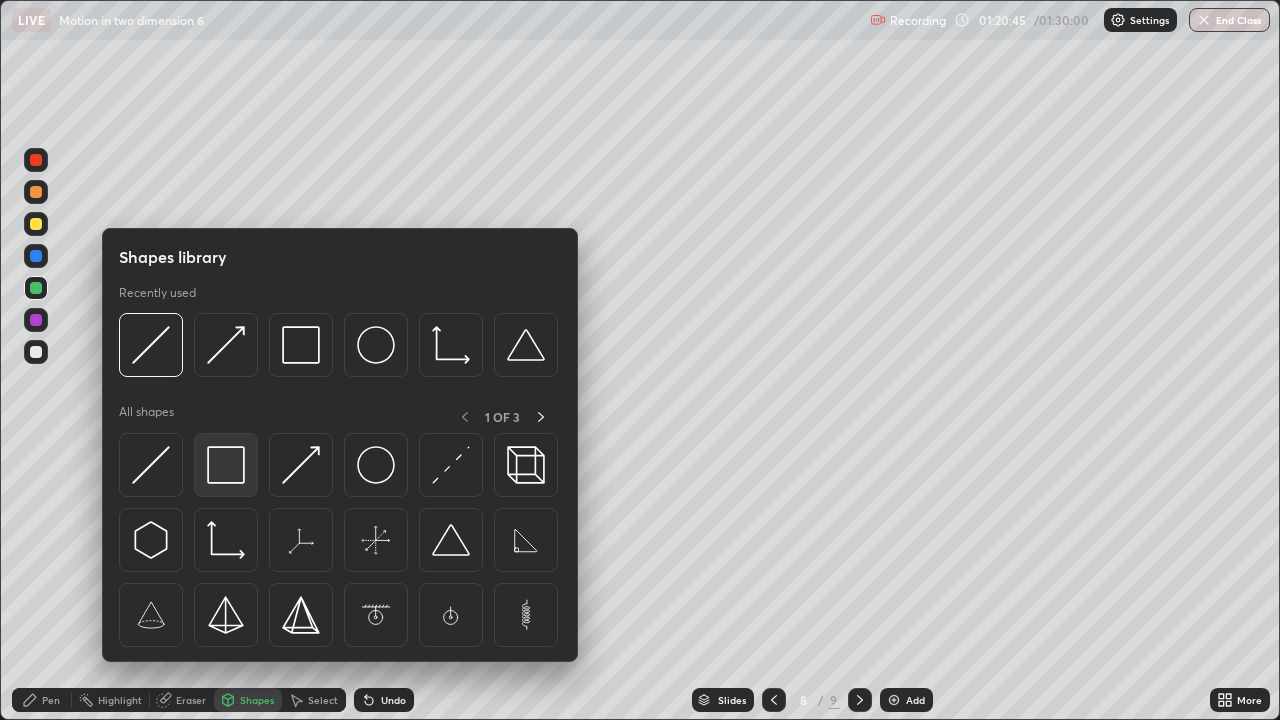 click at bounding box center (226, 465) 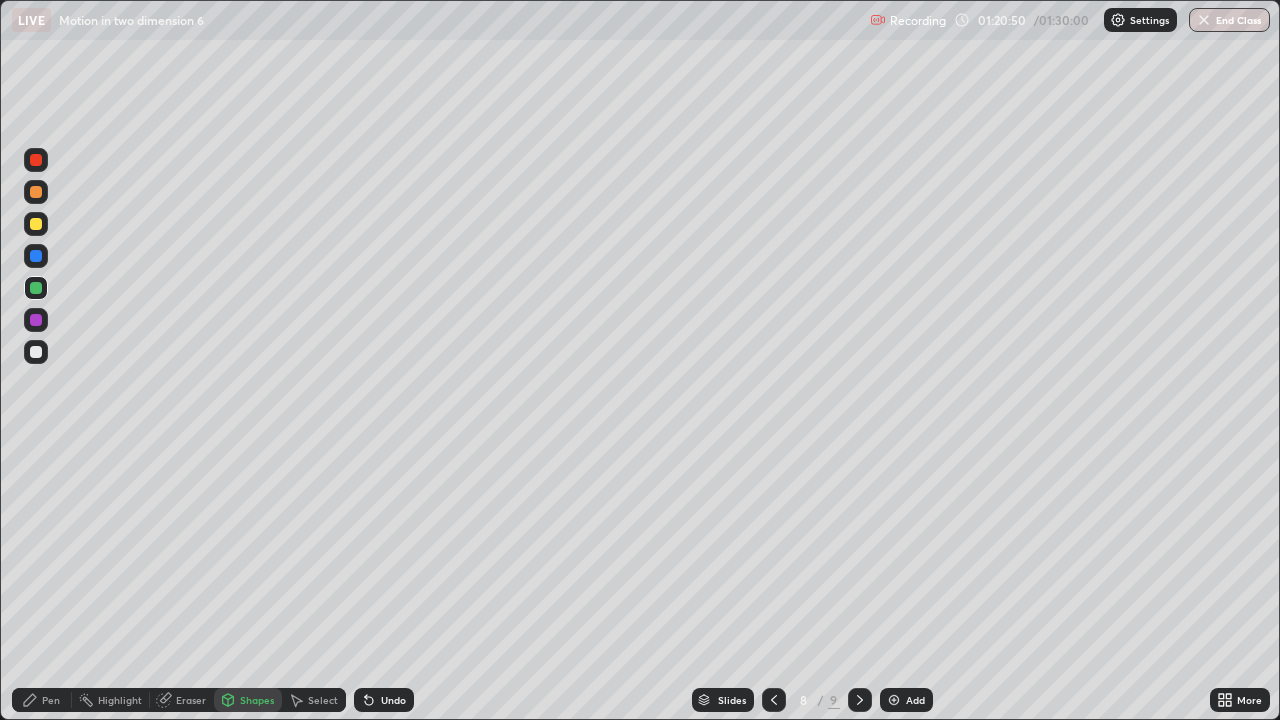 click at bounding box center [36, 224] 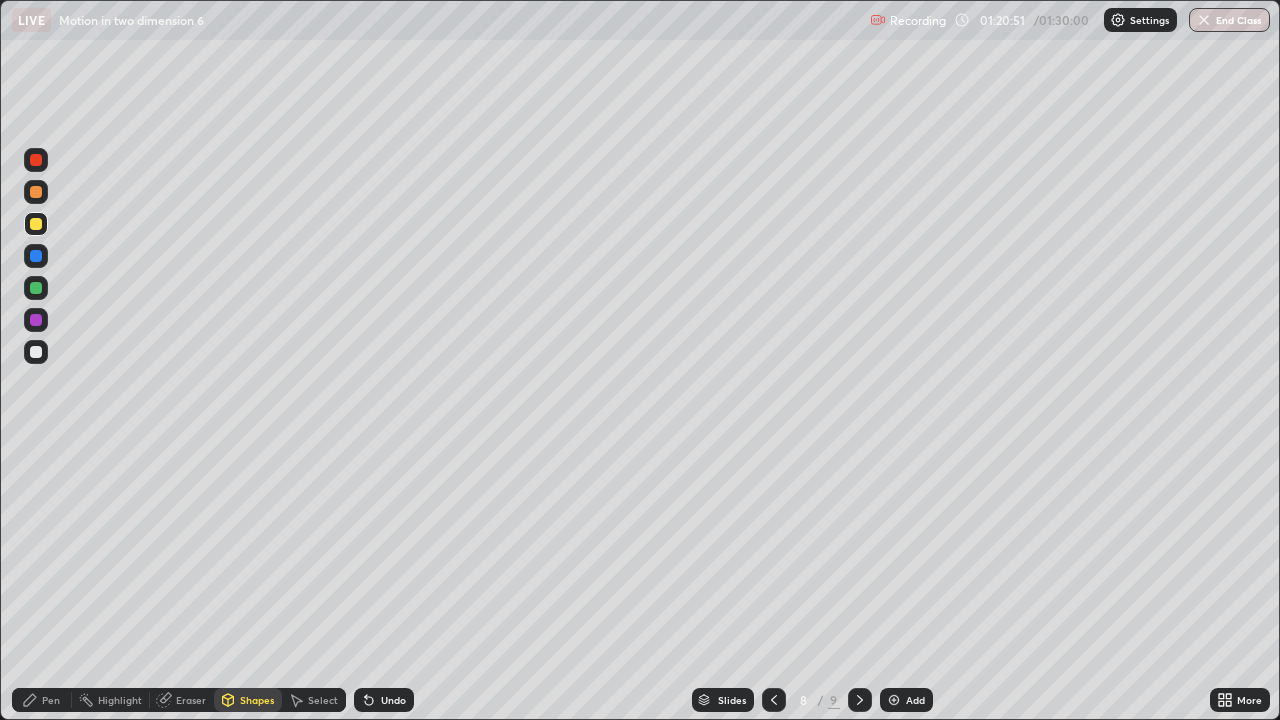 click on "Shapes" at bounding box center (257, 700) 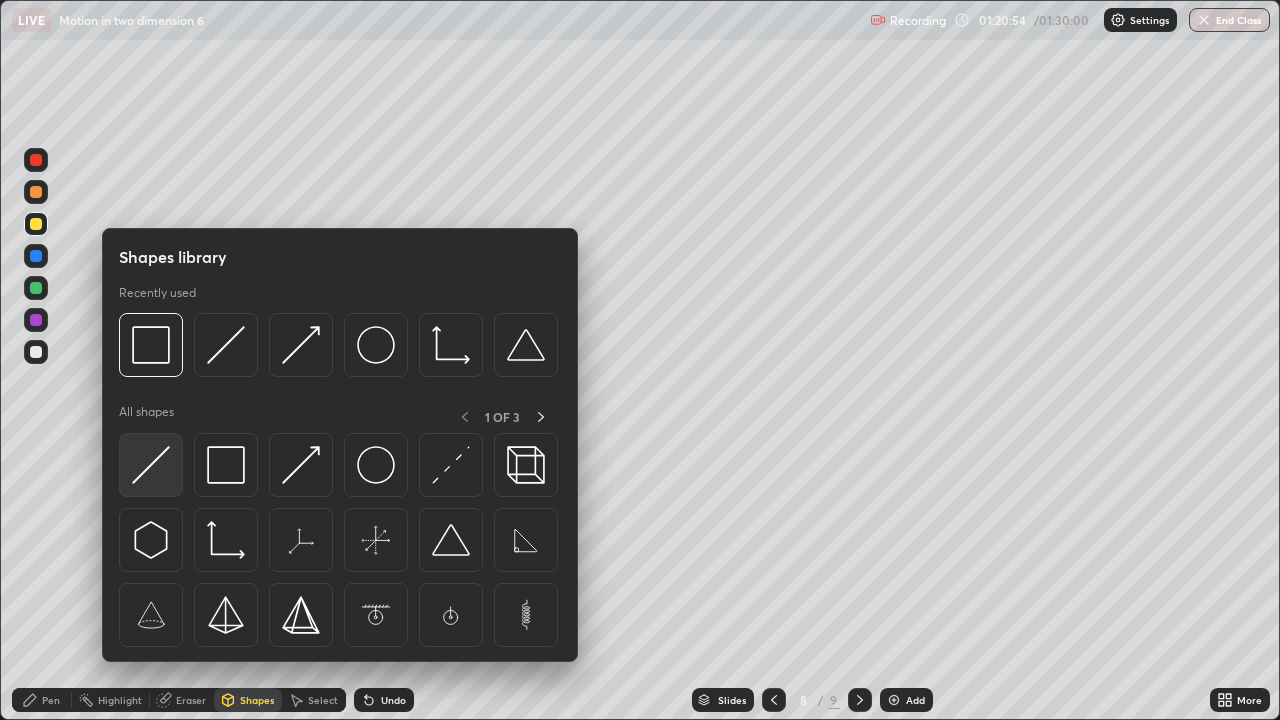 click at bounding box center [151, 465] 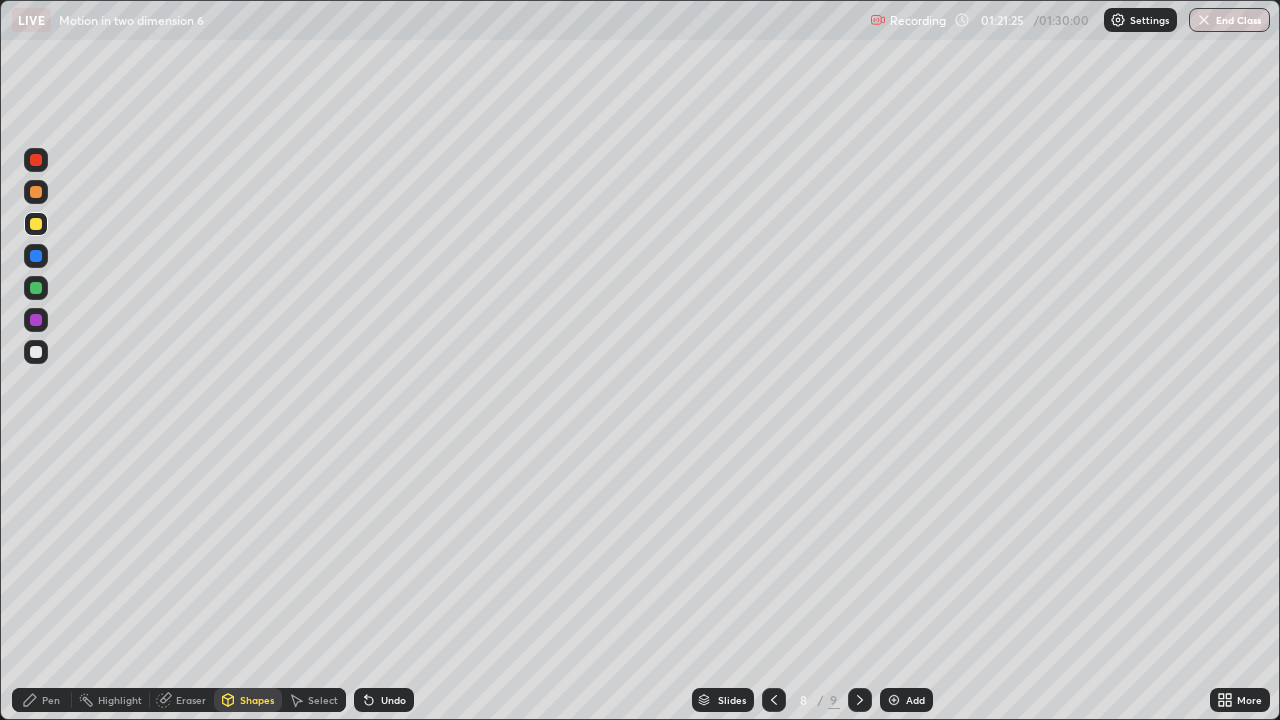 click on "Eraser" at bounding box center (191, 700) 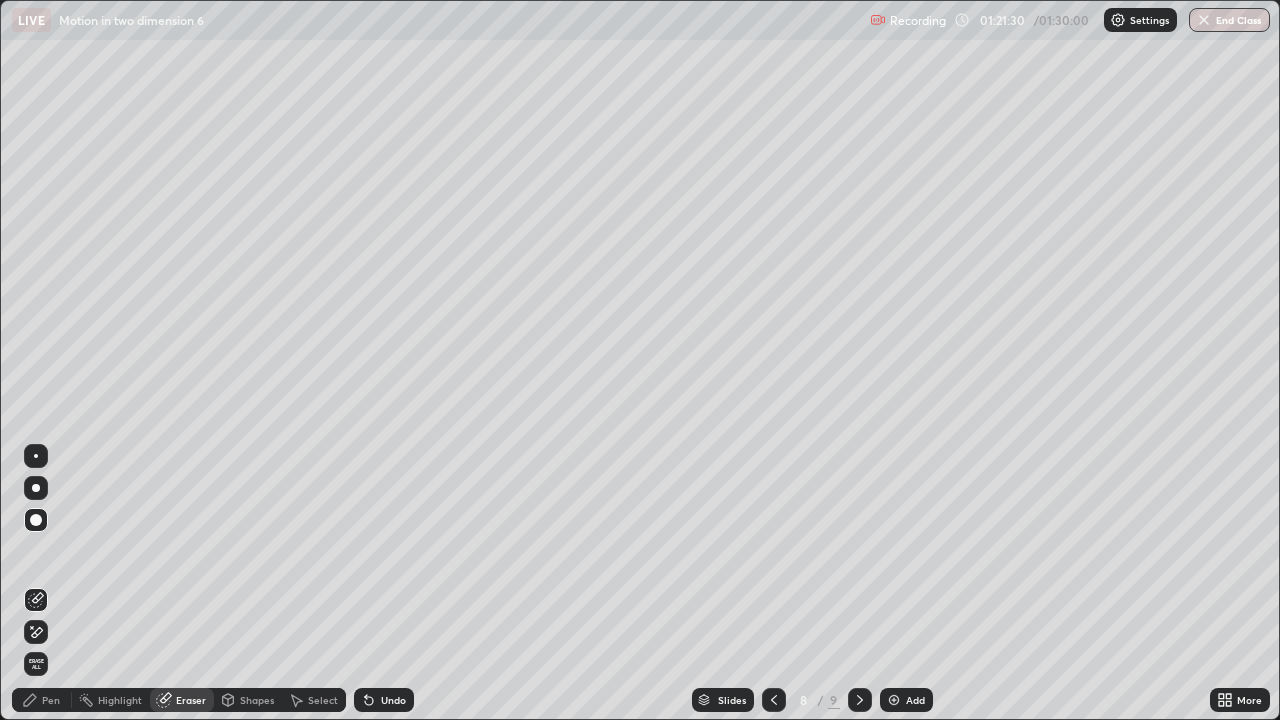 click on "Pen" at bounding box center (51, 700) 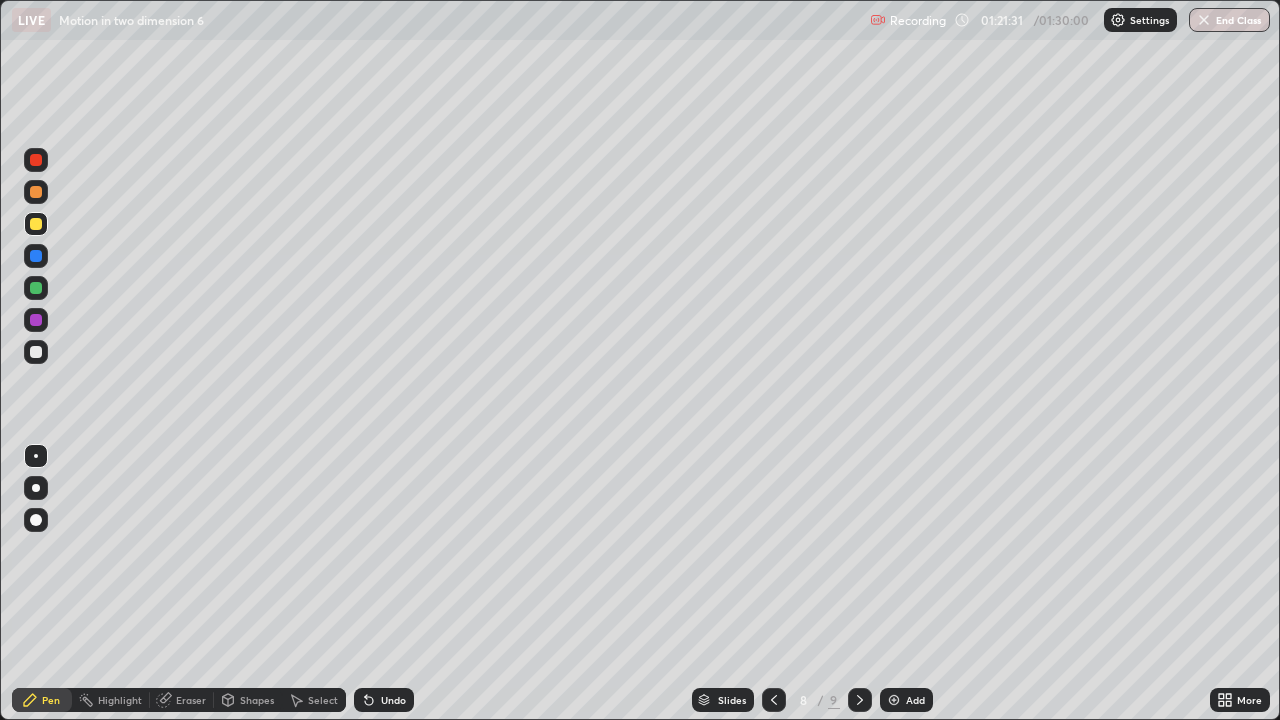 click at bounding box center (36, 288) 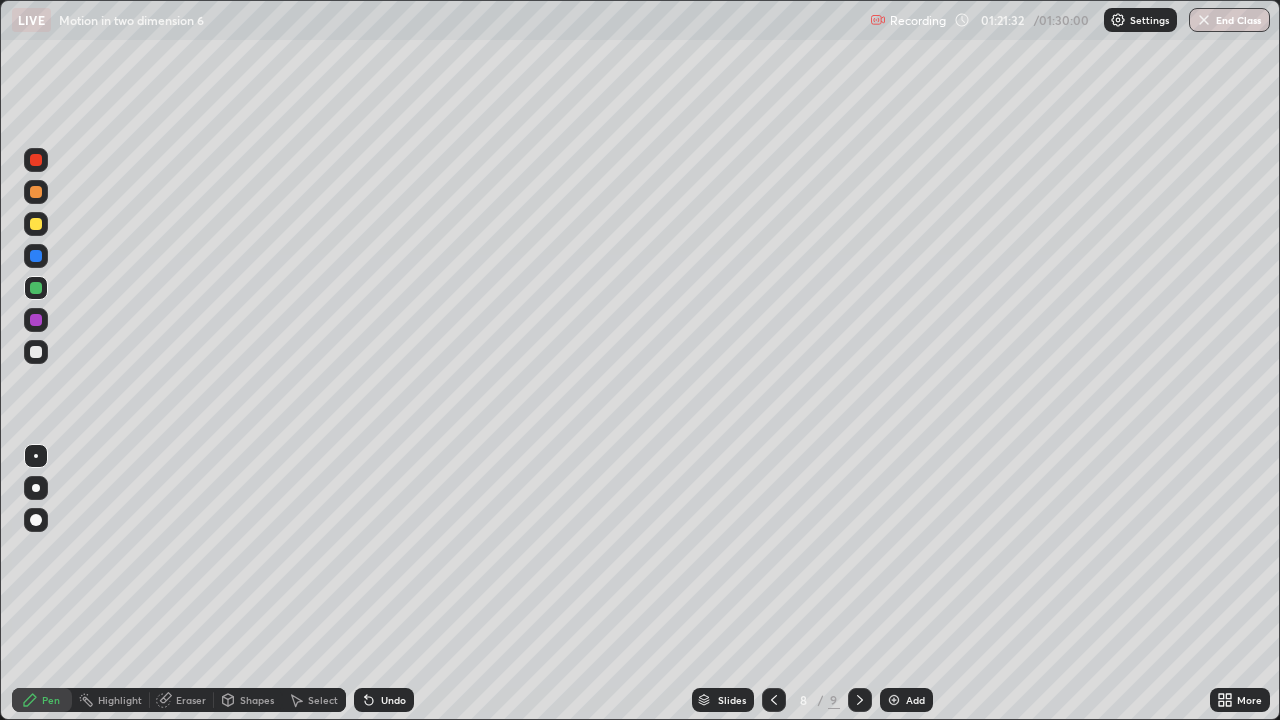 click on "Eraser" at bounding box center (191, 700) 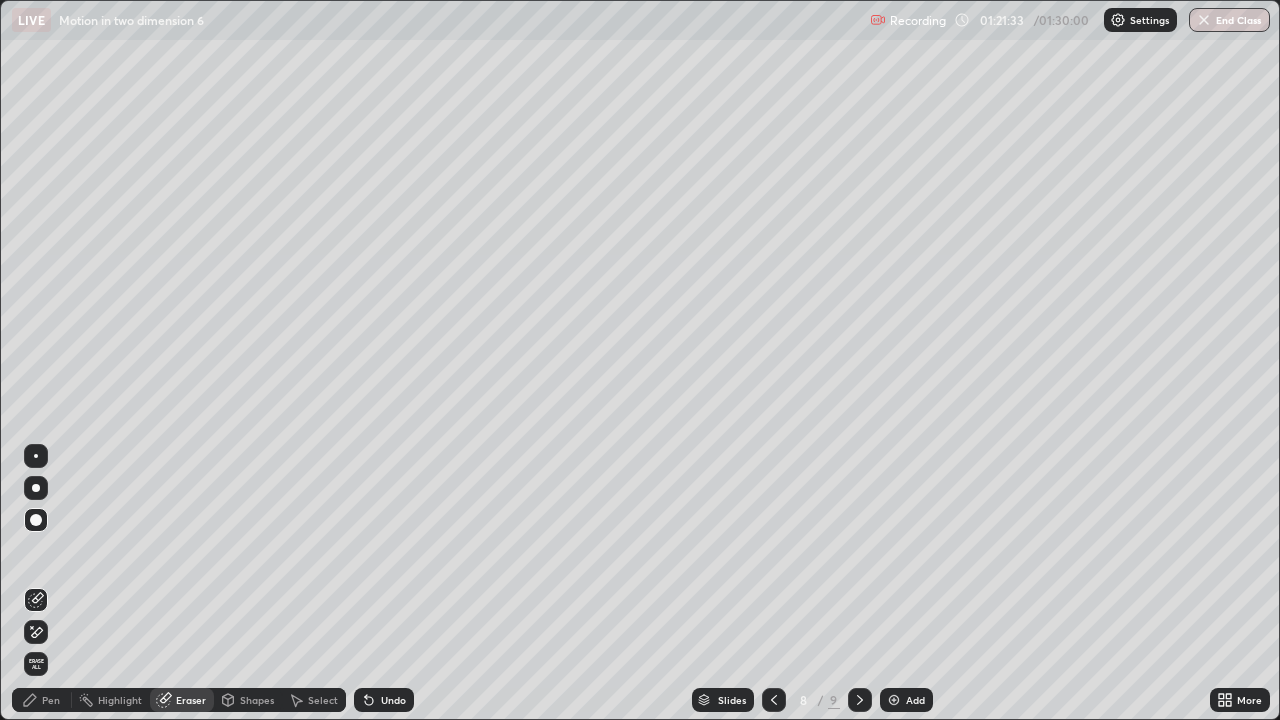click on "Shapes" at bounding box center (257, 700) 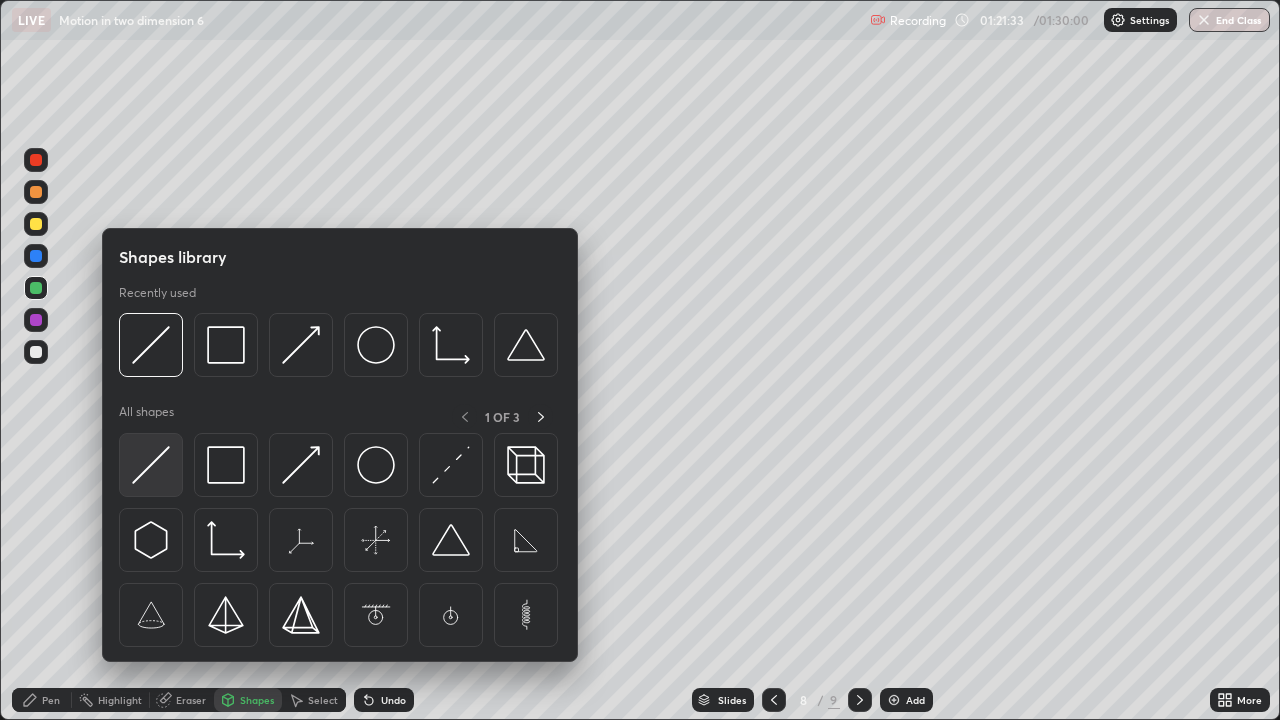 click at bounding box center (151, 465) 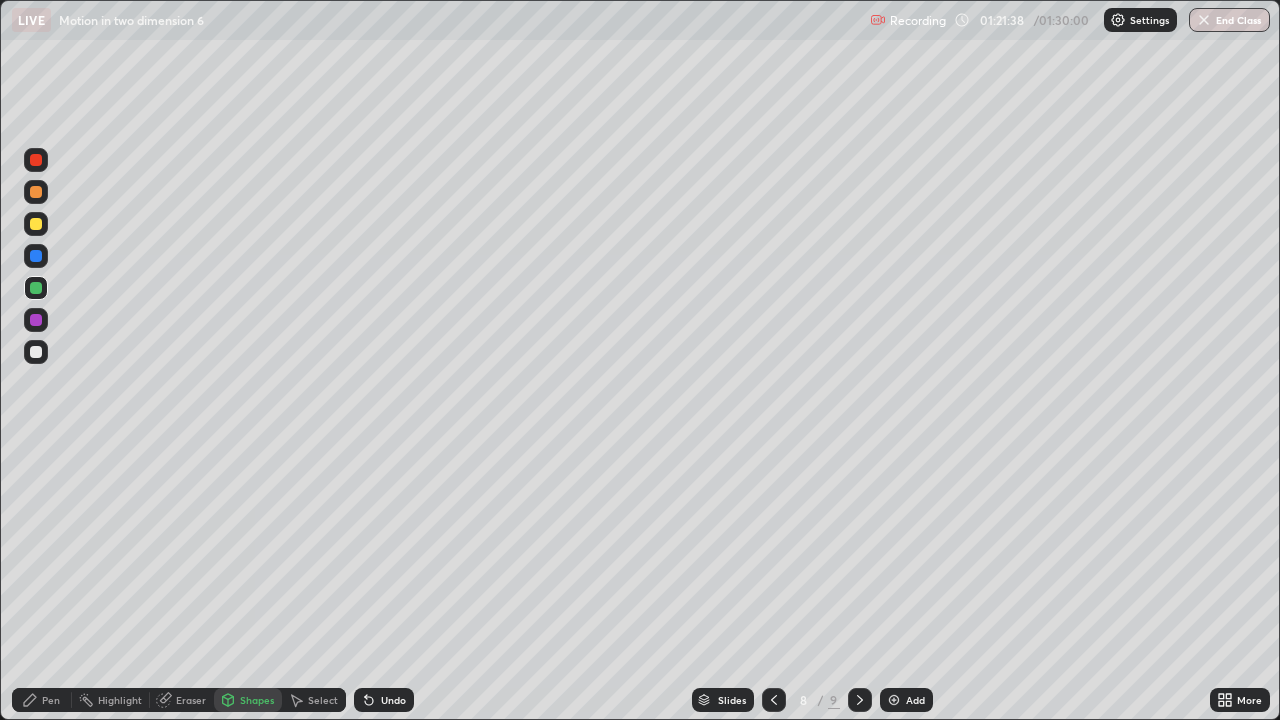 click at bounding box center (36, 224) 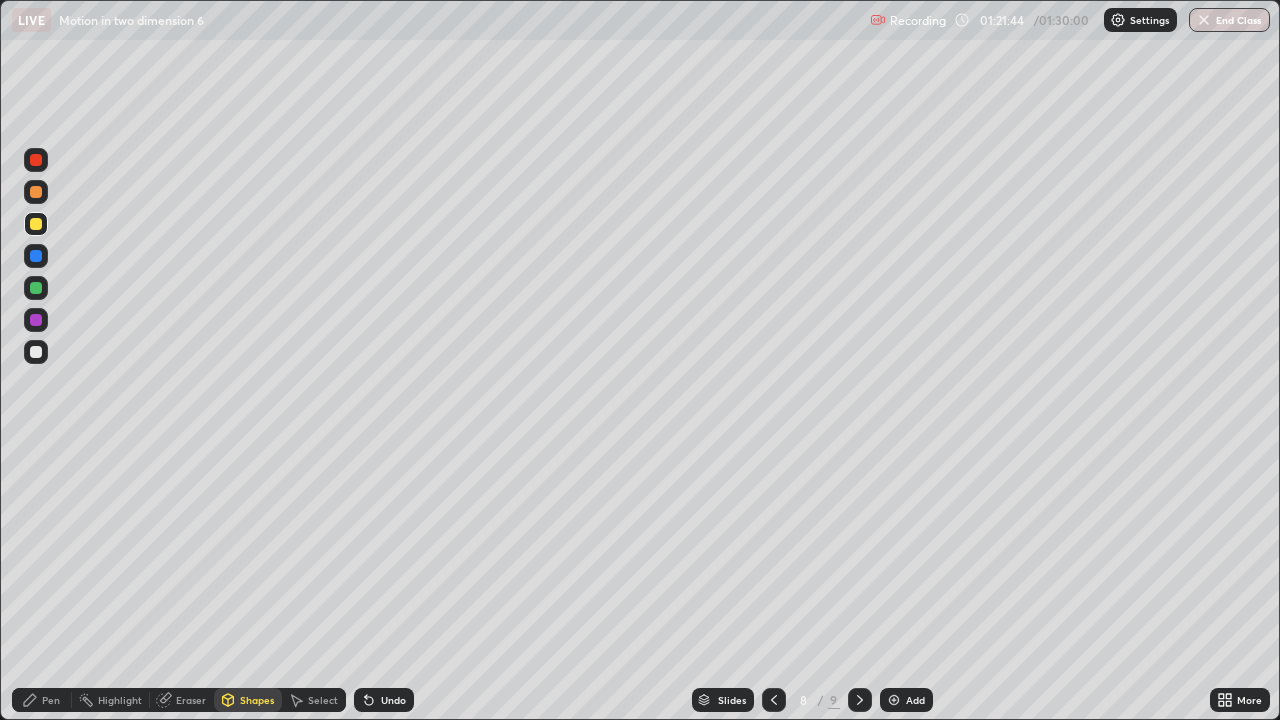 click at bounding box center (36, 352) 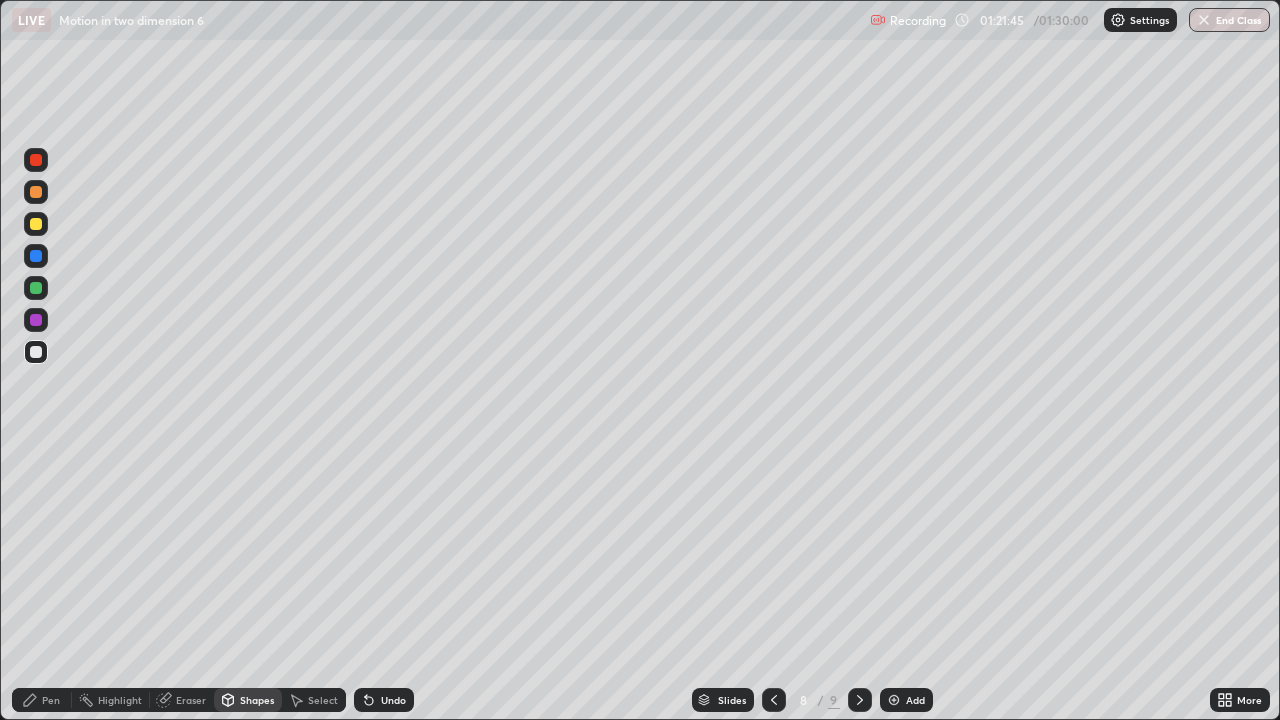 click on "Pen" at bounding box center [51, 700] 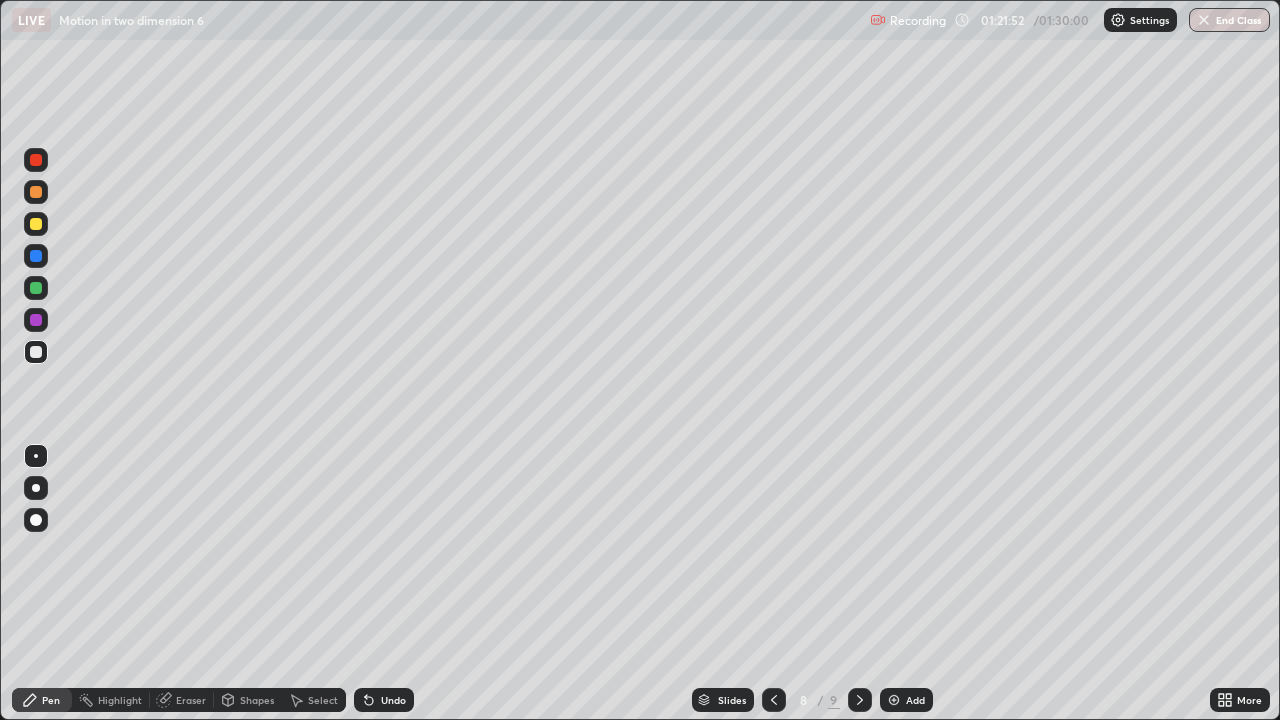 click at bounding box center [36, 256] 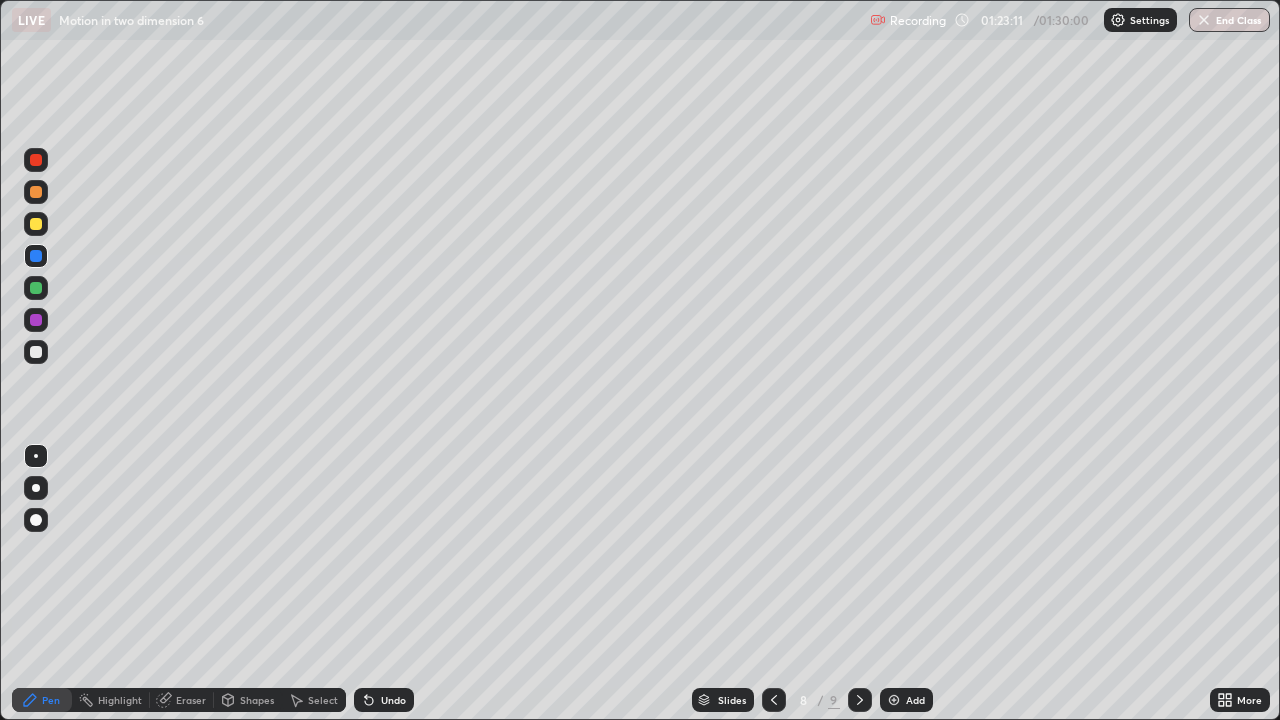 click at bounding box center (36, 352) 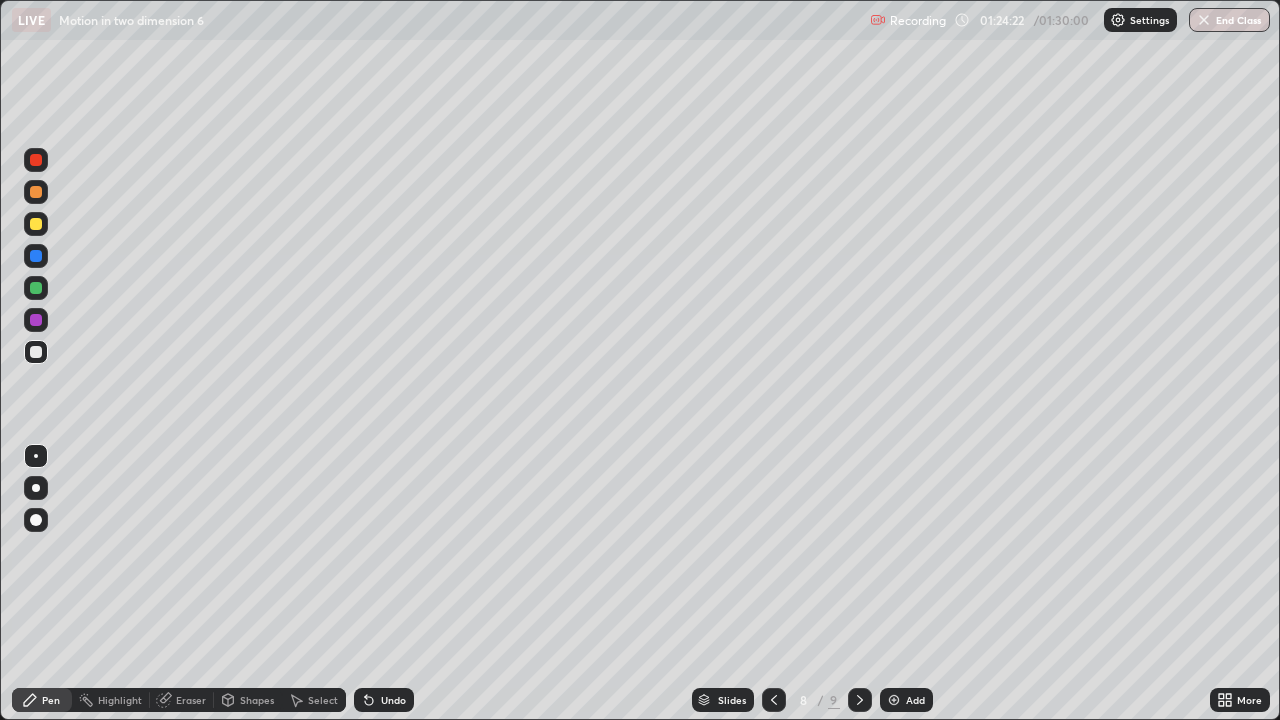 click at bounding box center [894, 700] 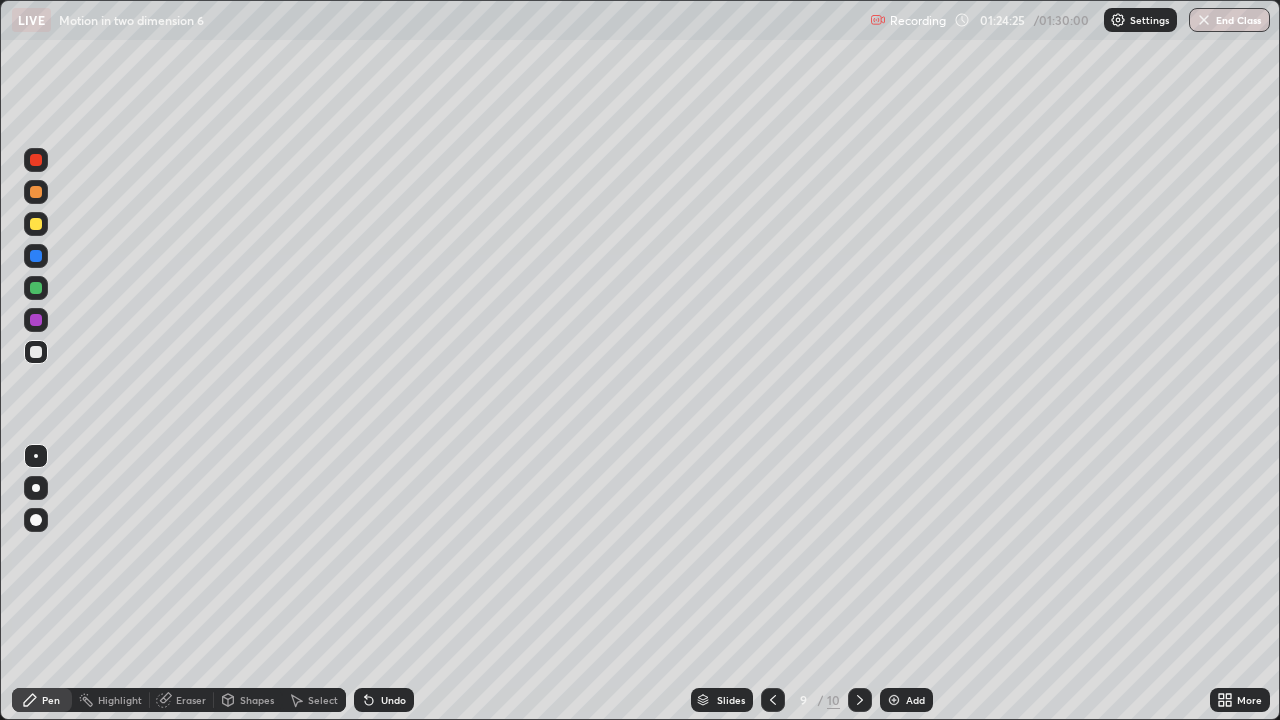 click at bounding box center (36, 224) 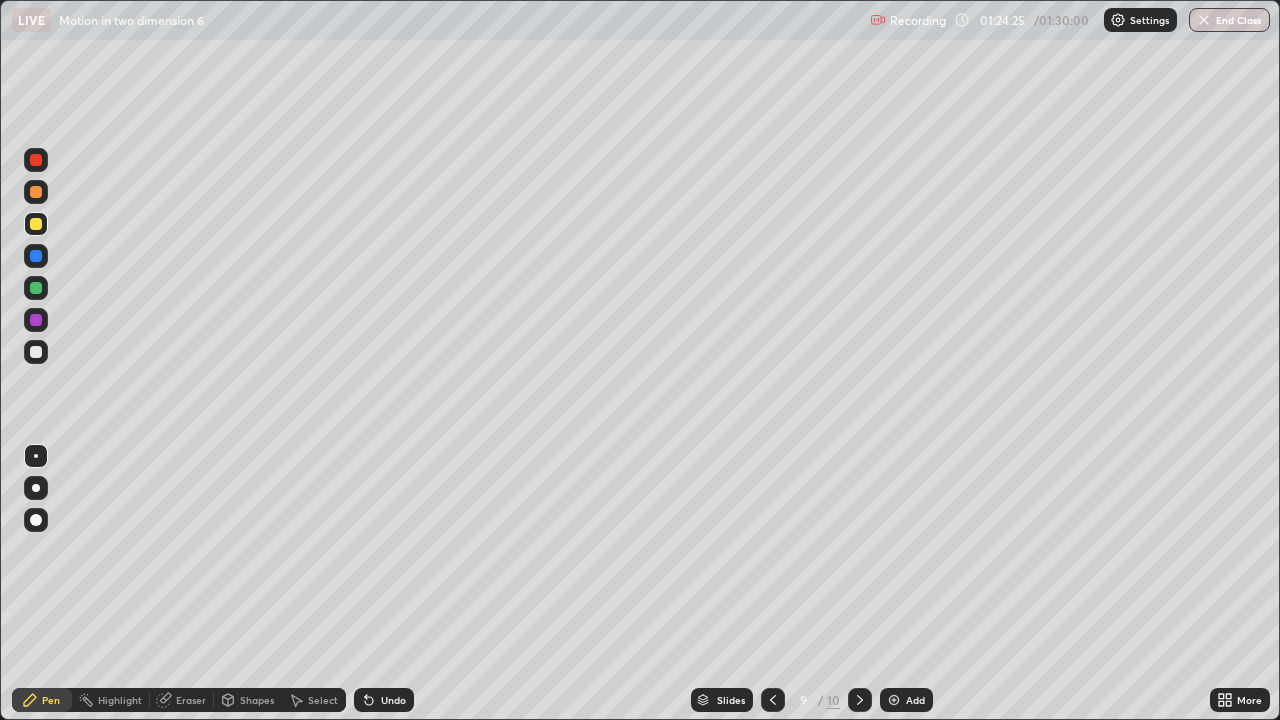 click at bounding box center (36, 224) 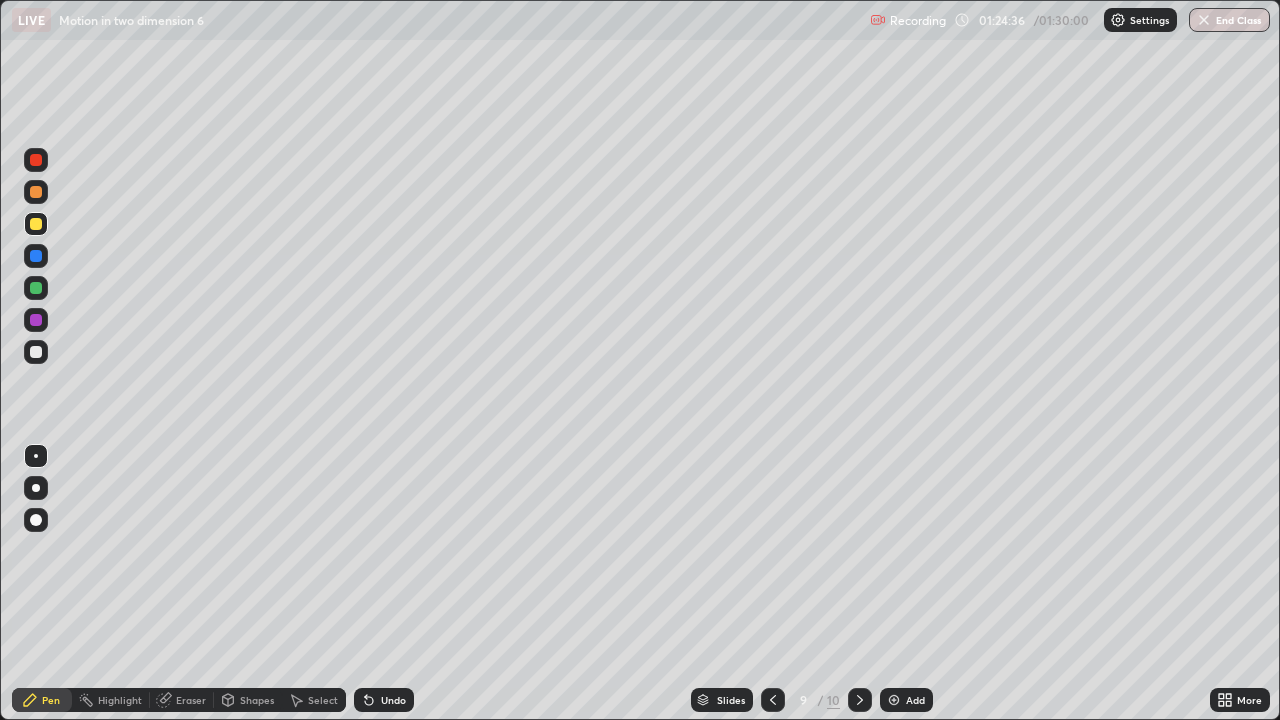 click on "Eraser" at bounding box center (182, 700) 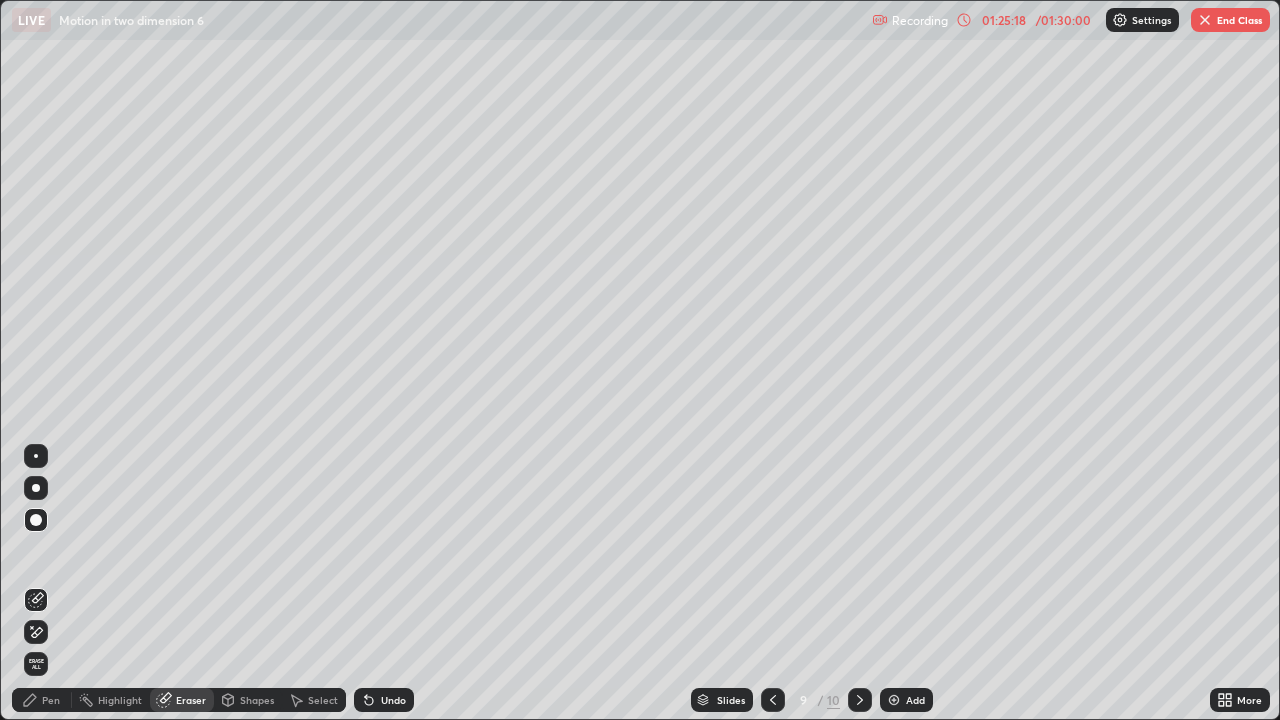 click on "End Class" at bounding box center [1230, 20] 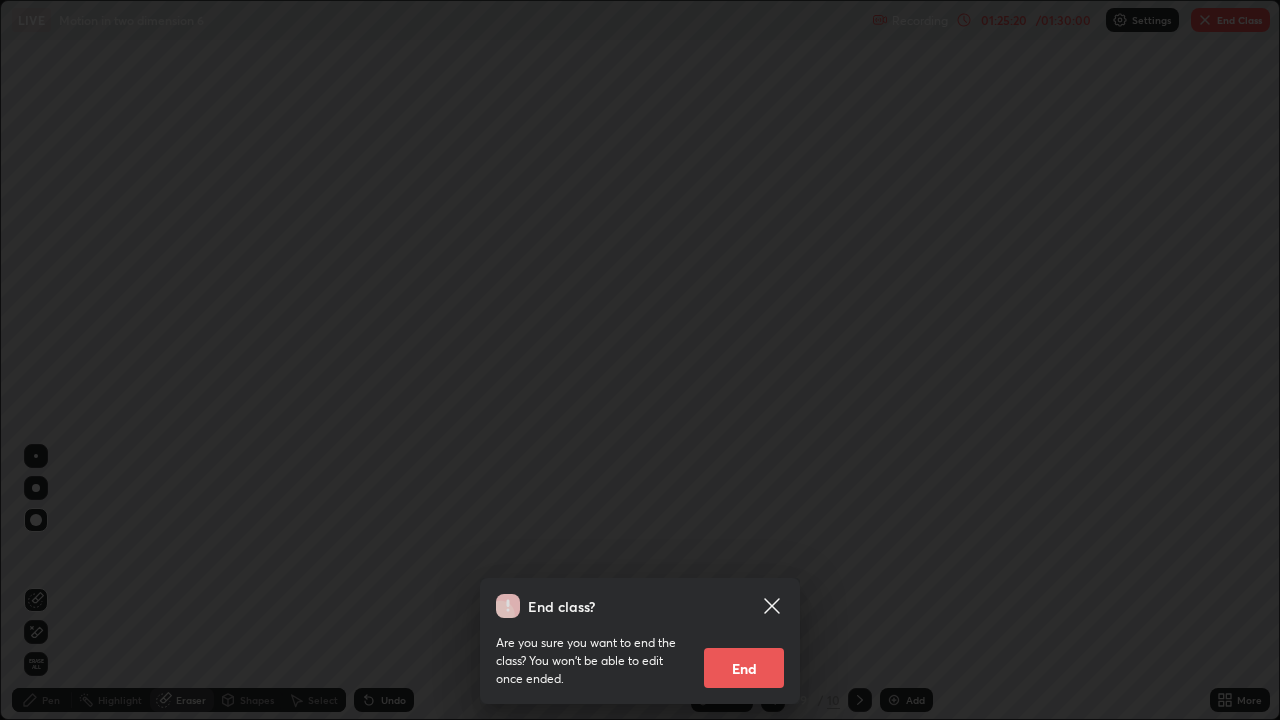 click on "End" at bounding box center (744, 668) 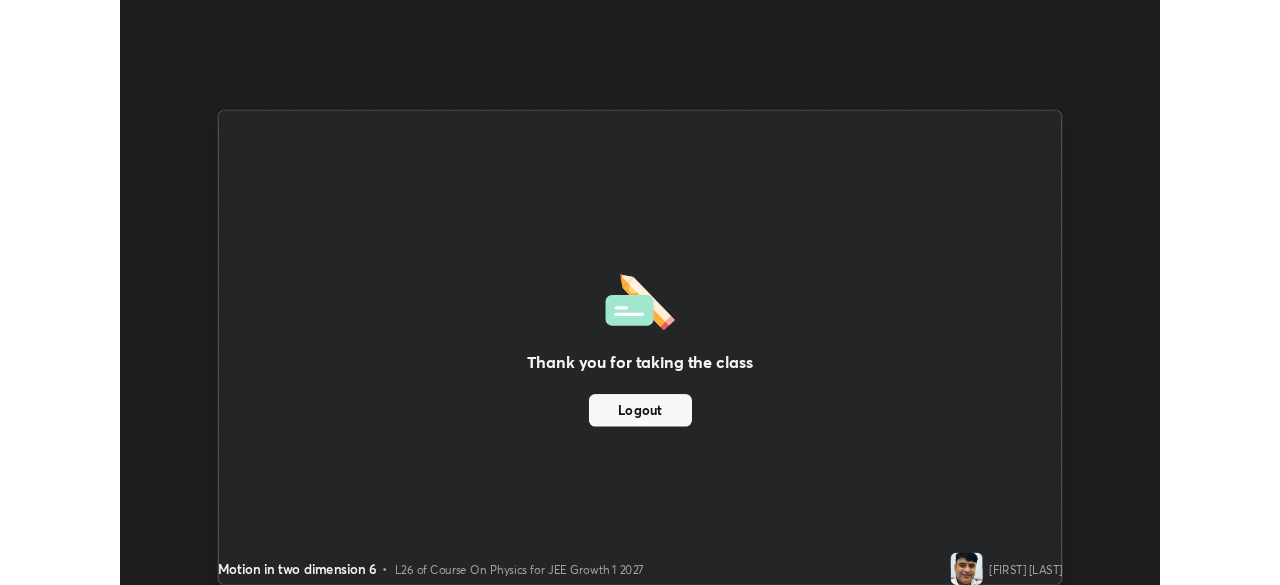 scroll, scrollTop: 585, scrollLeft: 1280, axis: both 